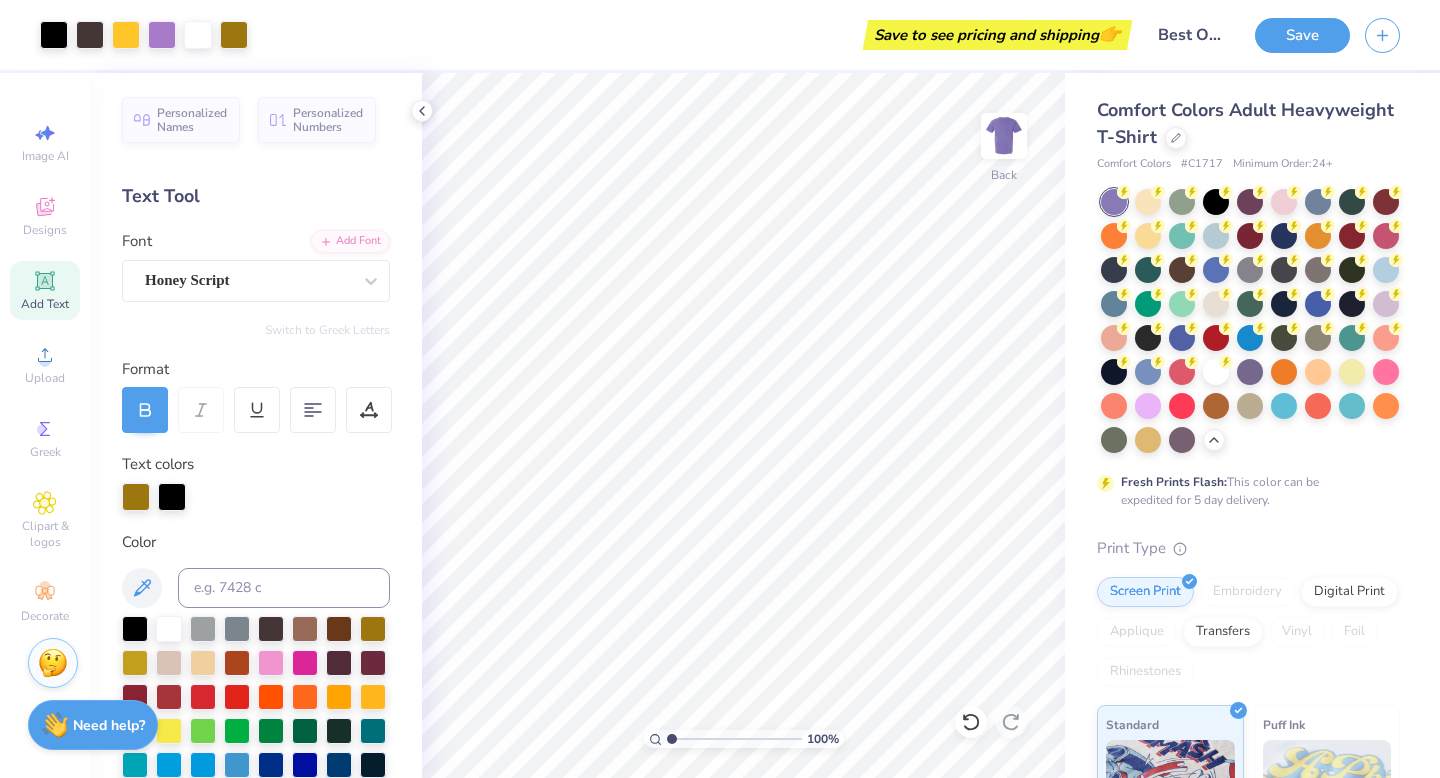 scroll, scrollTop: 0, scrollLeft: 0, axis: both 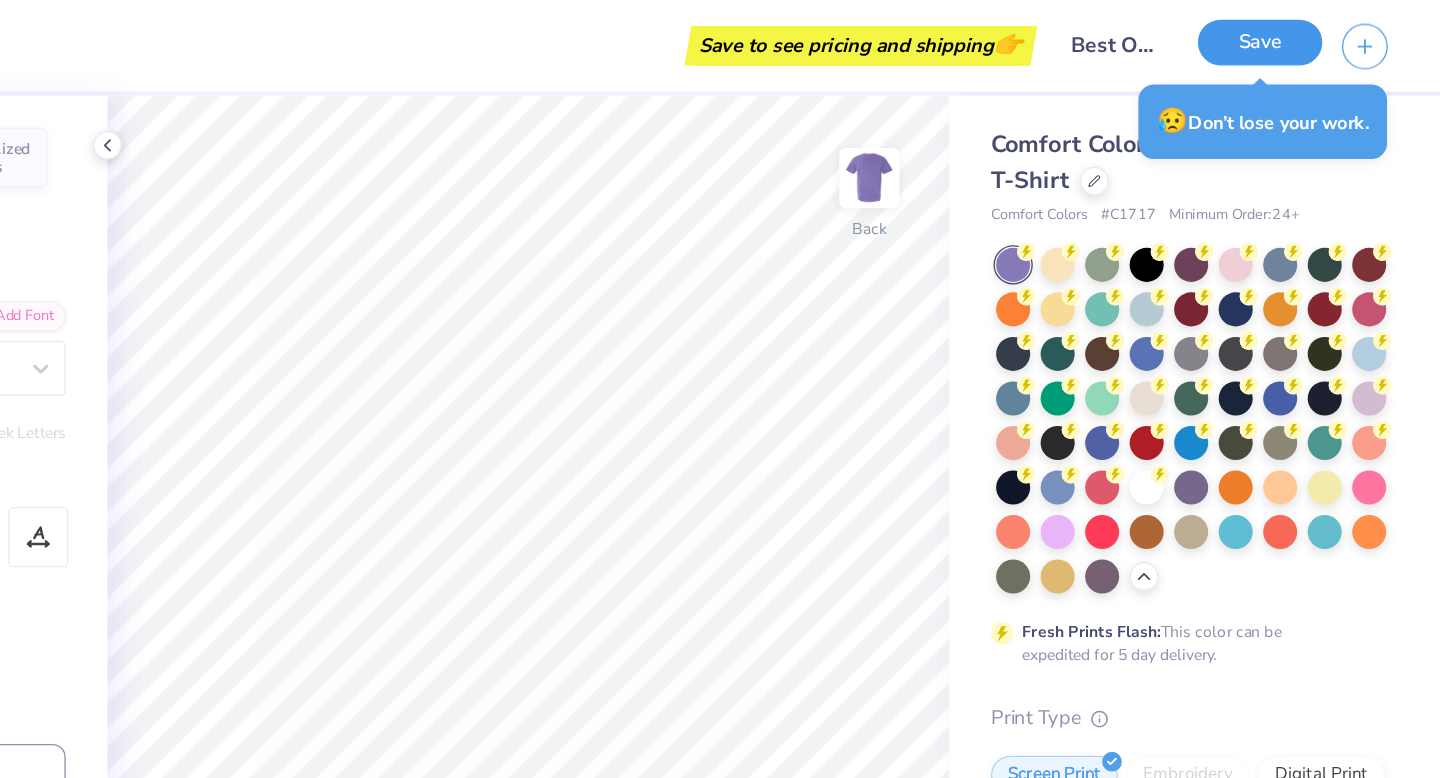 click on "Save" at bounding box center (1302, 32) 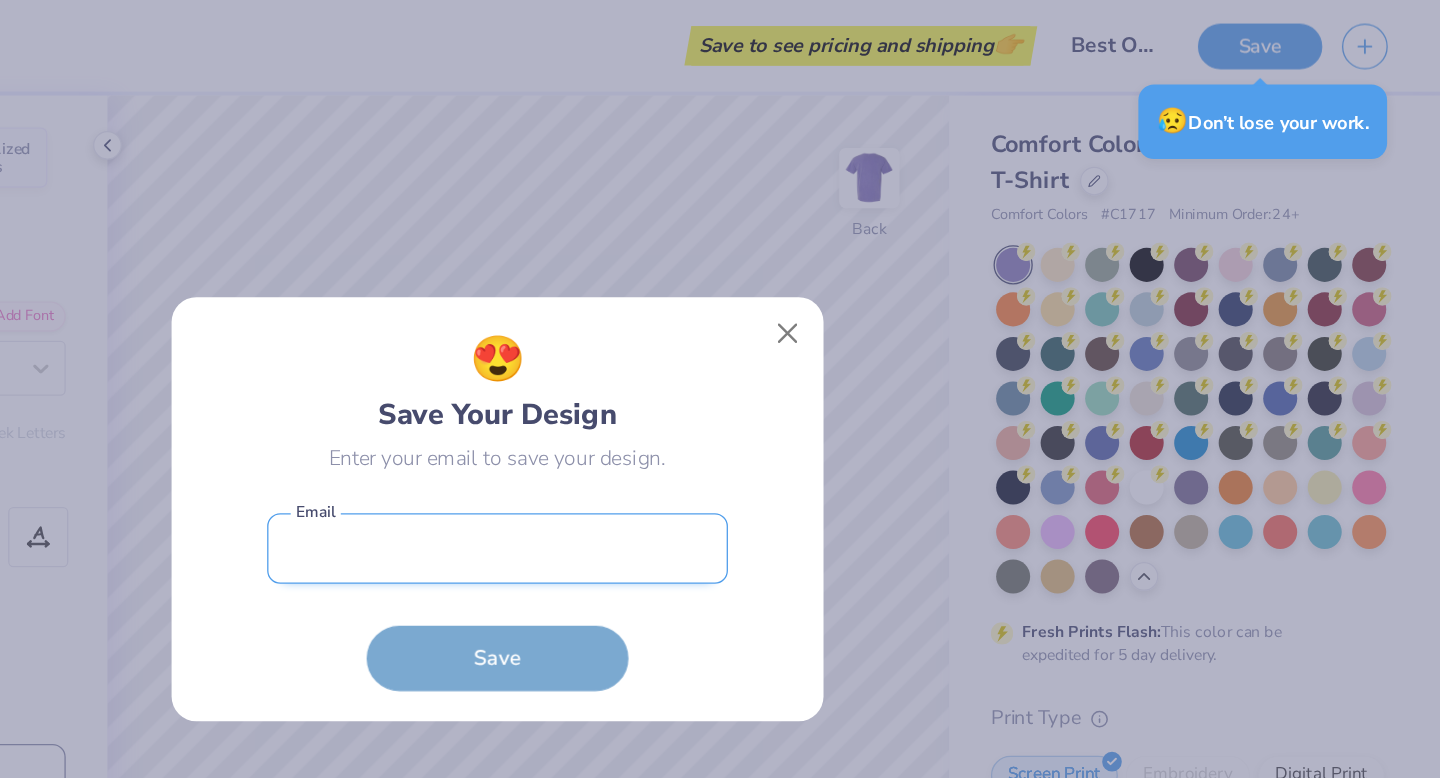 click at bounding box center [720, 419] 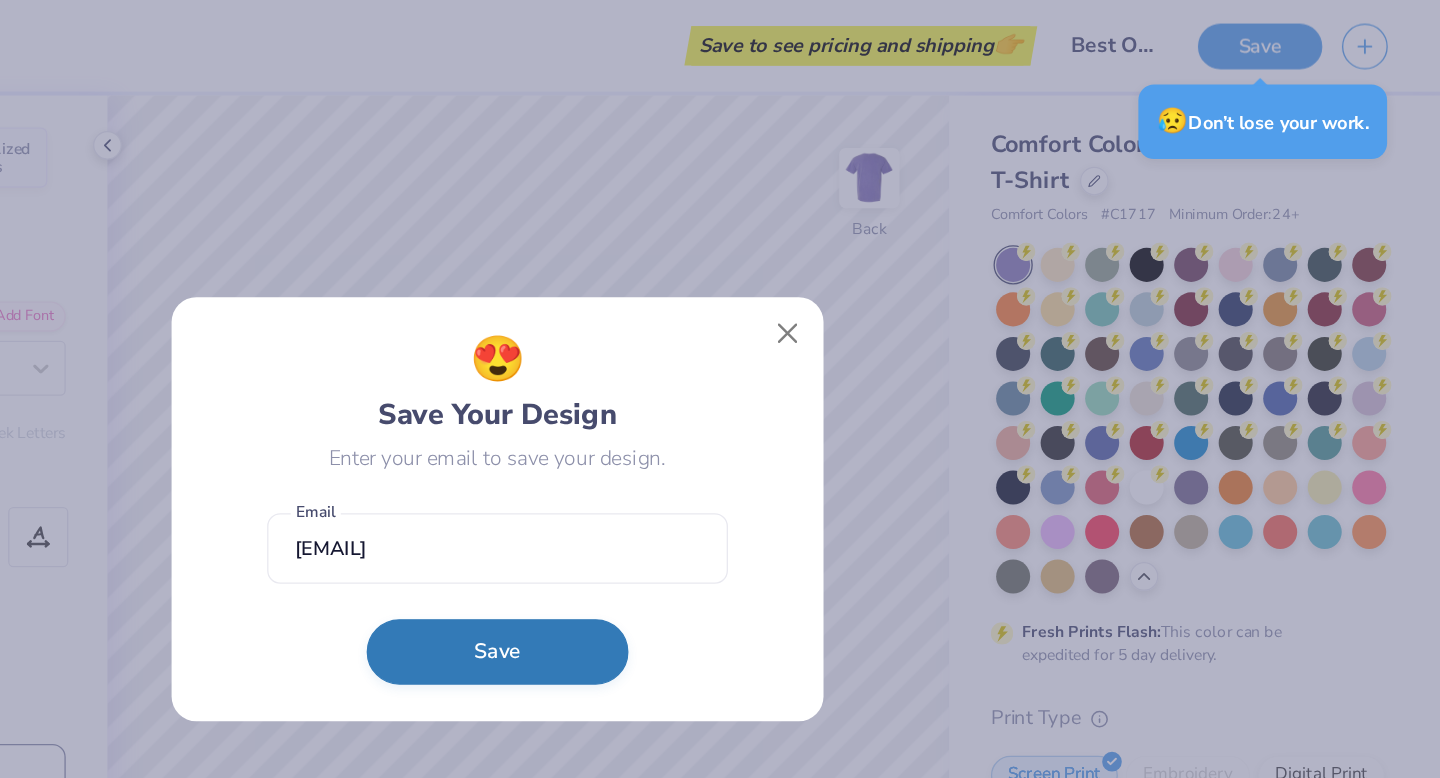 click on "Save" at bounding box center [720, 498] 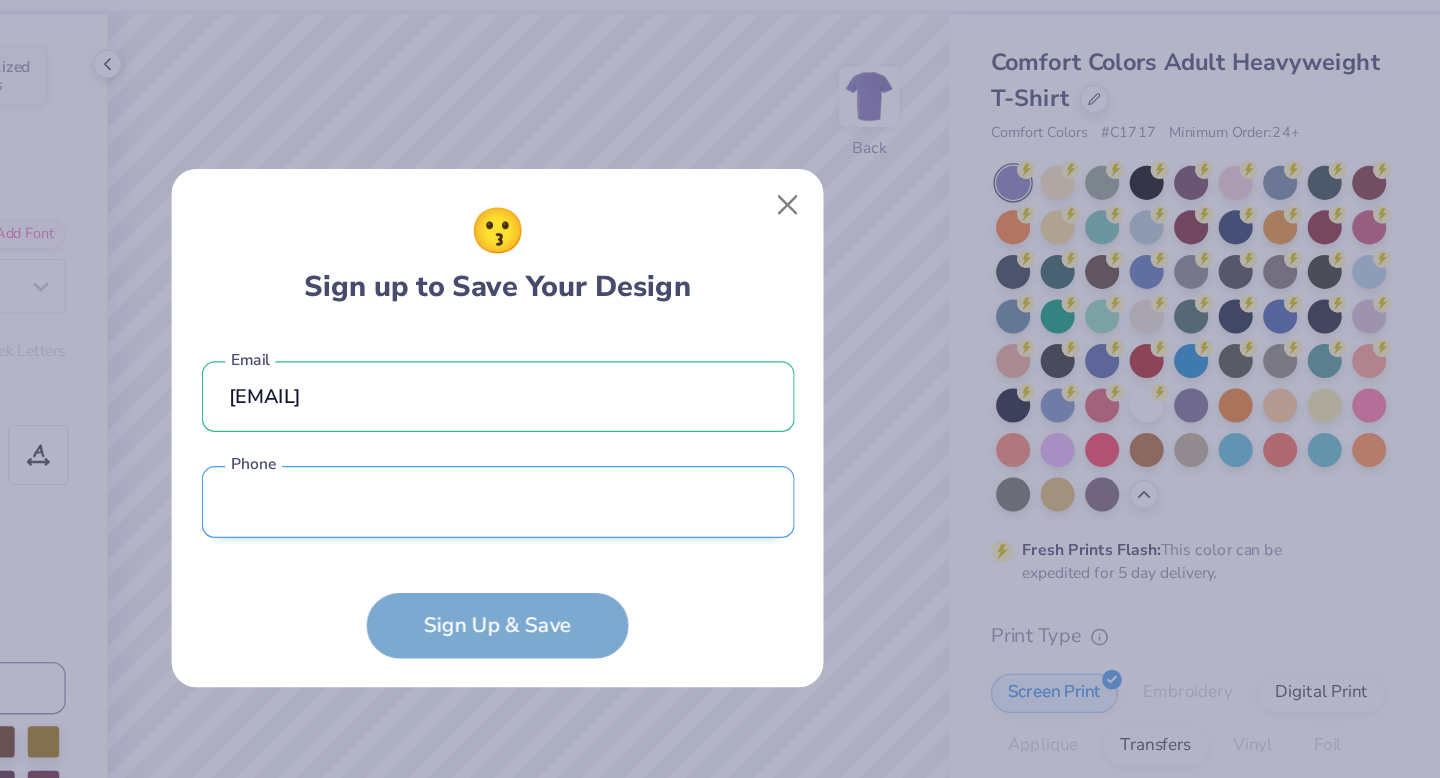 click at bounding box center (720, 445) 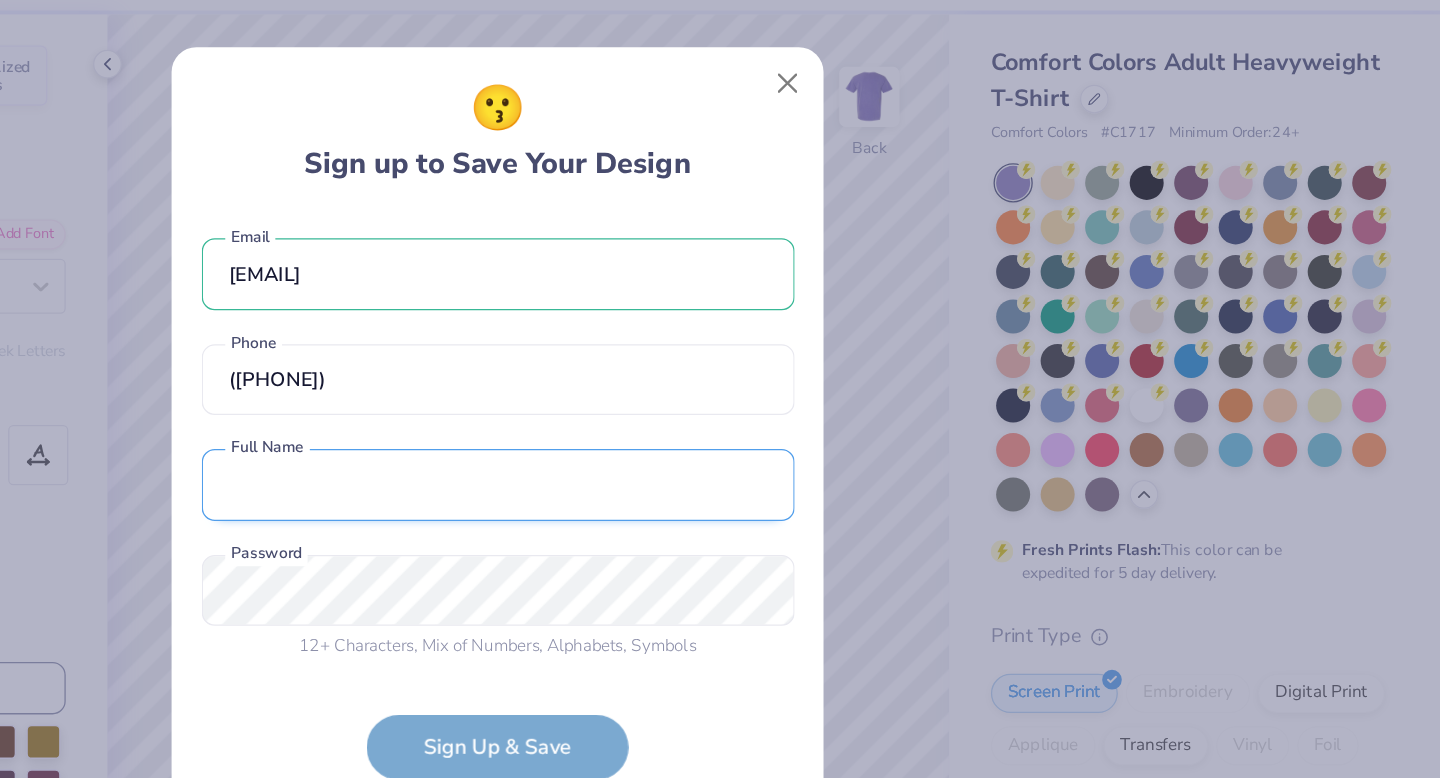 click at bounding box center (720, 432) 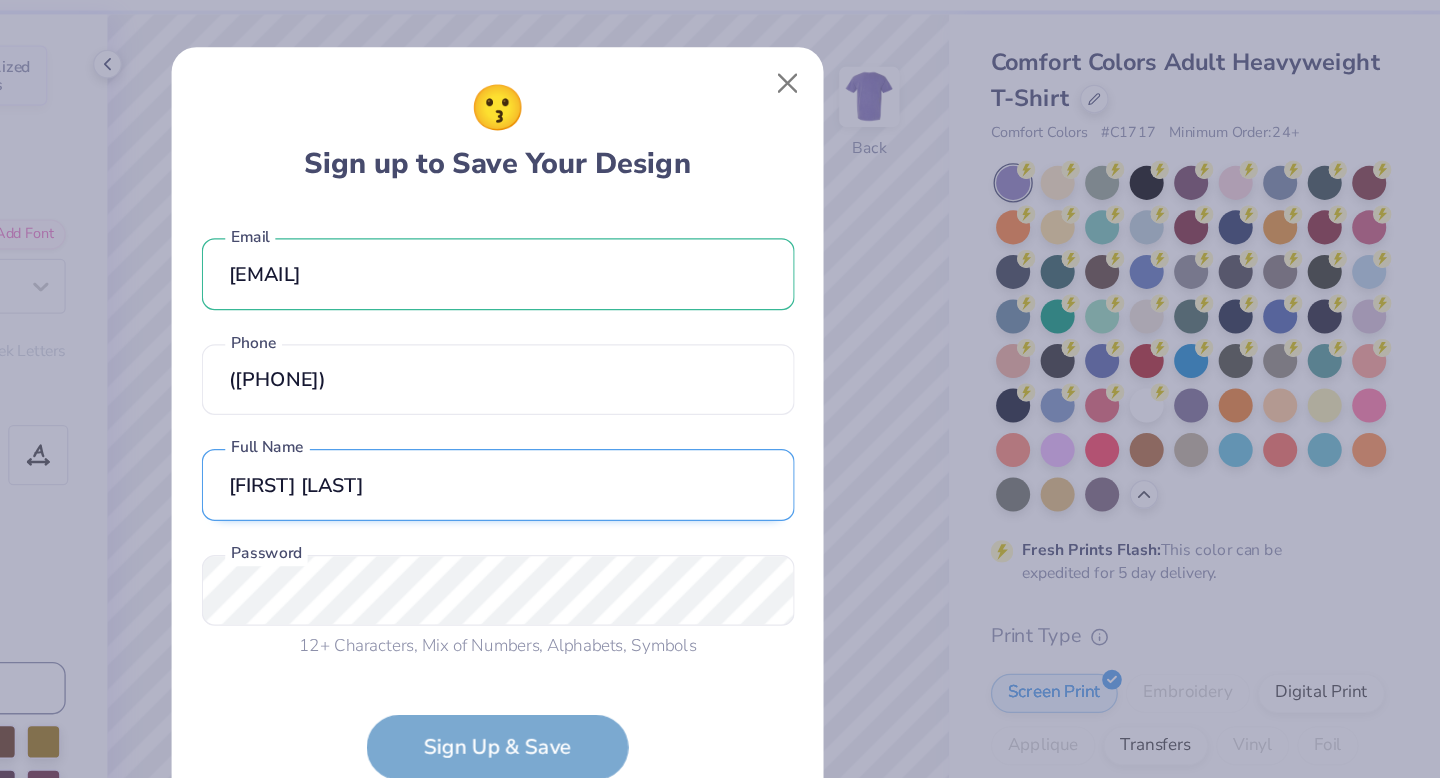 click on "[FIRST] [LAST]" at bounding box center [720, 432] 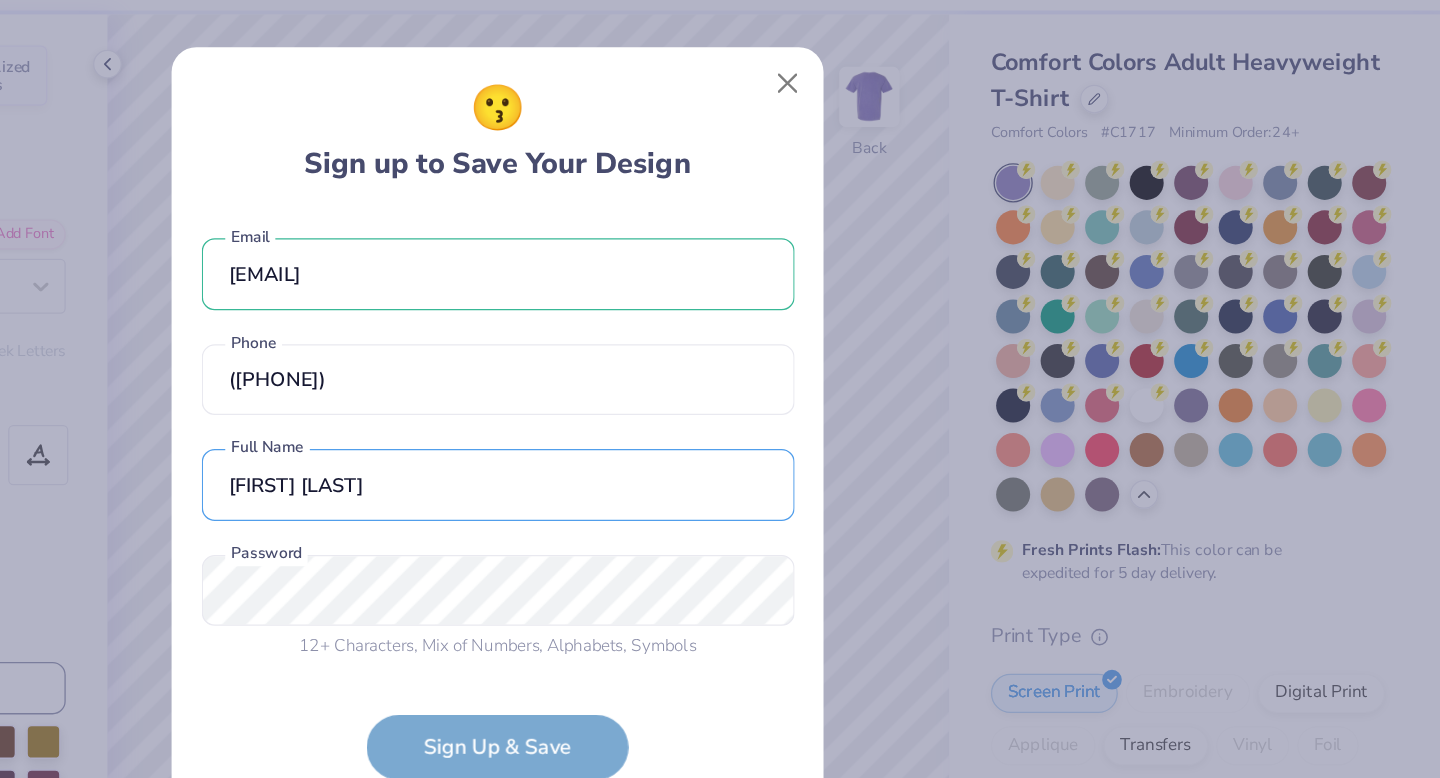 type on "[FIRST] [LAST]" 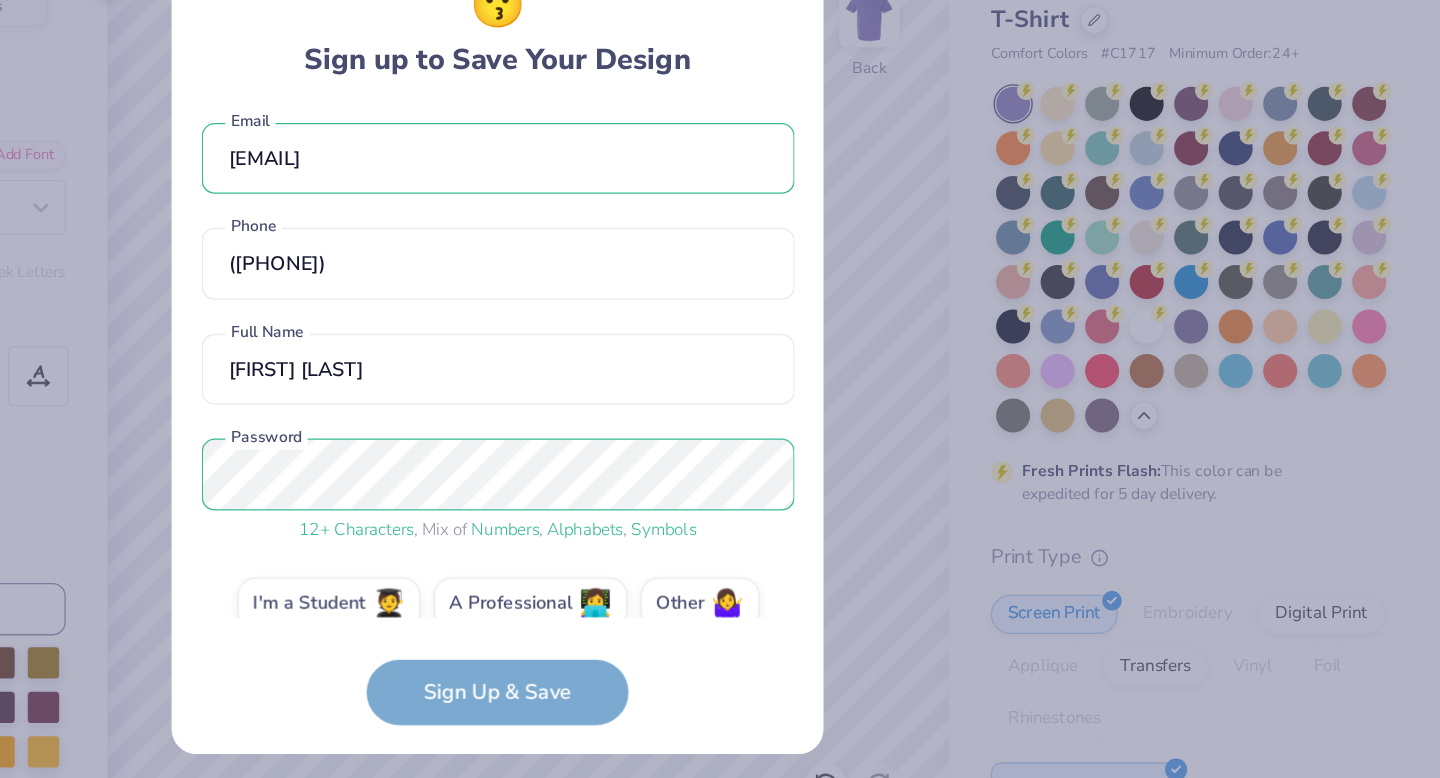 scroll, scrollTop: 10, scrollLeft: 0, axis: vertical 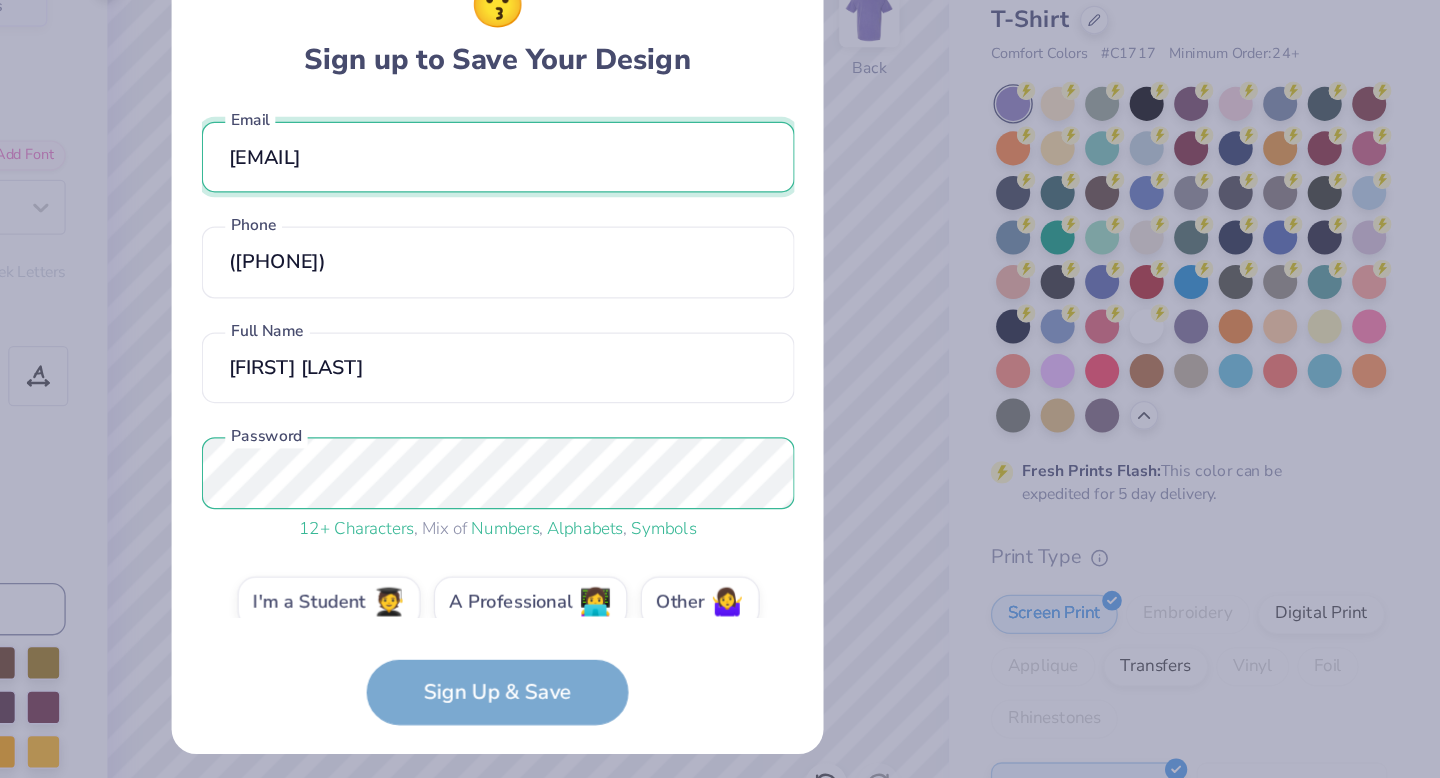 click on "[EMAIL]" at bounding box center (720, 243) 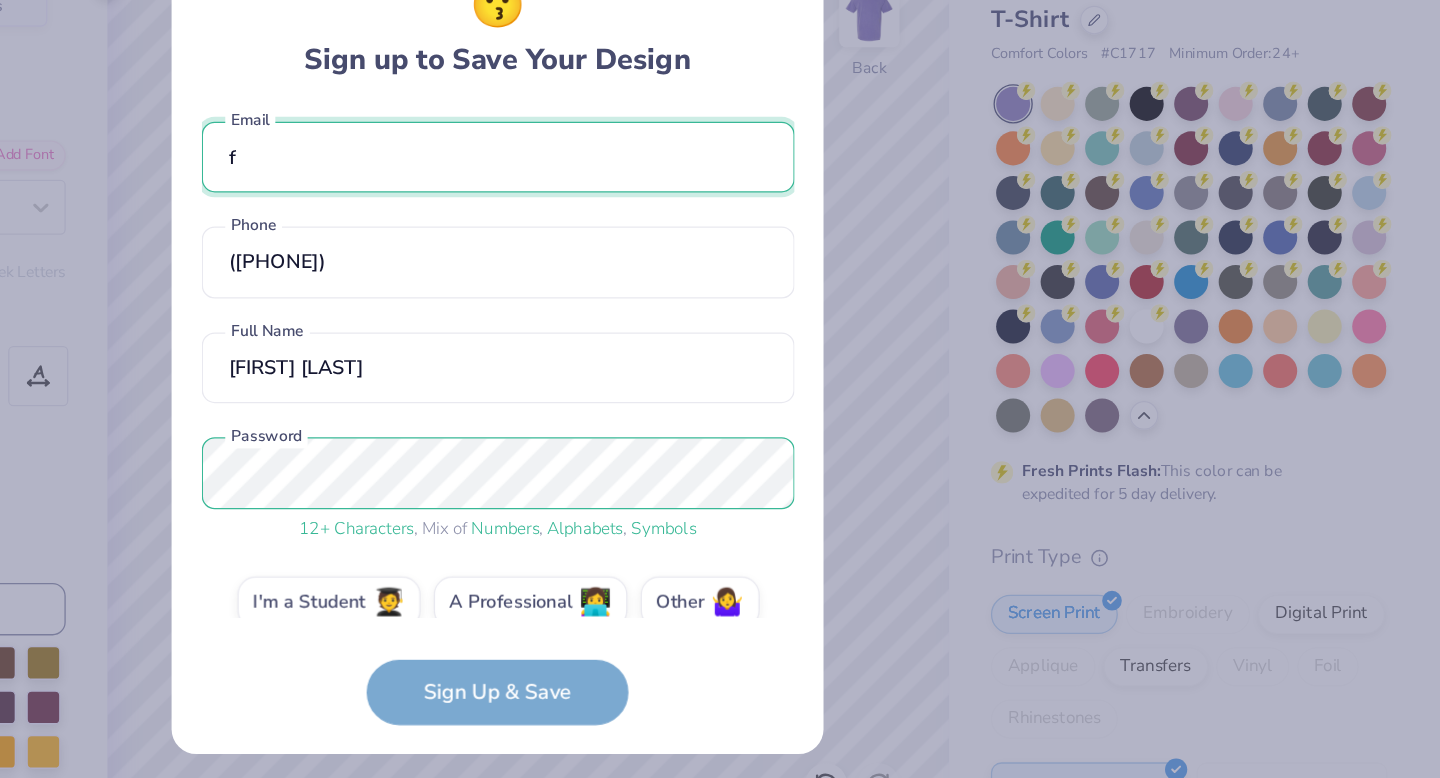 scroll, scrollTop: 0, scrollLeft: 0, axis: both 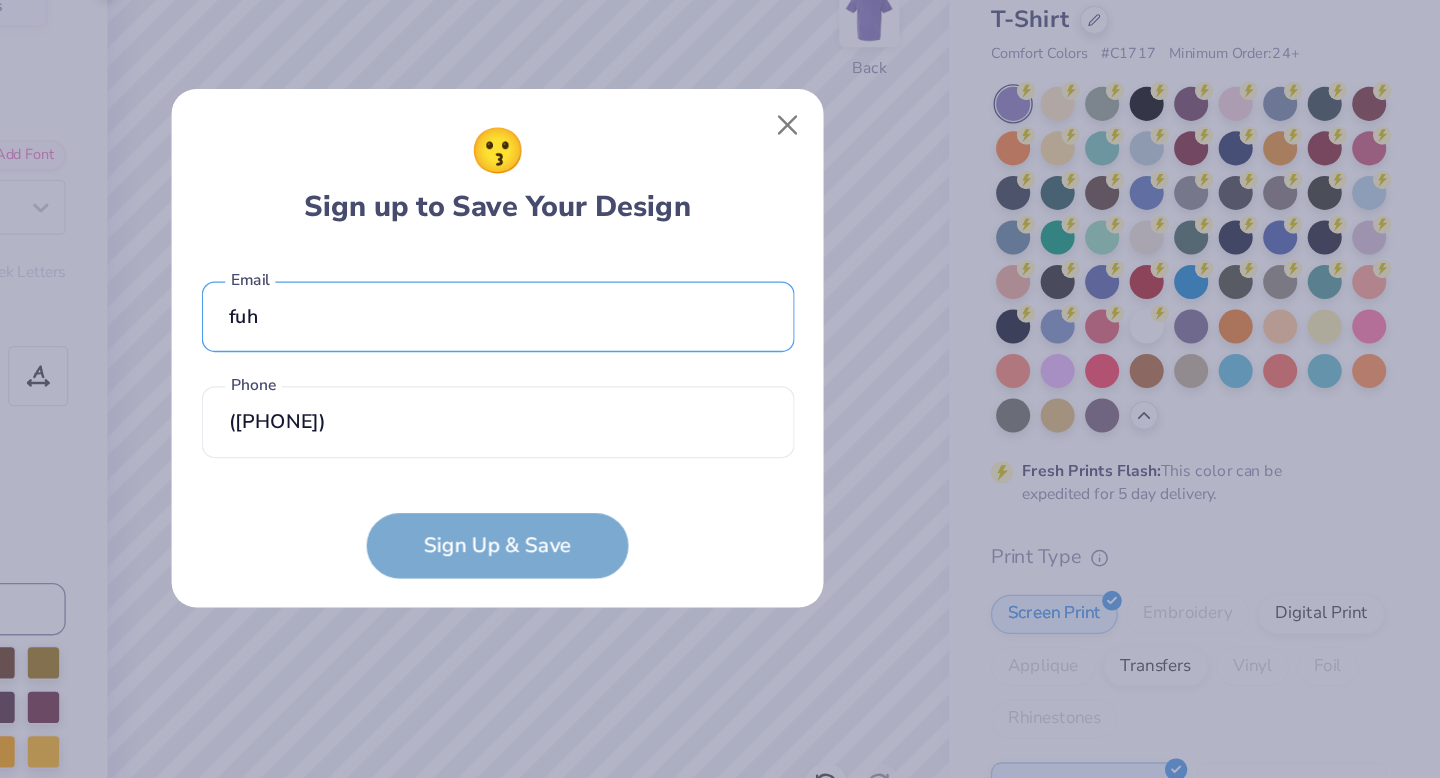 type on "[EMAIL]" 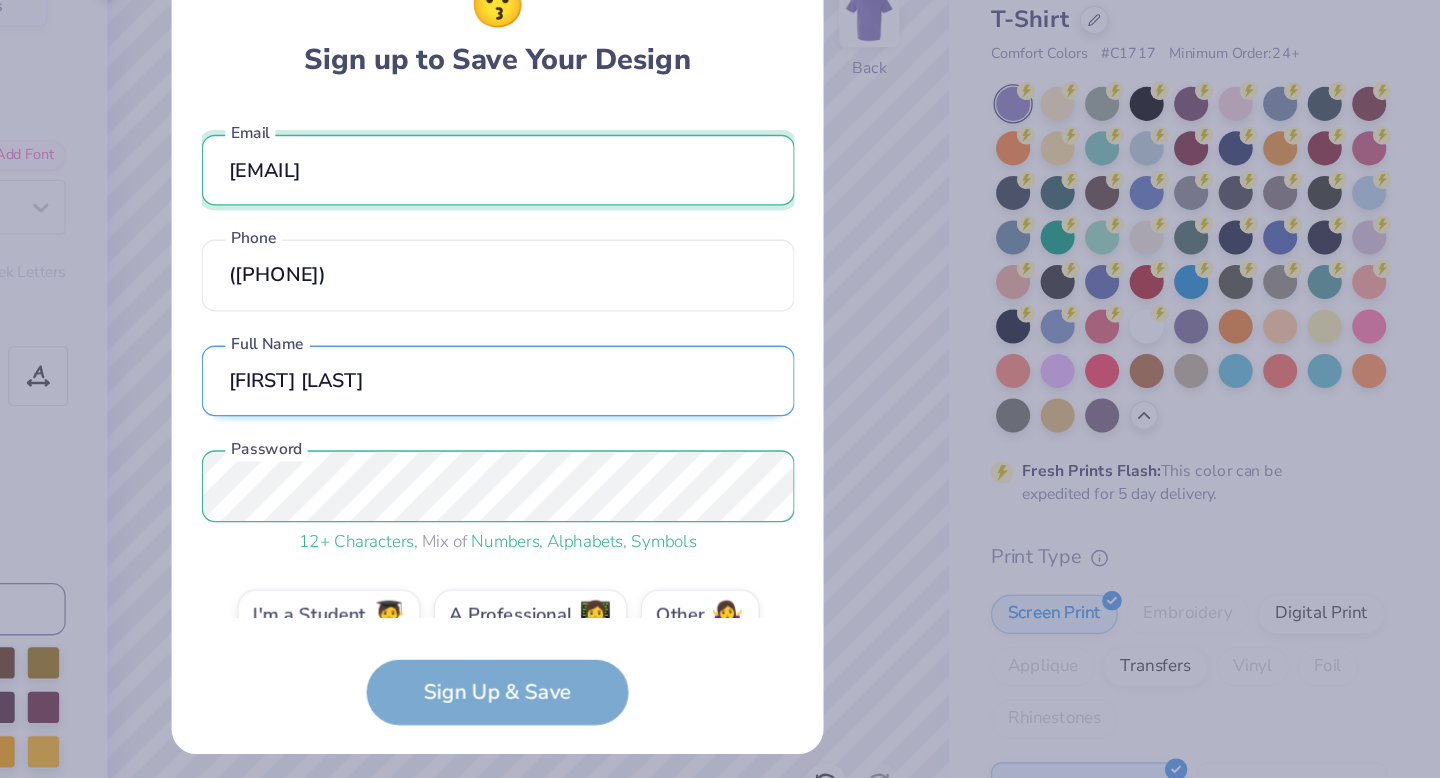 scroll, scrollTop: 38, scrollLeft: 0, axis: vertical 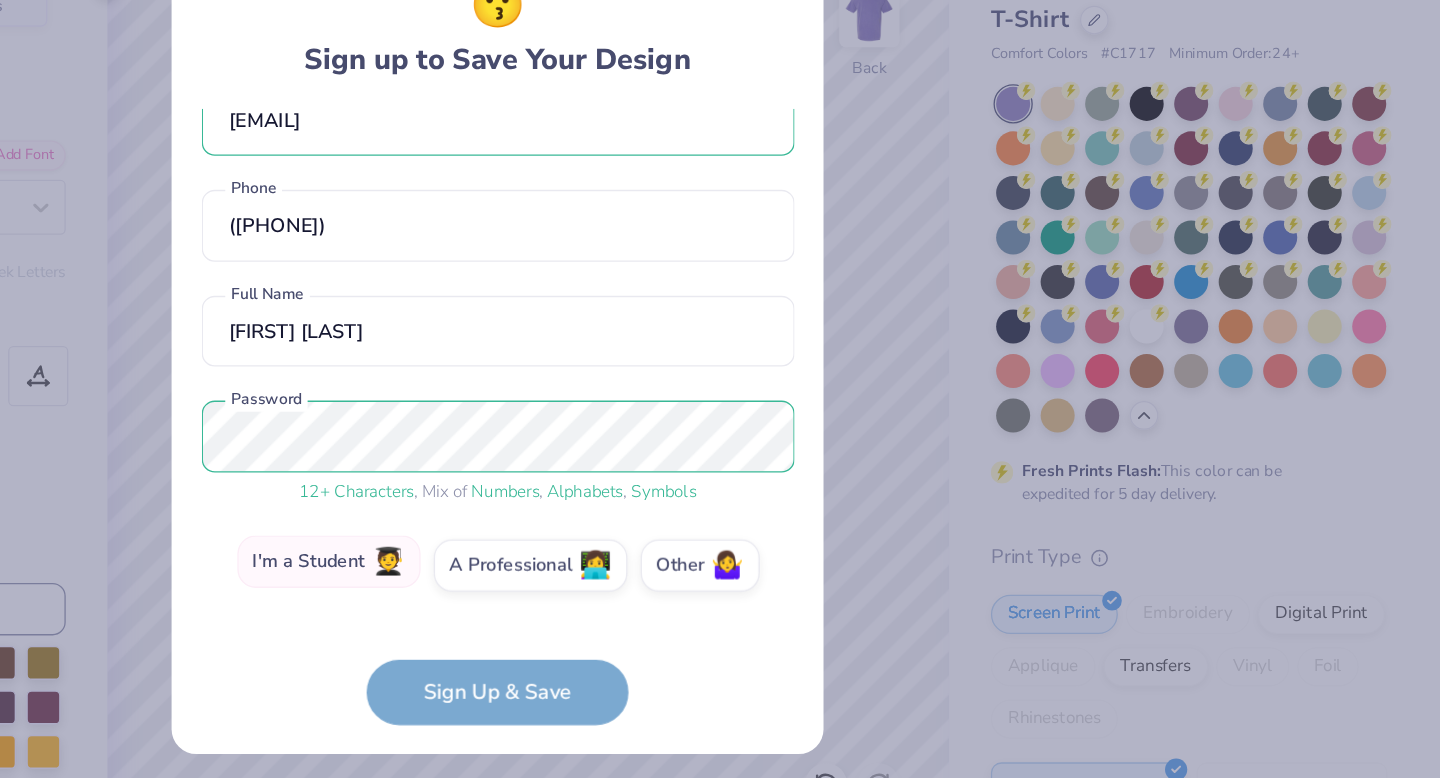 click on "I'm a Student 🧑‍🎓" at bounding box center (591, 552) 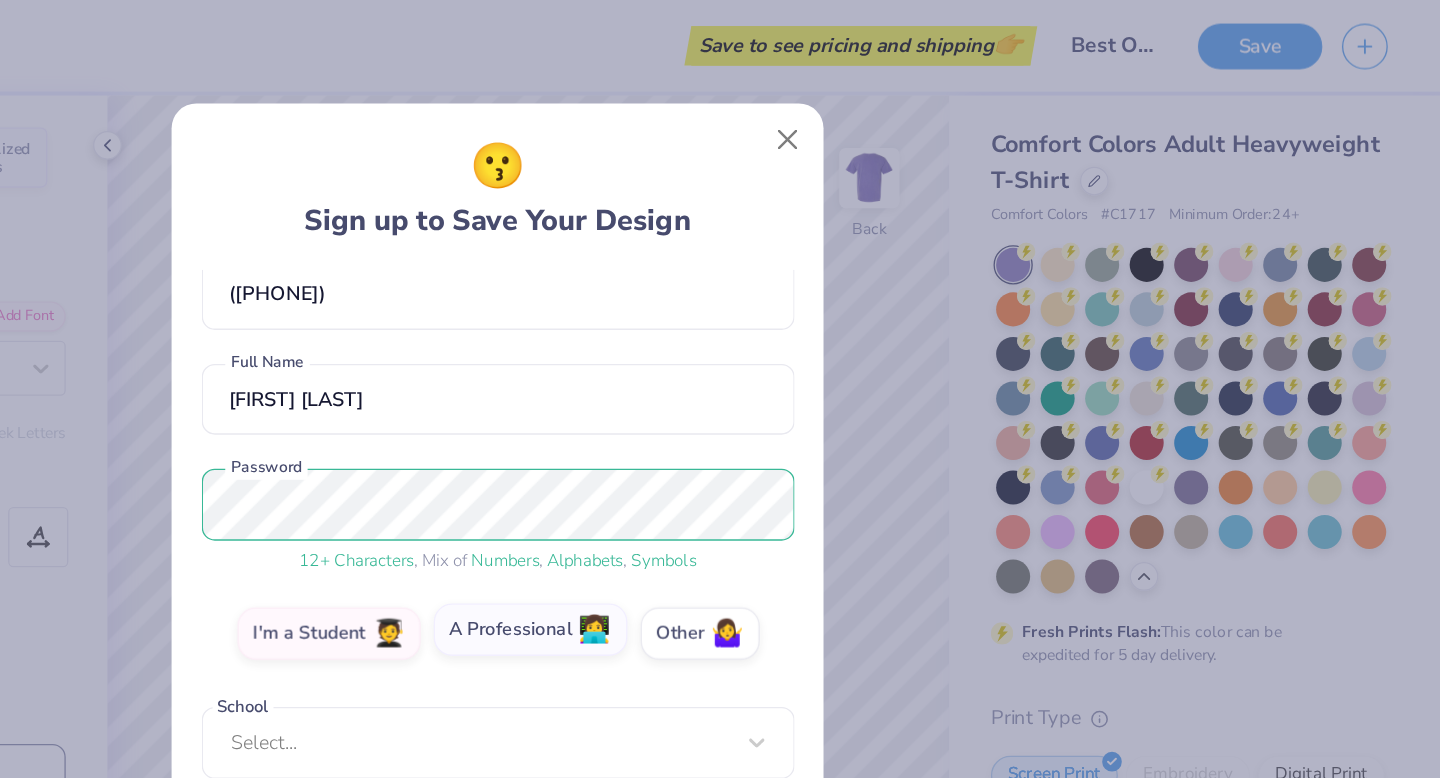 scroll, scrollTop: 119, scrollLeft: 0, axis: vertical 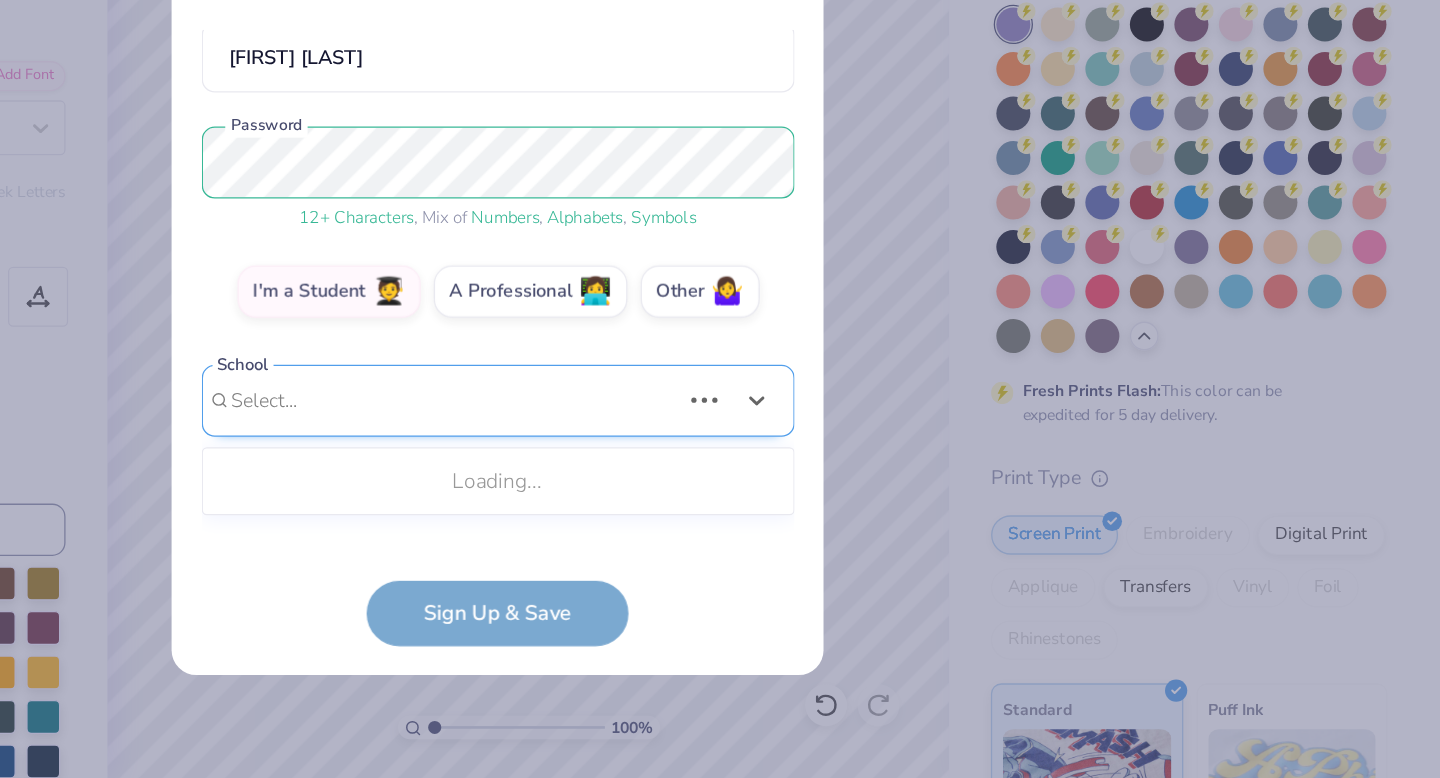 click on "[EMAIL] Email ([PHONE]) Phone [FIRST] [LAST] Full Name 12 + Characters , Mix of   Numbers ,   Alphabets ,   Symbols Password I'm a Student 🧑‍🎓 A Professional 👩‍💻 Other 🤷‍♀️ School   Use Up and Down to choose options, press Enter to select the currently focused option, press Escape to exit the menu, press Tab to select the option and exit the menu. Select... Loading... School cannot be null" at bounding box center (720, 400) 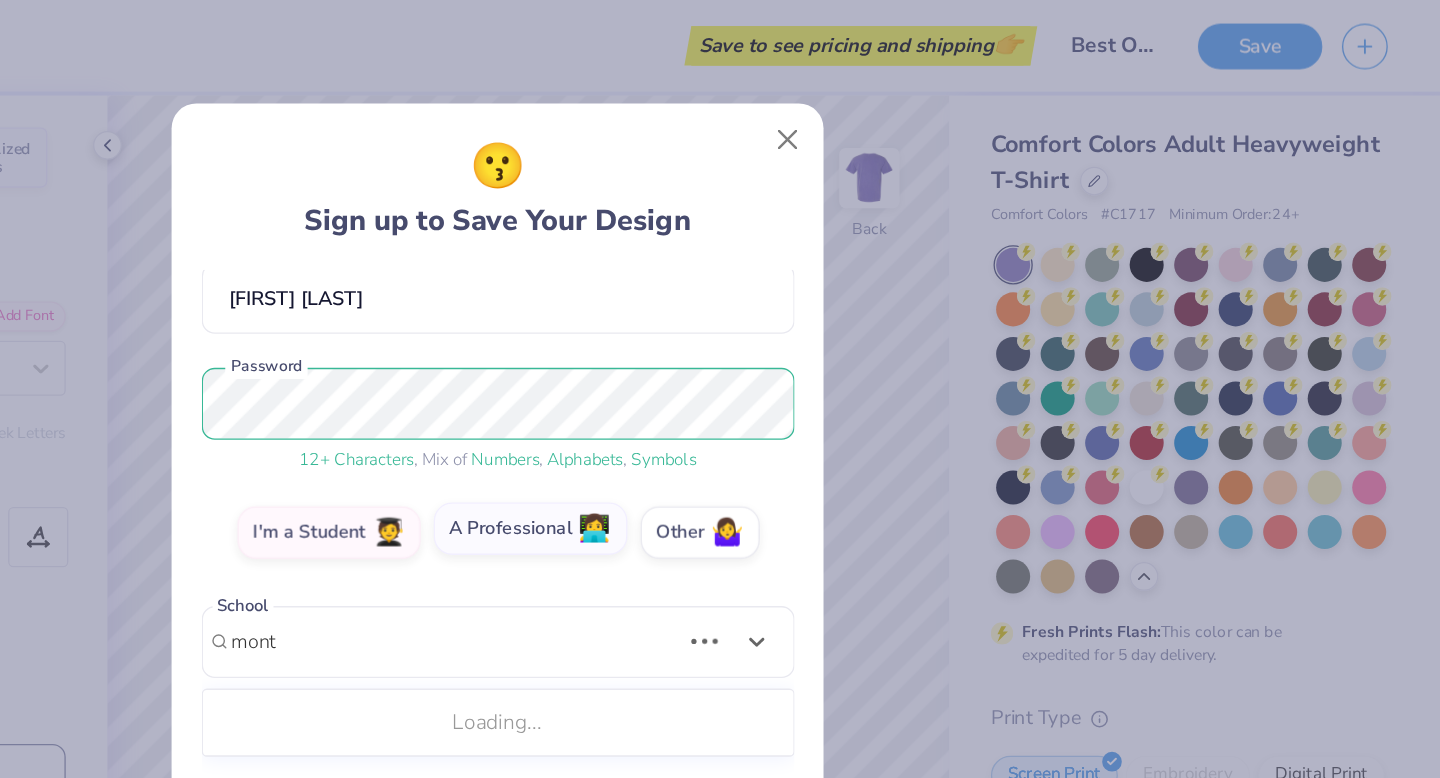 scroll, scrollTop: 419, scrollLeft: 0, axis: vertical 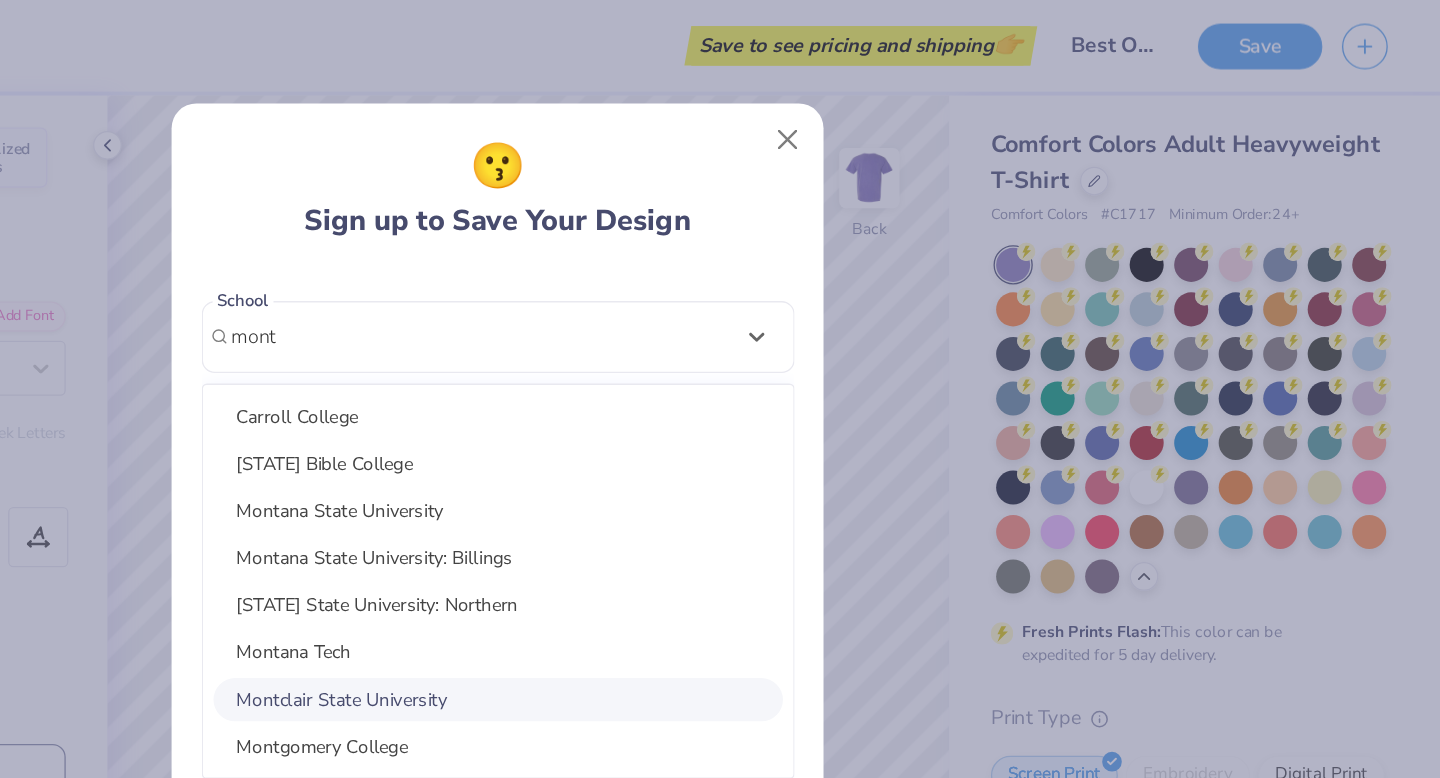 click on "Montclair State University" at bounding box center (720, 534) 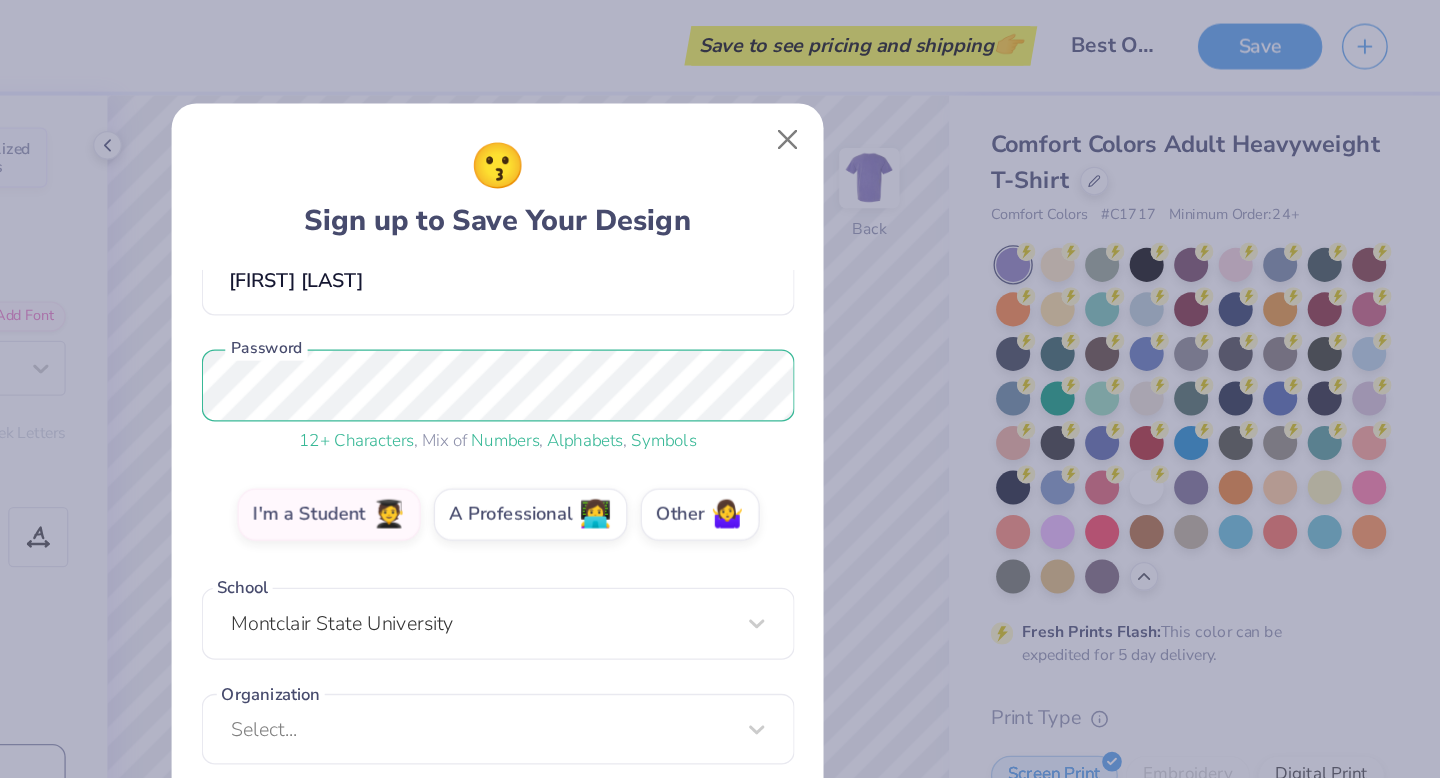 scroll, scrollTop: 199, scrollLeft: 0, axis: vertical 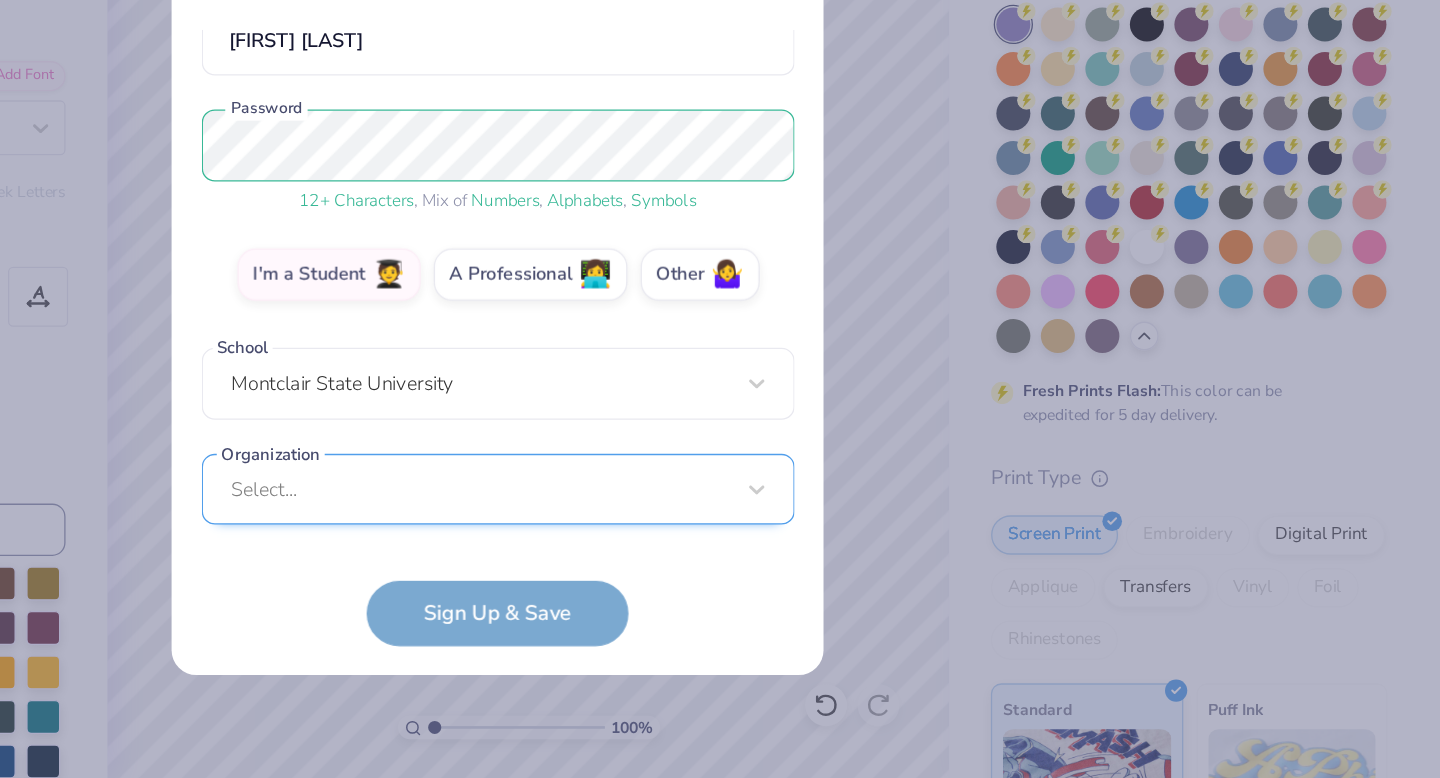 click on "Select..." at bounding box center [720, 557] 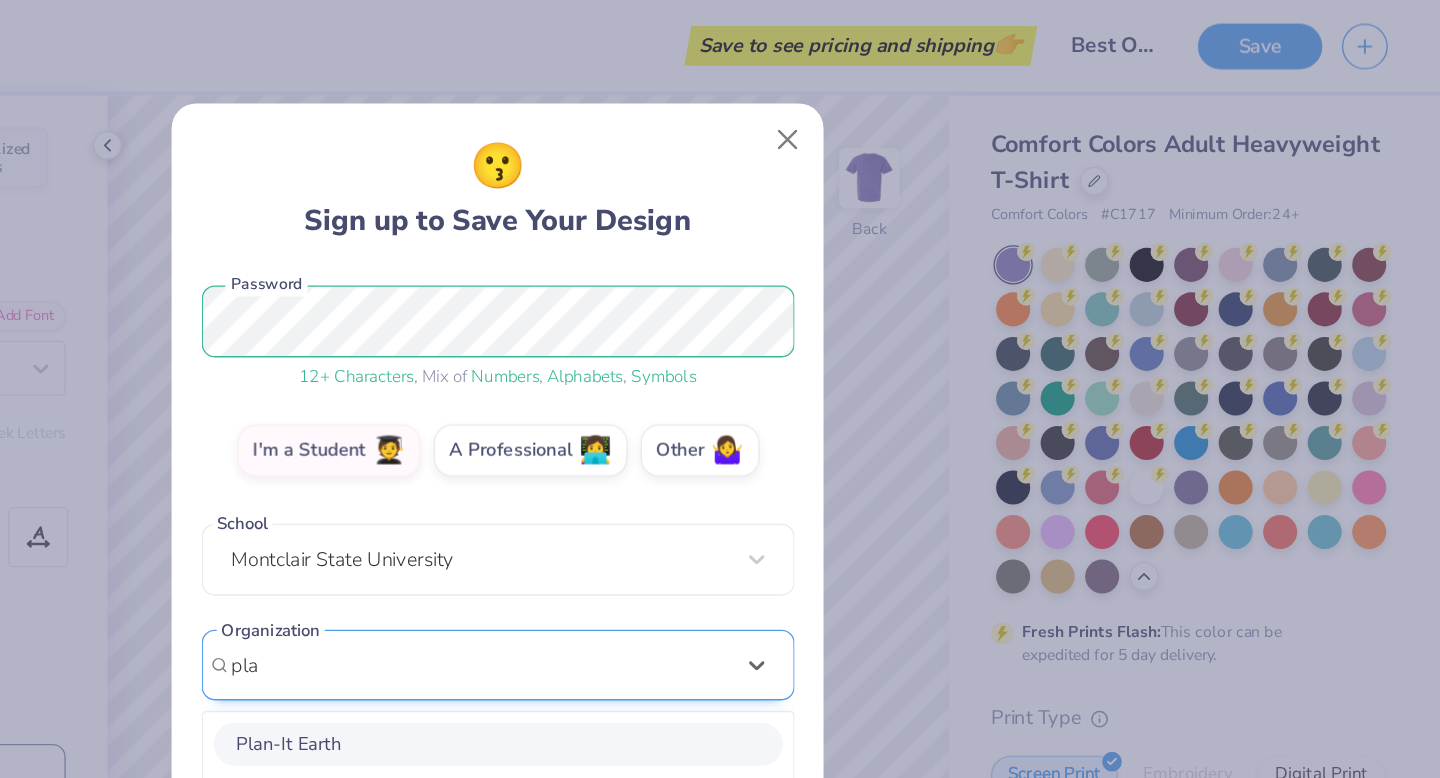 type on "play" 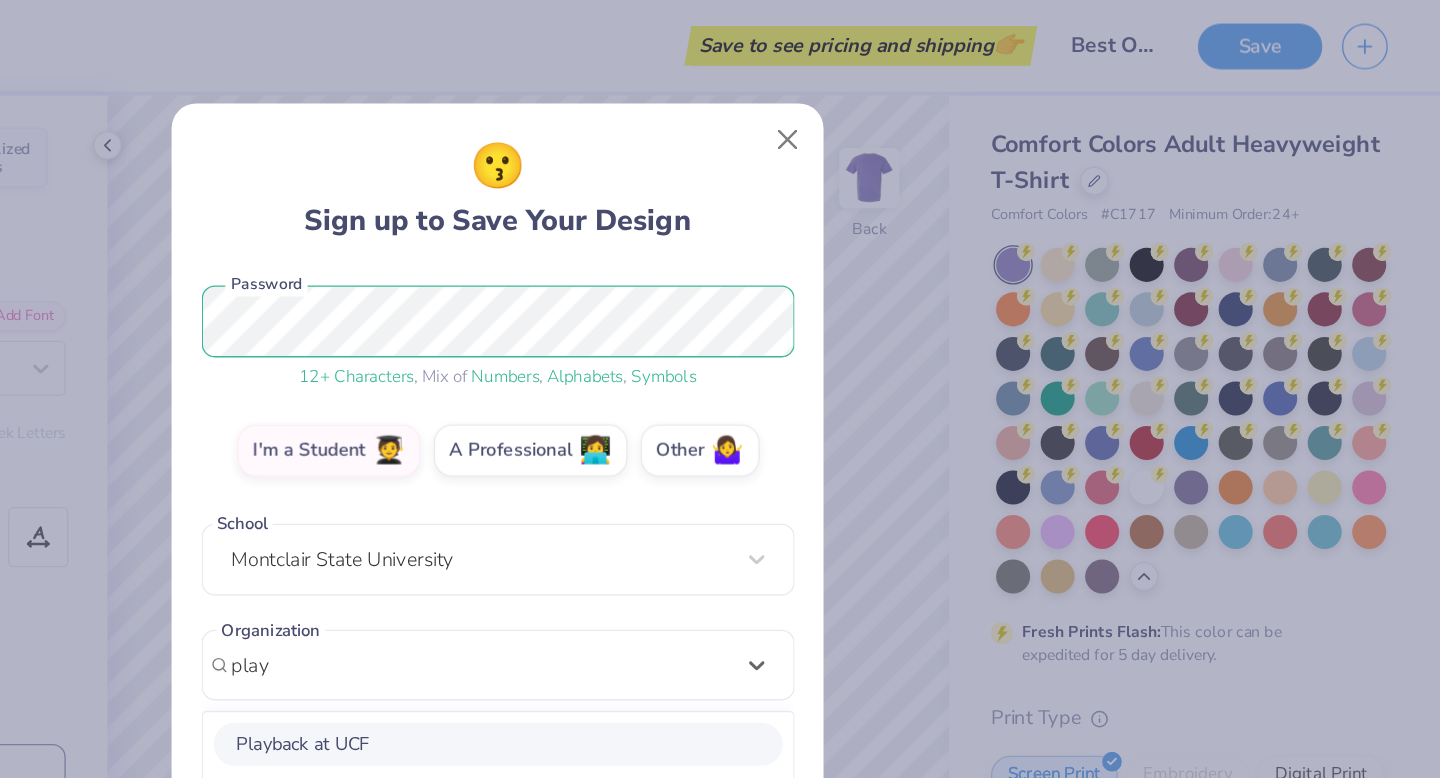 scroll, scrollTop: 517, scrollLeft: 0, axis: vertical 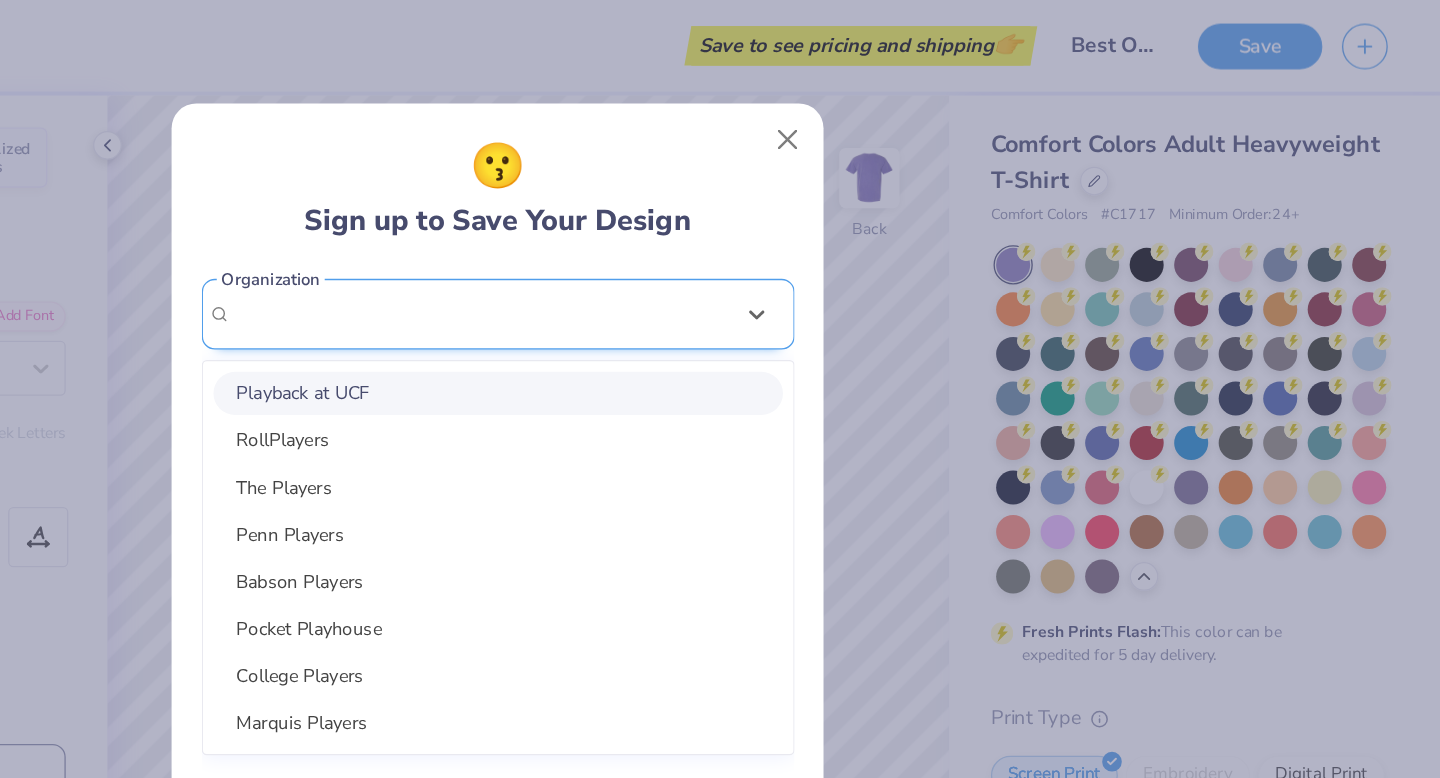 click on "fuhrr1@[EXAMPLE.COM] Email ([PHONE]) Phone [FIRST] [LAST] Full Name 12 + Characters , Mix of   Numbers ,   Alphabets ,   Symbols Password I'm a Student 🧑‍🎓 A Professional 👩‍💻 Other 🤷‍♀️ School Montclair State University Organization option  focused, 1 of 31. 31 results available for search term play. Use Up and Down to choose options, press Enter to select the currently focused option, press Escape to exit the menu, press Tab to select the option and exit the menu. Playback at UCF RollPlayers The Players Penn Players Babson Players Pocket Playhouse College Players Marquis Players Wenonah Players Wartburg Players Right to Play Childs Play Improv Comedy Clay Guild Plan-It Earth planet ECU Planet Kreyol Planet Longhorn Planet Pose Planned Parenthood Plant Club lambda Alpha Epislon Chaplain's Office Simply Vocale Whiplash Ultimate Pi Alpha Phi Los Platanos Alpha Tabletop Roleplaying Game Club at UTD Clay Target Club Clay Target League Add  Org : " play " Organization cannot be null" at bounding box center (720, 400) 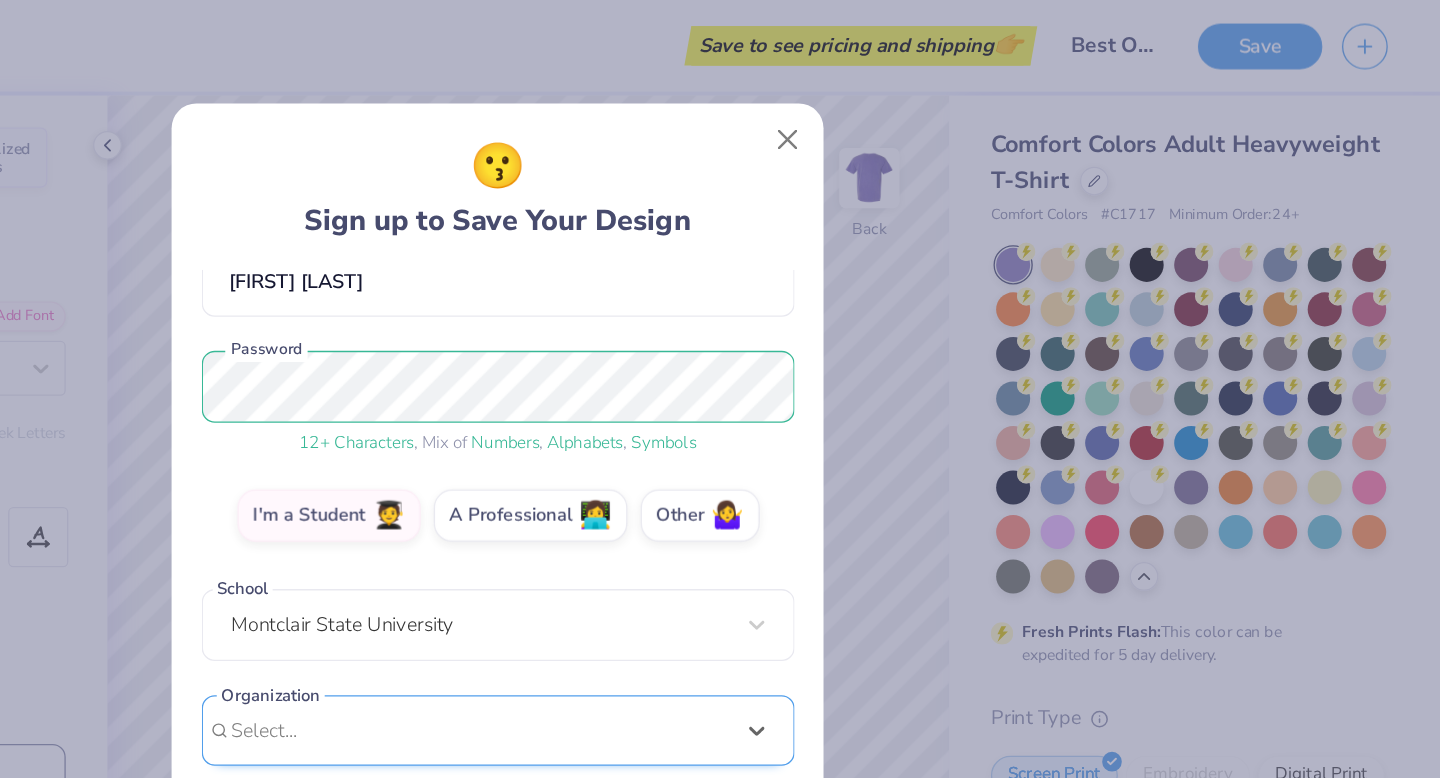 scroll, scrollTop: 499, scrollLeft: 0, axis: vertical 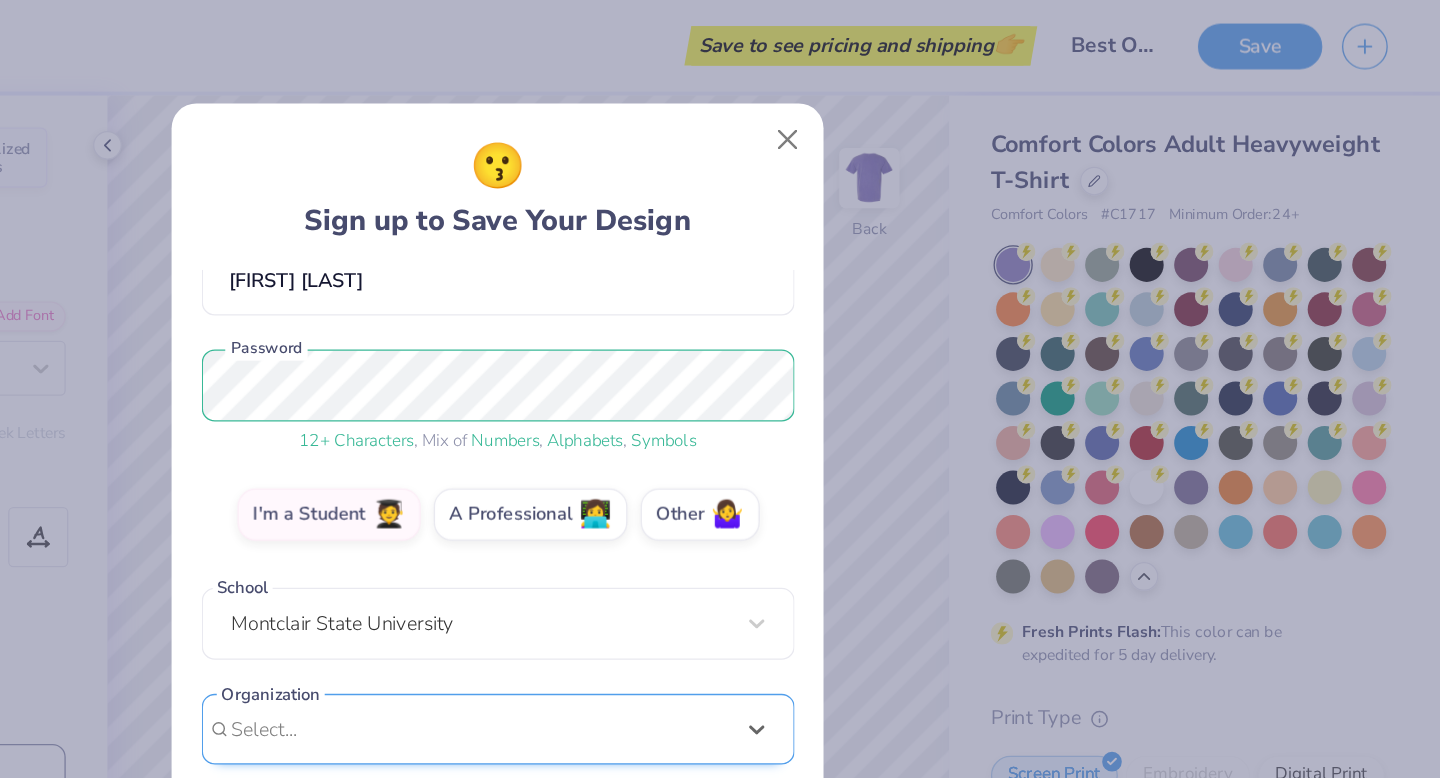 click on "Select is focused ,type to refine list, press Down to open the menu,  Select..." at bounding box center [720, 557] 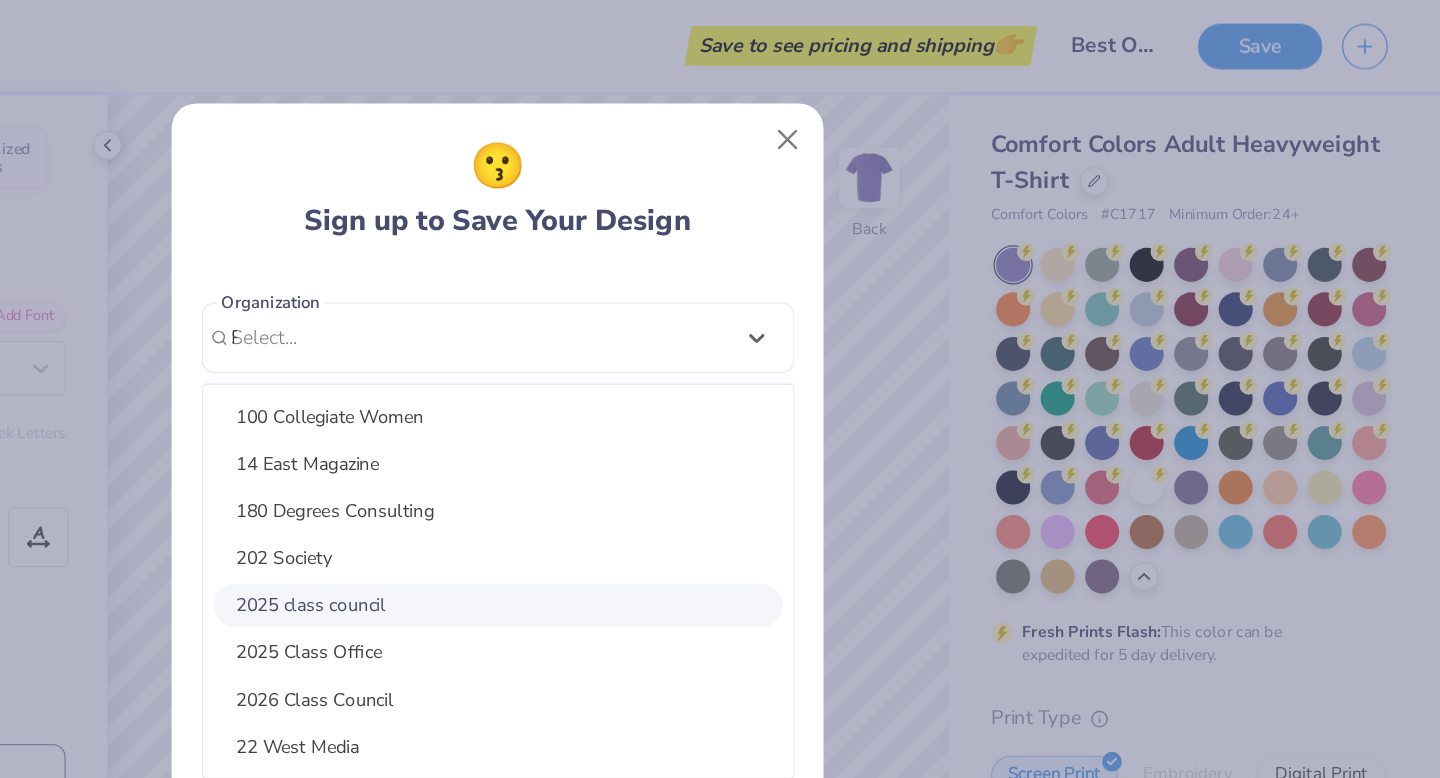 scroll, scrollTop: 266, scrollLeft: 0, axis: vertical 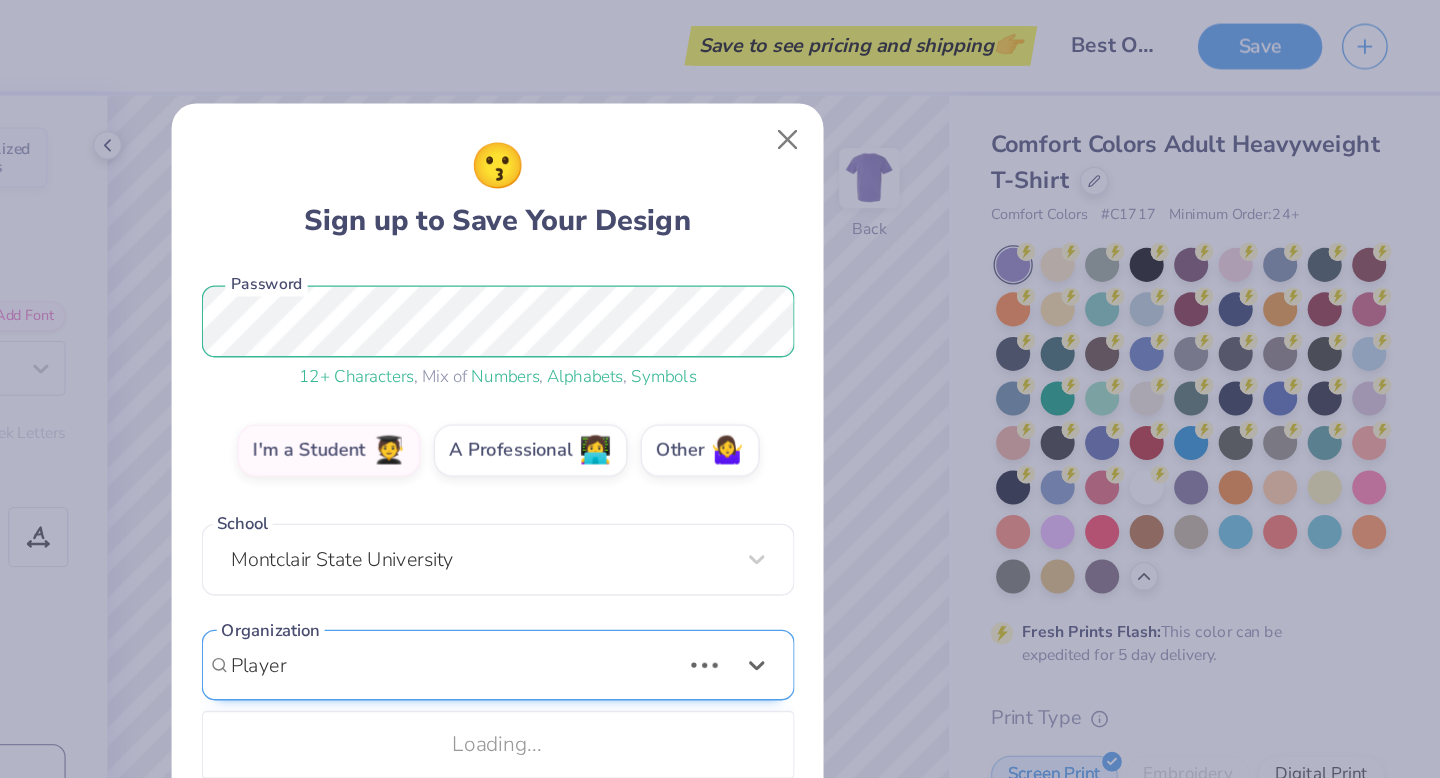 type on "Players" 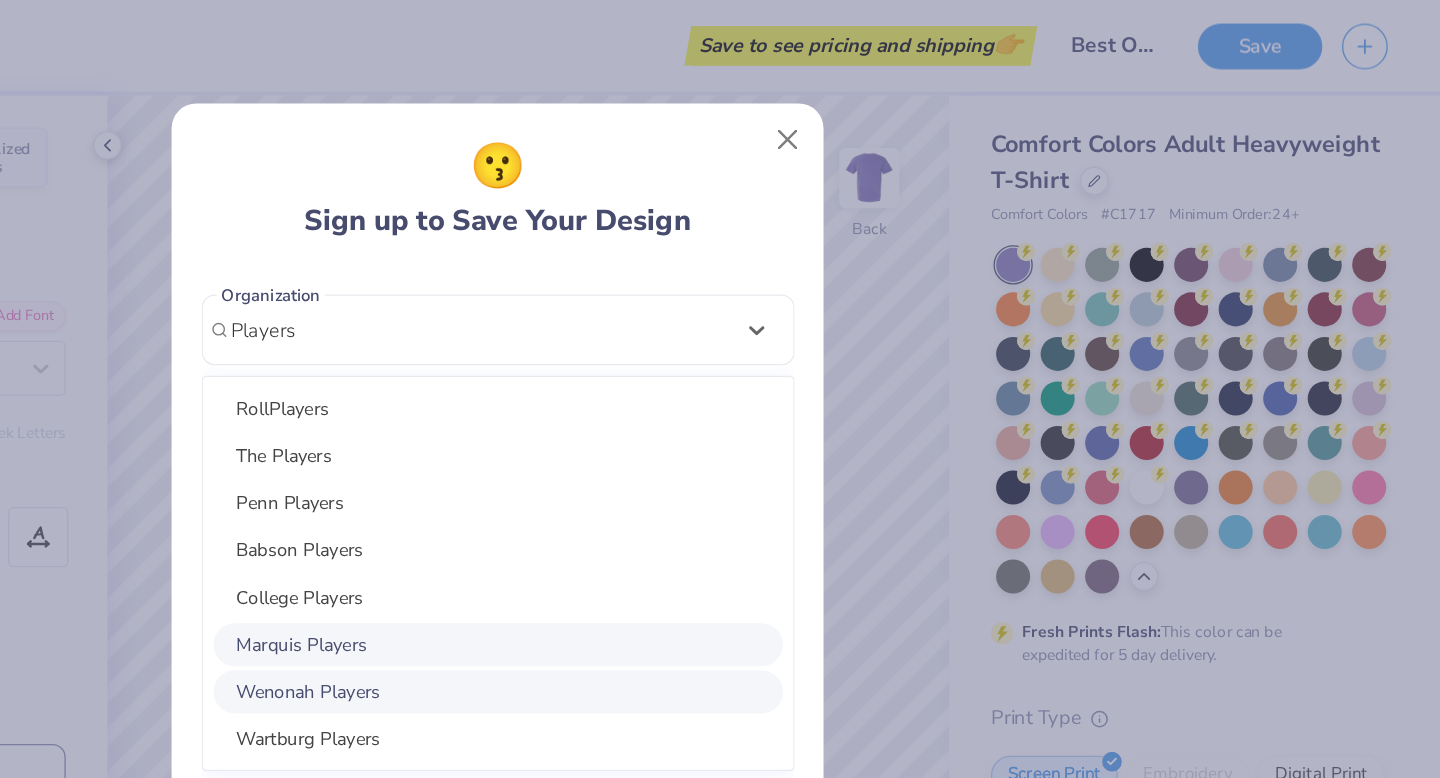 scroll, scrollTop: 507, scrollLeft: 0, axis: vertical 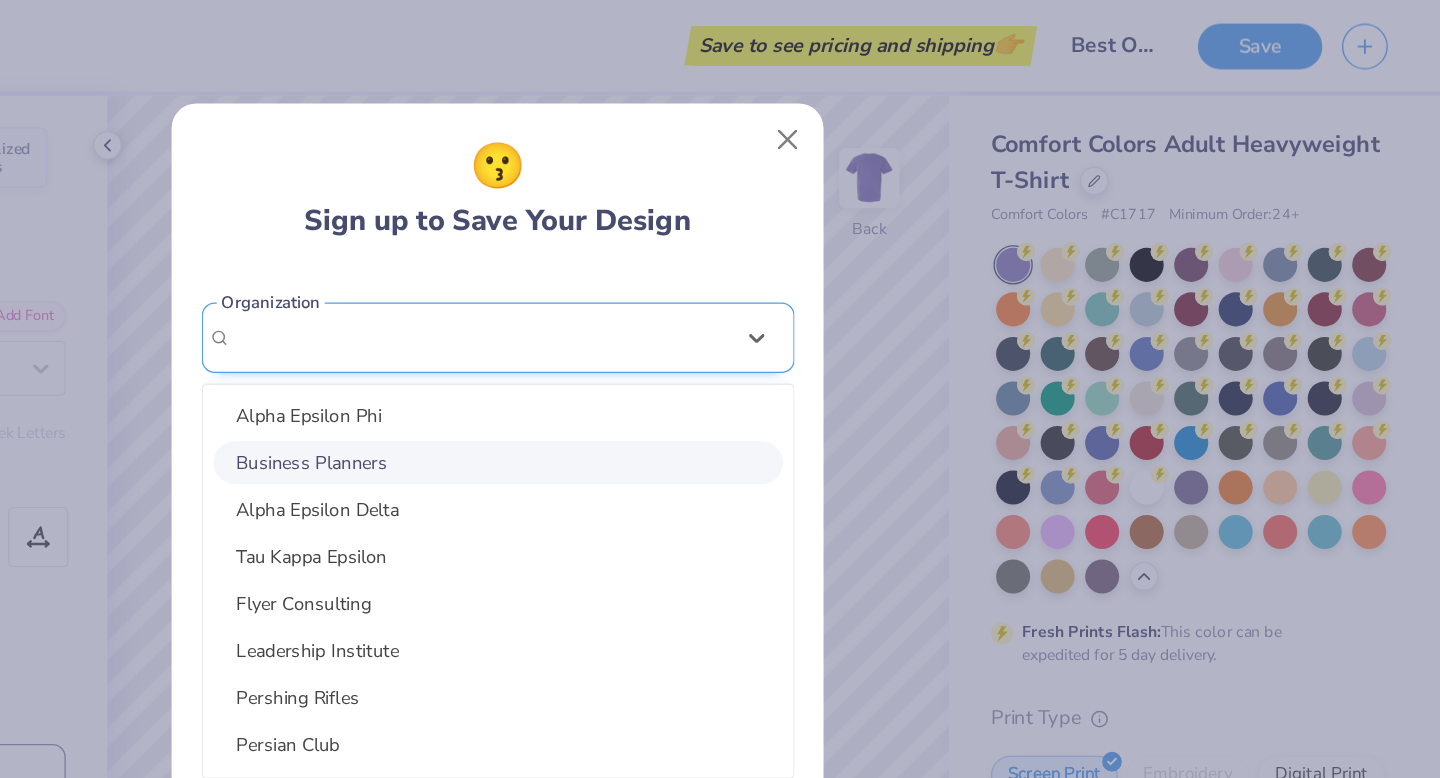 click on "[EMAIL] Email ([PHONE]) Phone [FIRST] [LAST] Full Name 12 + Characters , Mix of   Numbers ,   Alphabets ,   Symbols Password I'm a Student 🧑‍🎓 A Professional 👩‍💻 Other 🤷‍♀️ School Montclair State University Organization   Select is focused ,type to refine list, press Down to open the menu,  Select... Organization cannot be null Sign Up & Save" at bounding box center (720, 400) 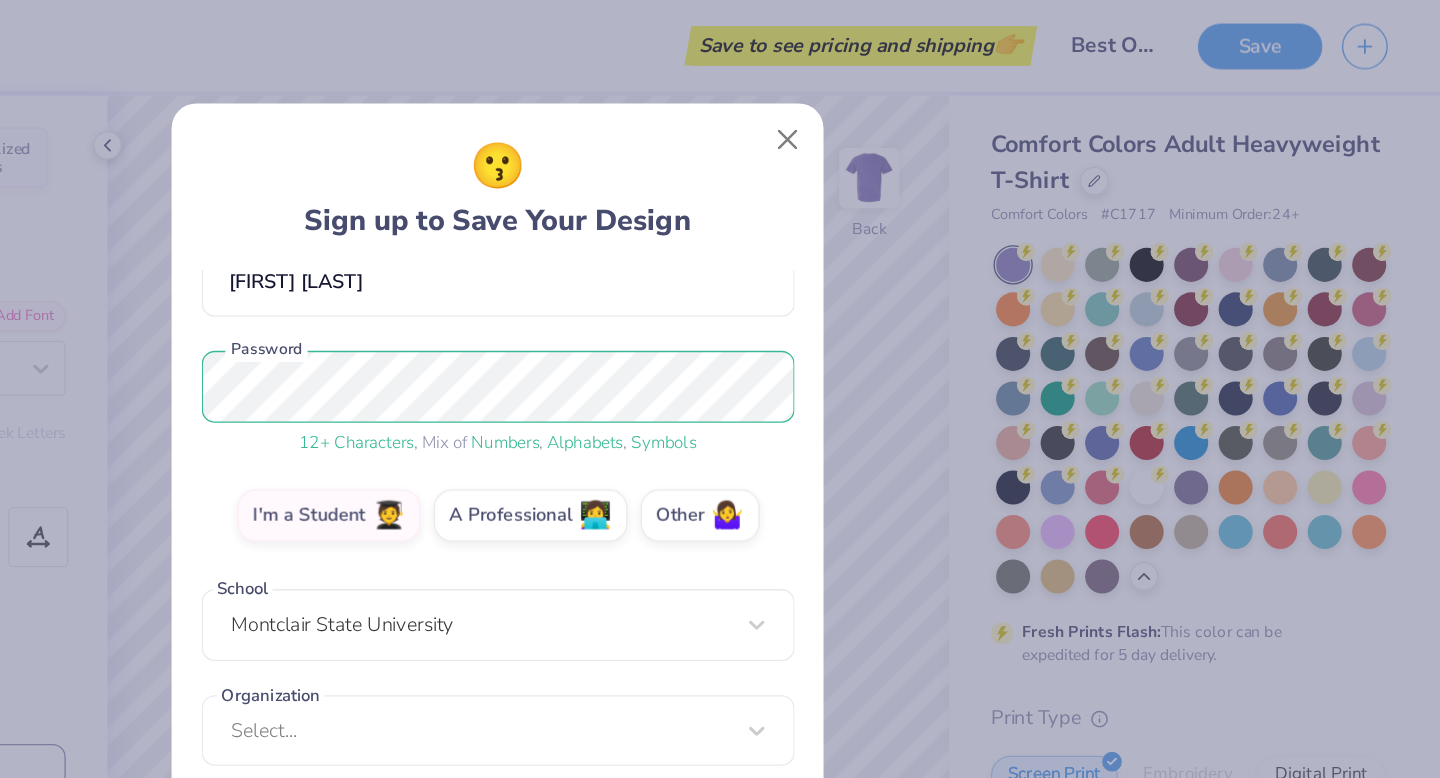 click on "fuhrr1@[EXAMPLE.COM] Email ([PHONE]) Phone [FIRST] [LAST] Full Name 12 + Characters , Mix of   Numbers ,   Alphabets ,   Symbols Password I'm a Student 🧑‍🎓 A Professional 👩‍💻 Other 🤷‍♀️ School Montclair State University Organization Select... Organization cannot be null" at bounding box center (720, 400) 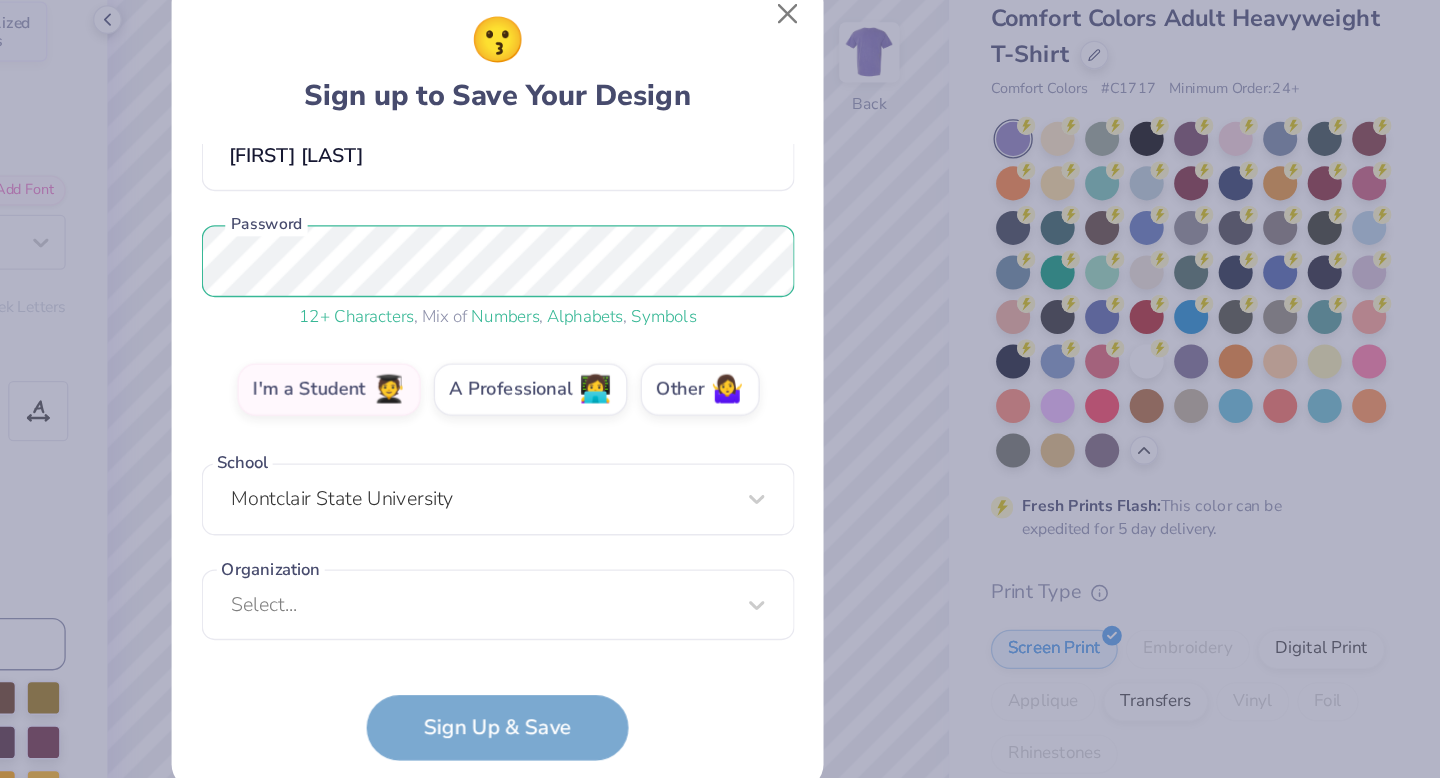 scroll, scrollTop: 0, scrollLeft: 0, axis: both 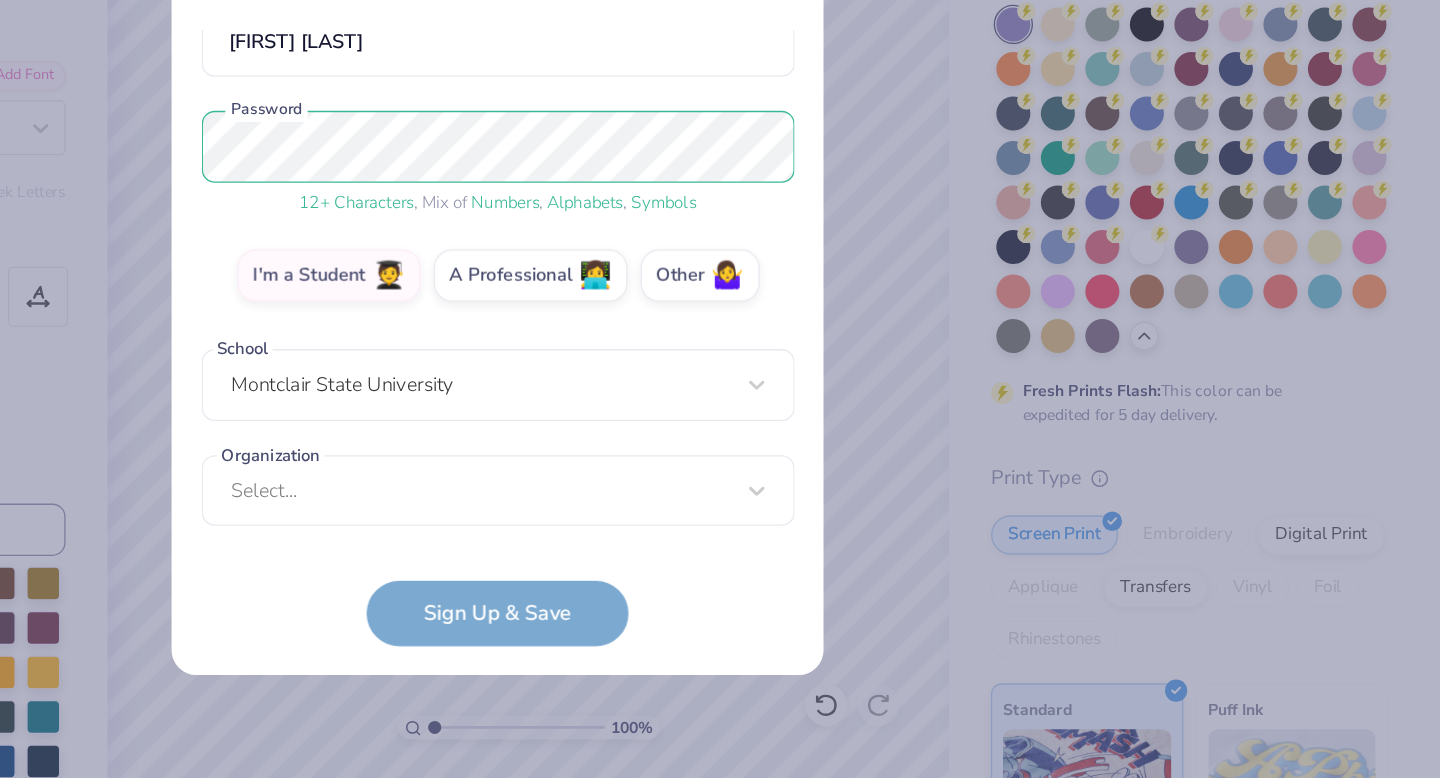click on "[EMAIL] Email ([PHONE]) Phone [FIRST] [LAST] Full Name 12 + Characters , Mix of   Numbers ,   Alphabets ,   Symbols Password I'm a Student 🧑‍🎓 A Professional 👩‍💻 Other 🤷‍♀️ School Montclair State University Organization Select... Organization cannot be null Sign Up & Save" at bounding box center [720, 441] 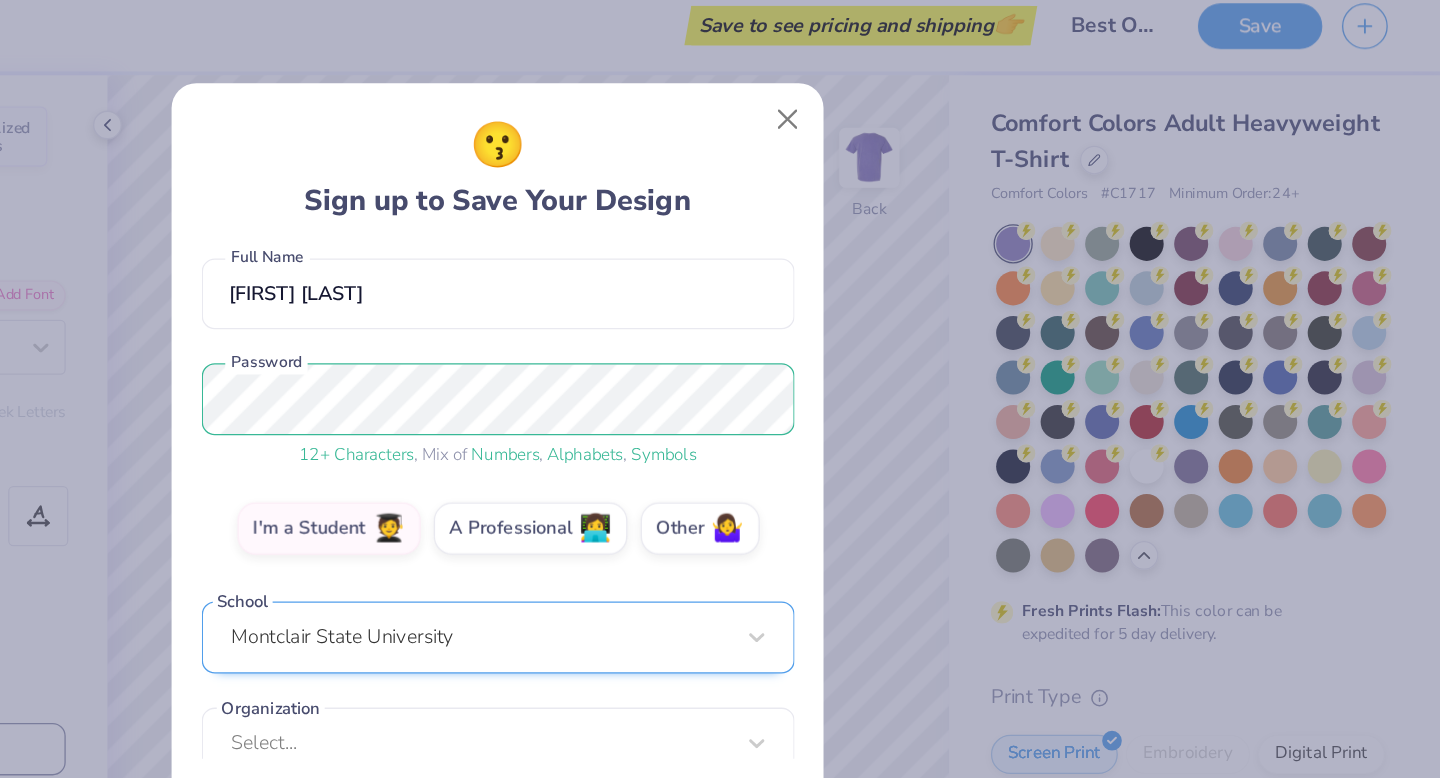 scroll, scrollTop: 199, scrollLeft: 0, axis: vertical 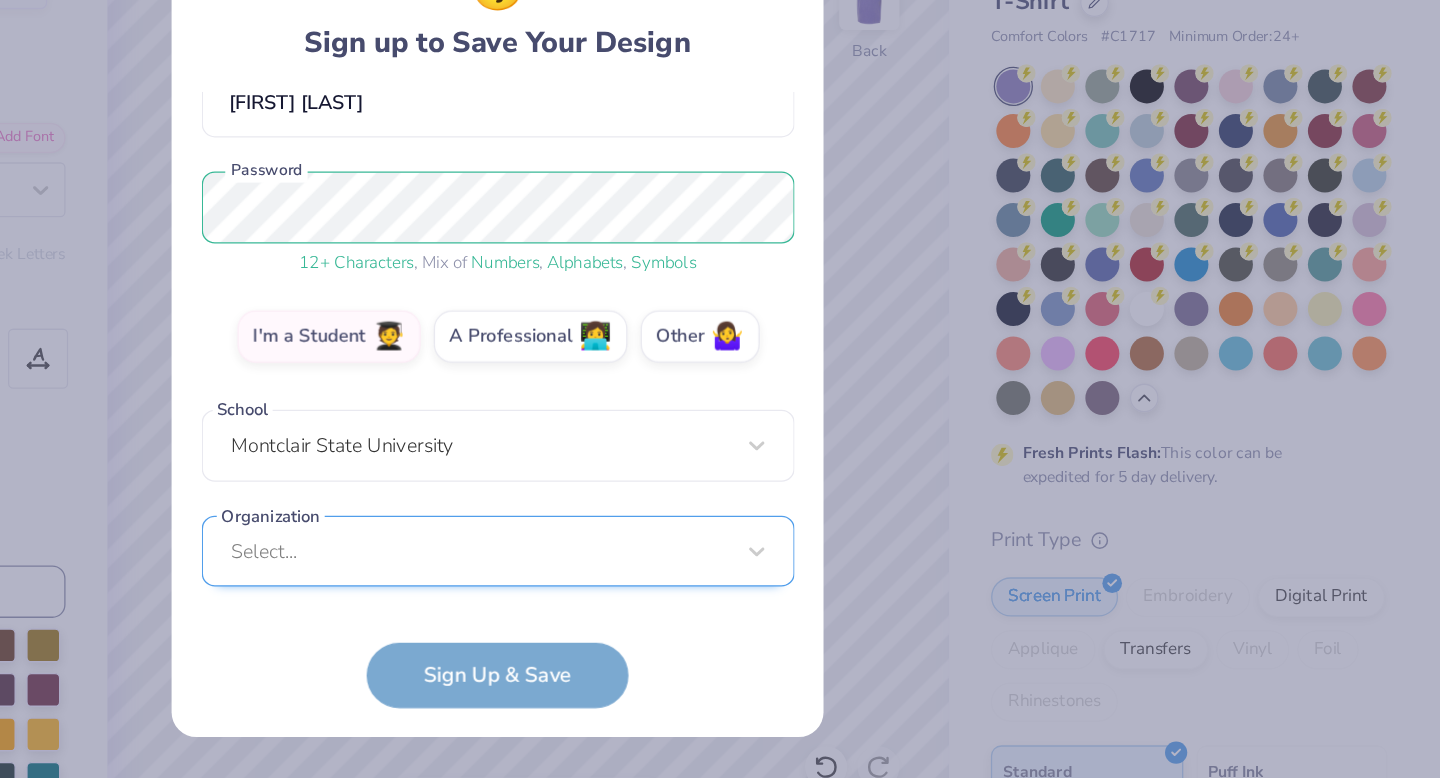 click on "Select..." at bounding box center [720, 557] 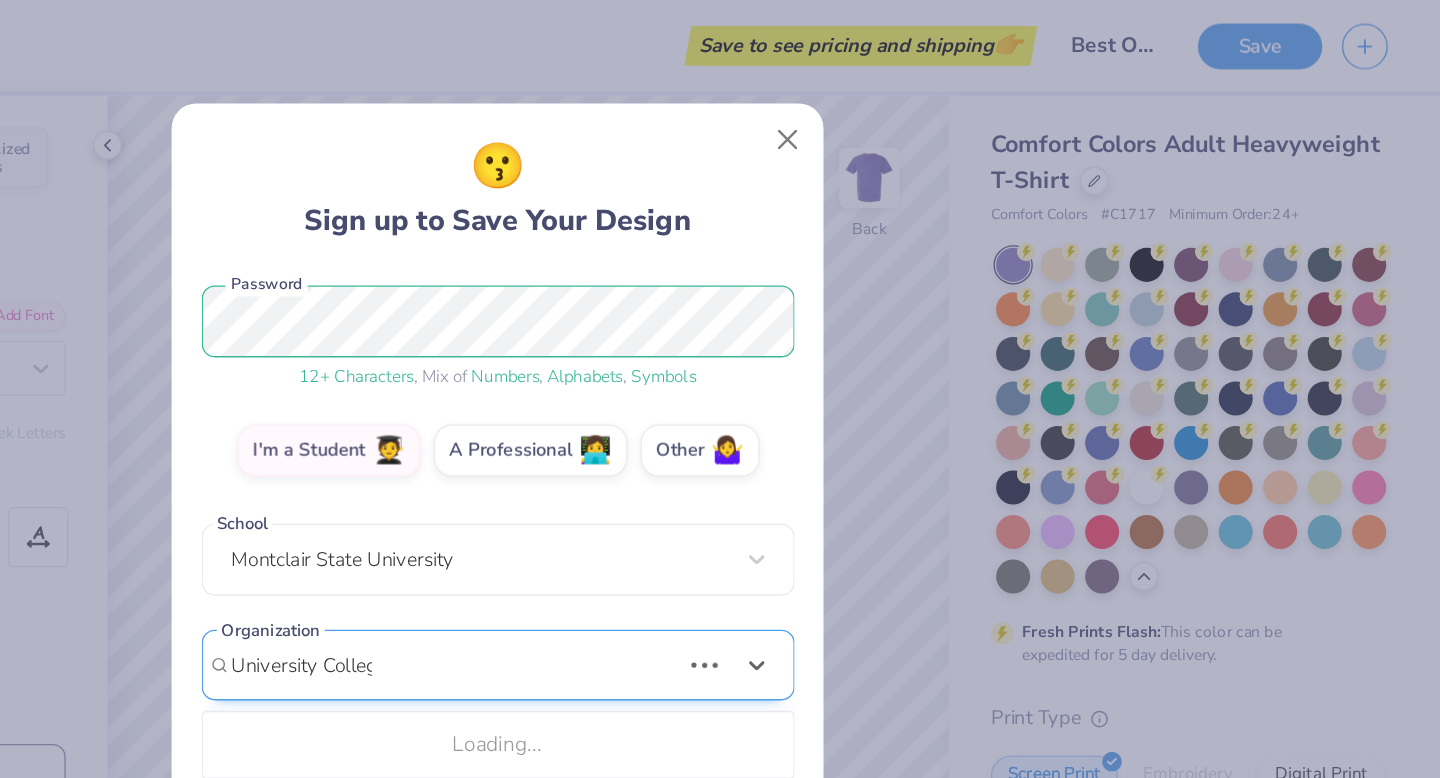 type on "University College" 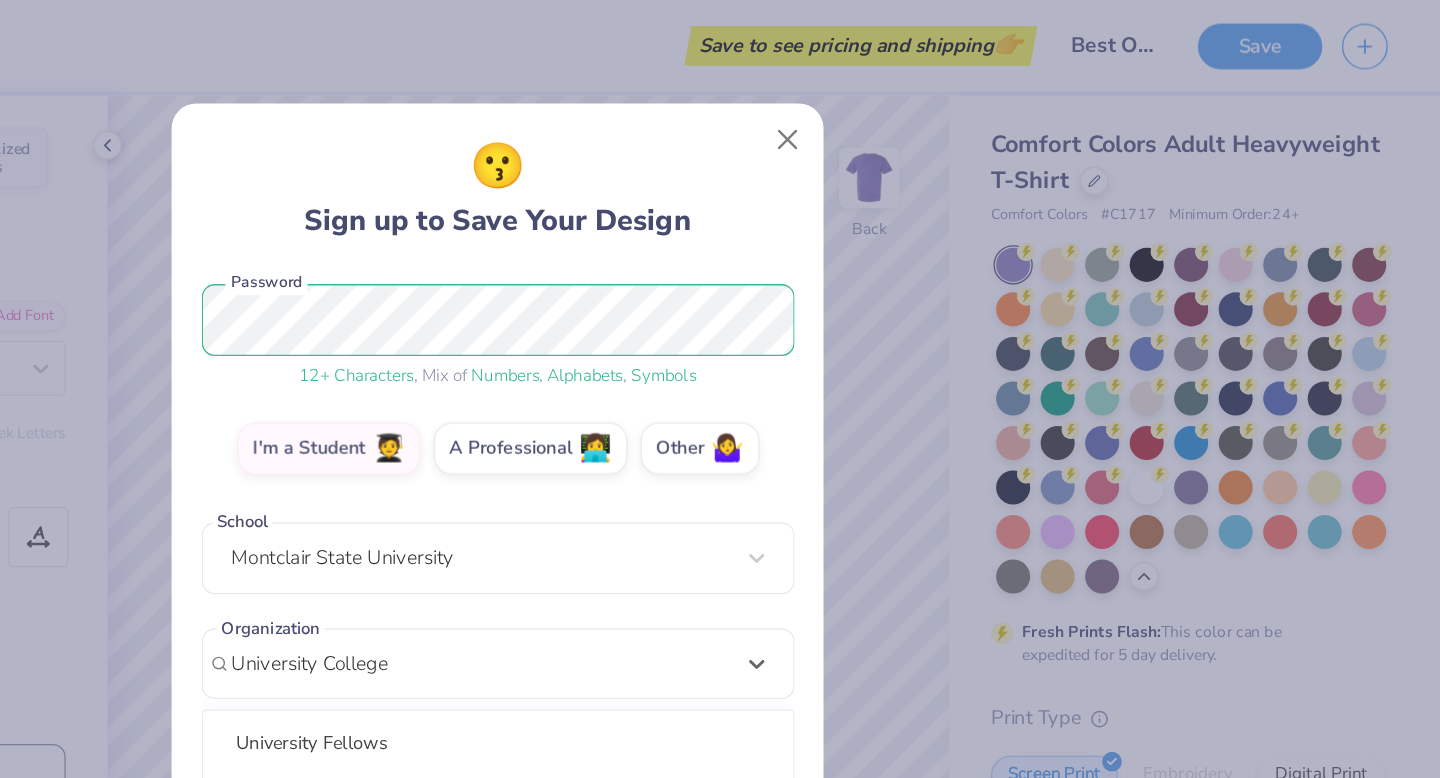 scroll, scrollTop: 499, scrollLeft: 0, axis: vertical 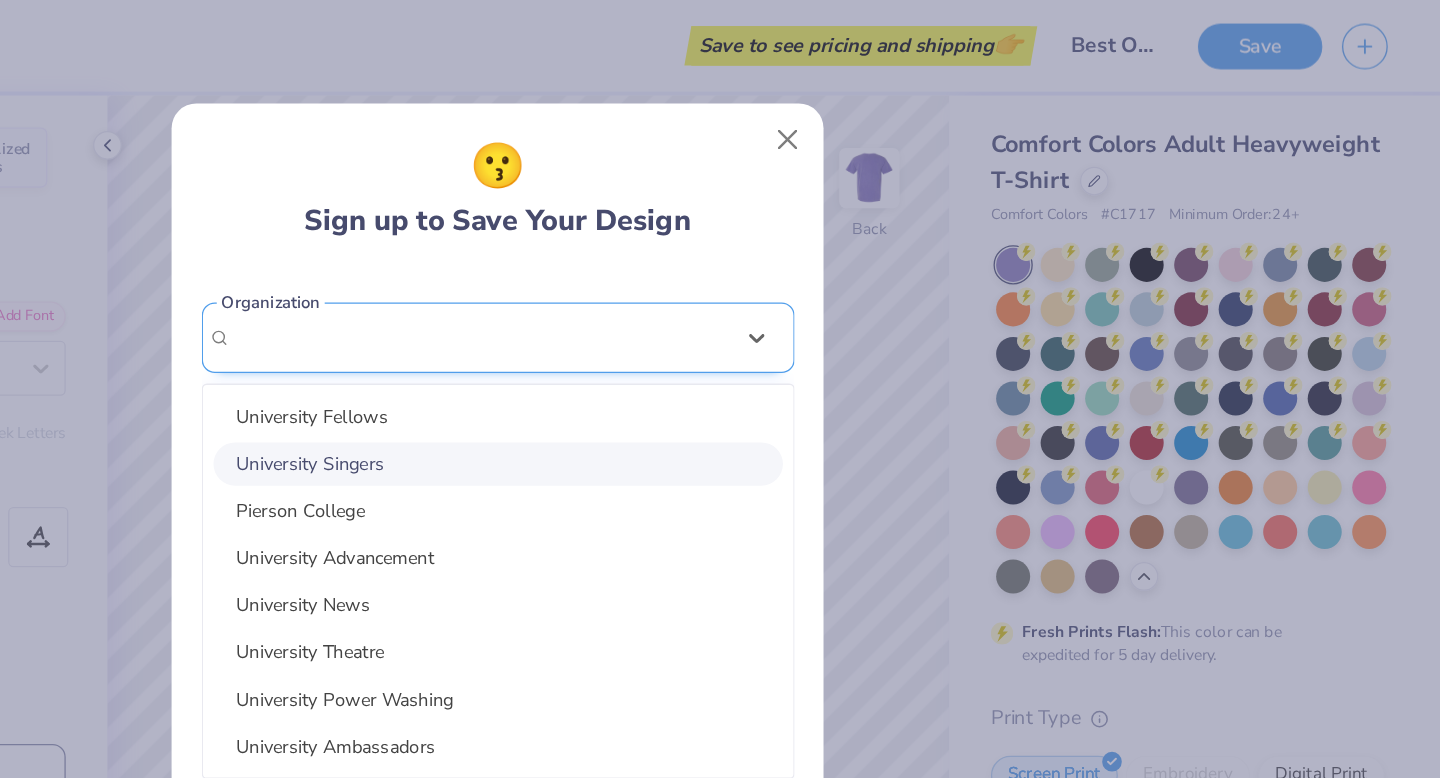 click on "fuhrr1@[EXAMPLE.COM] Email ([PHONE]) Phone [FIRST] [LAST] Full Name 12 + Characters , Mix of   Numbers ,   Alphabets ,   Symbols Password I'm a Student 🧑‍🎓 A Professional 👩‍💻 Other 🤷‍♀️ School Montclair State University Organization option  focused, 2 of 31. 31 results available for search term University College. Use Up and Down to choose options, press Enter to select the currently focused option, press Escape to exit the menu, press Tab to select the option and exit the menu. University Fellows University Singers  Pierson College University Advancement University News University Theatre University Power Washing University Ambassadors University Judiciary University Productions University Union All University Orchestra The University Fellowship University Of Oregon Foundation University Blood Initiative University Dance Club University Honors Program University Program Council University Programming Council University Programs Council University Skateboard Collective Diversity Org" at bounding box center [720, 400] 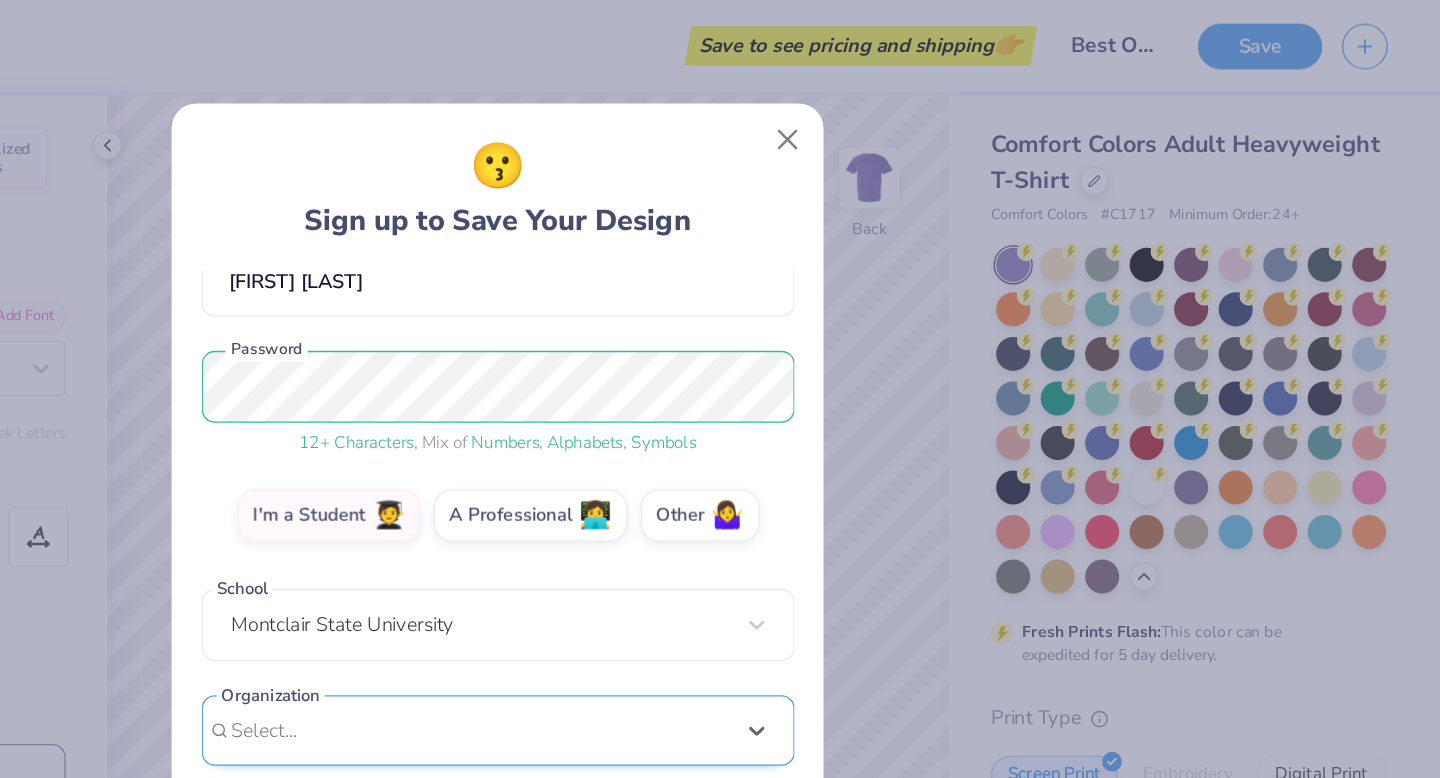 click on "[EMAIL] Email ([PHONE]) Phone [FIRST] [LAST] Full Name 12 + Characters , Mix of   Numbers ,   Alphabets ,   Symbols Password I'm a Student 🧑‍🎓 A Professional 👩‍💻 Other 🤷‍♀️ School Montclair State University Organization   Select is focused ,type to refine list, press Down to open the menu,  Select... Organization cannot be null" at bounding box center [720, 400] 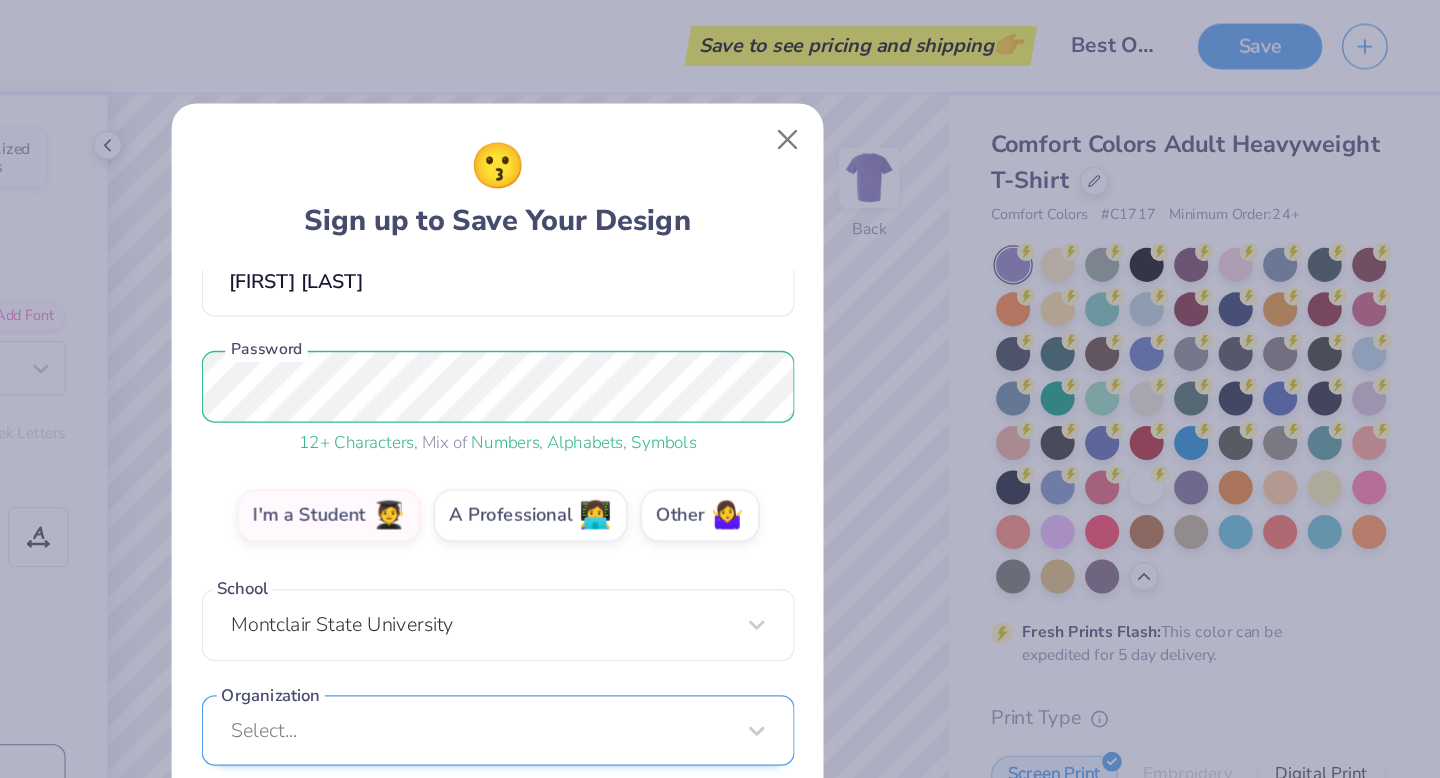 click on "fuhrr1@[EXAMPLE.COM] Email ([PHONE]) Phone [FIRST] [LAST] Full Name 12 + Characters , Mix of   Numbers ,   Alphabets ,   Symbols Password I'm a Student 🧑‍🎓 A Professional 👩‍💻 Other 🤷‍♀️ School Montclair State University Organization Select... Organization cannot be null" at bounding box center (720, 400) 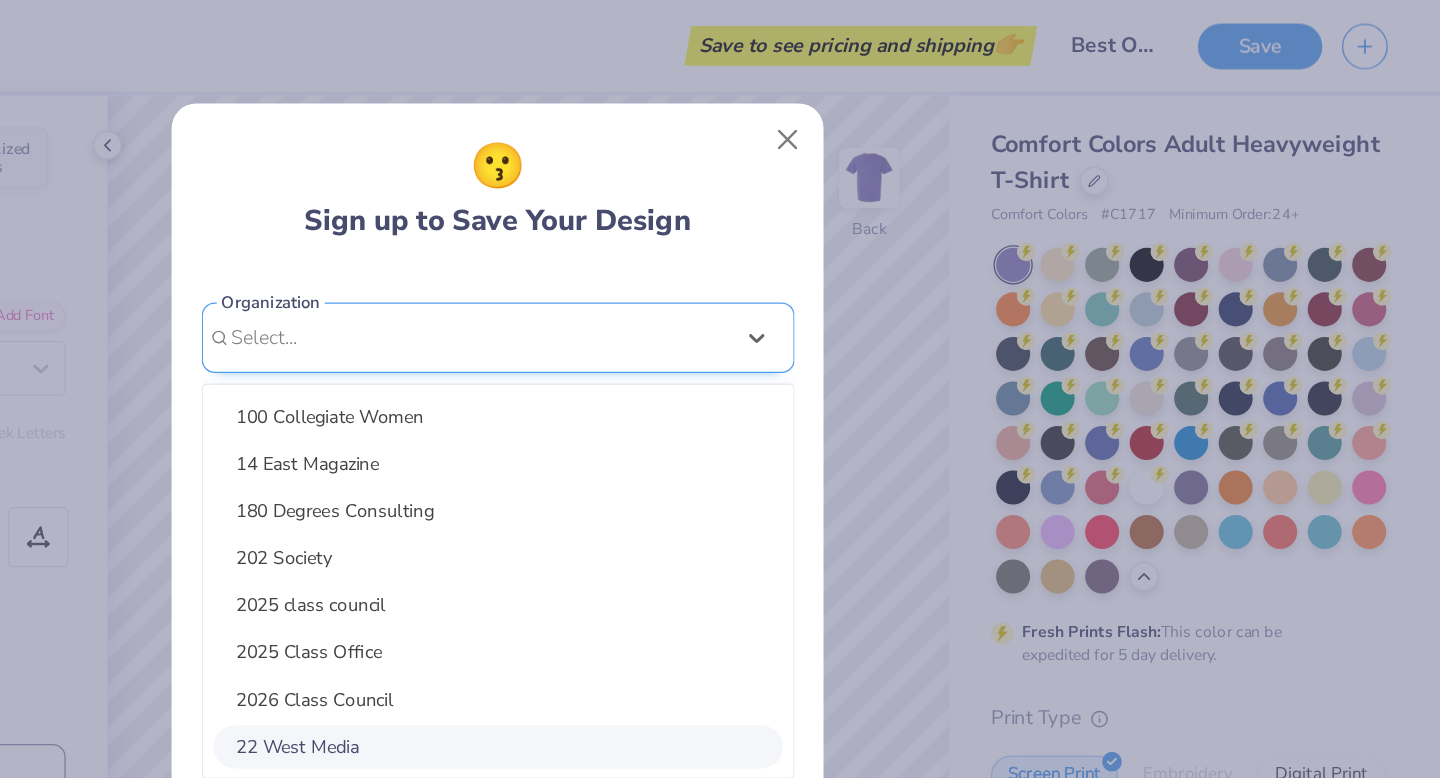click on "option  focused, 8 of 15. 15 results available. Use Up and Down to choose options, press Enter to select the currently focused option, press Escape to exit the menu, press Tab to select the option and exit the menu. Select... 100 Collegiate Women 14 East Magazine 180 Degrees Consulting 202 Society 2025 class council 2025 Class Office 2026 Class Council 22 West Media 27 Heartbeats 314 Action 3D4E 4 Paws for Ability 4-H 45 Kings 49er Racing Club" at bounding box center (720, 413) 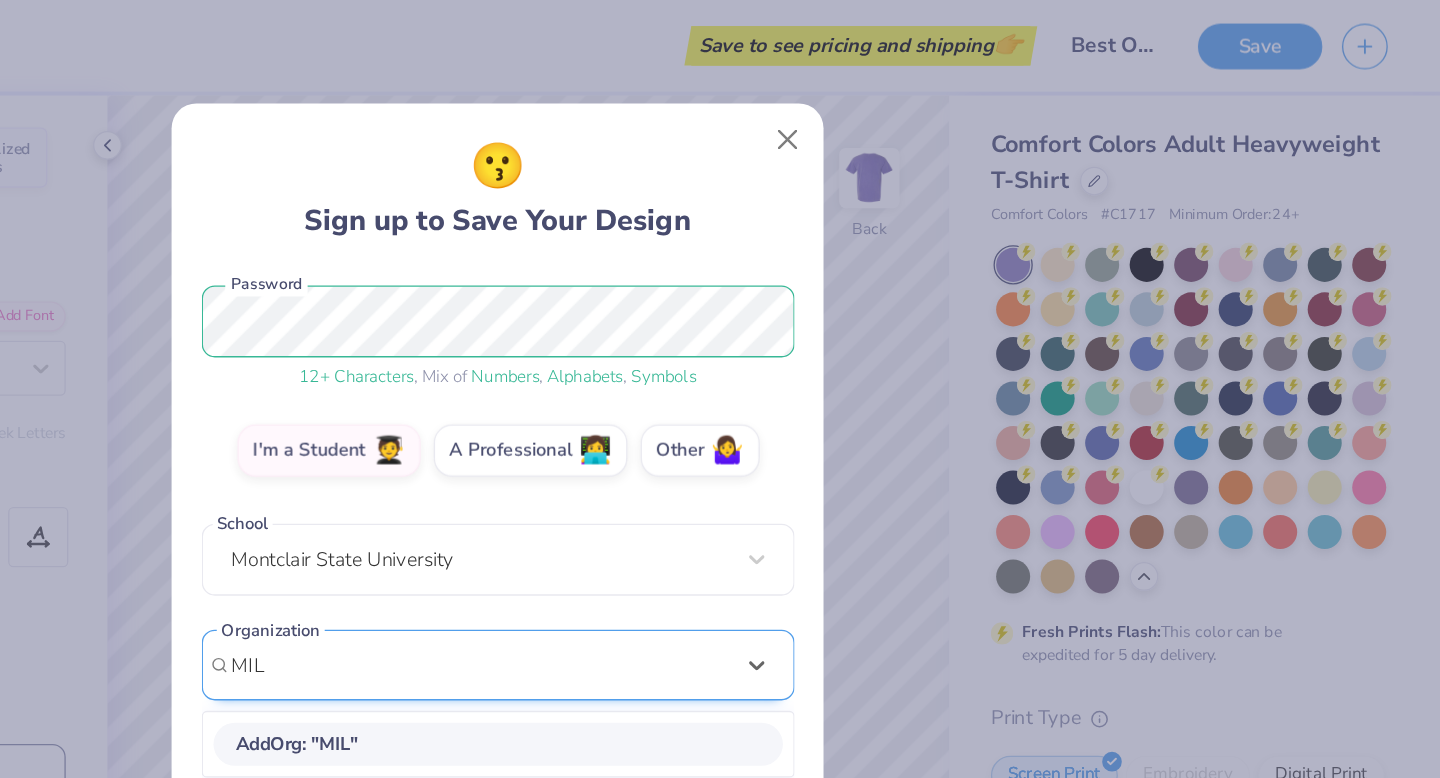 type on "MILF" 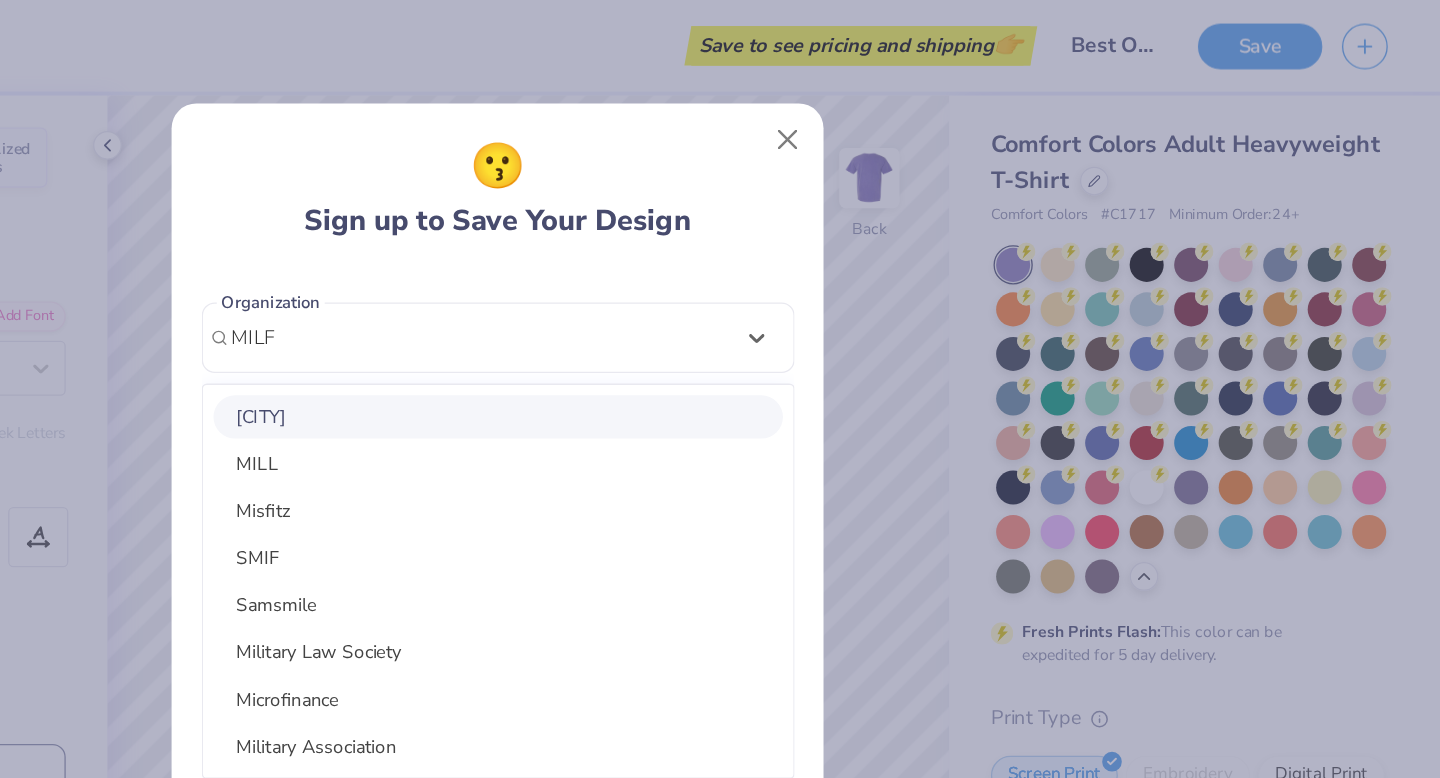 type 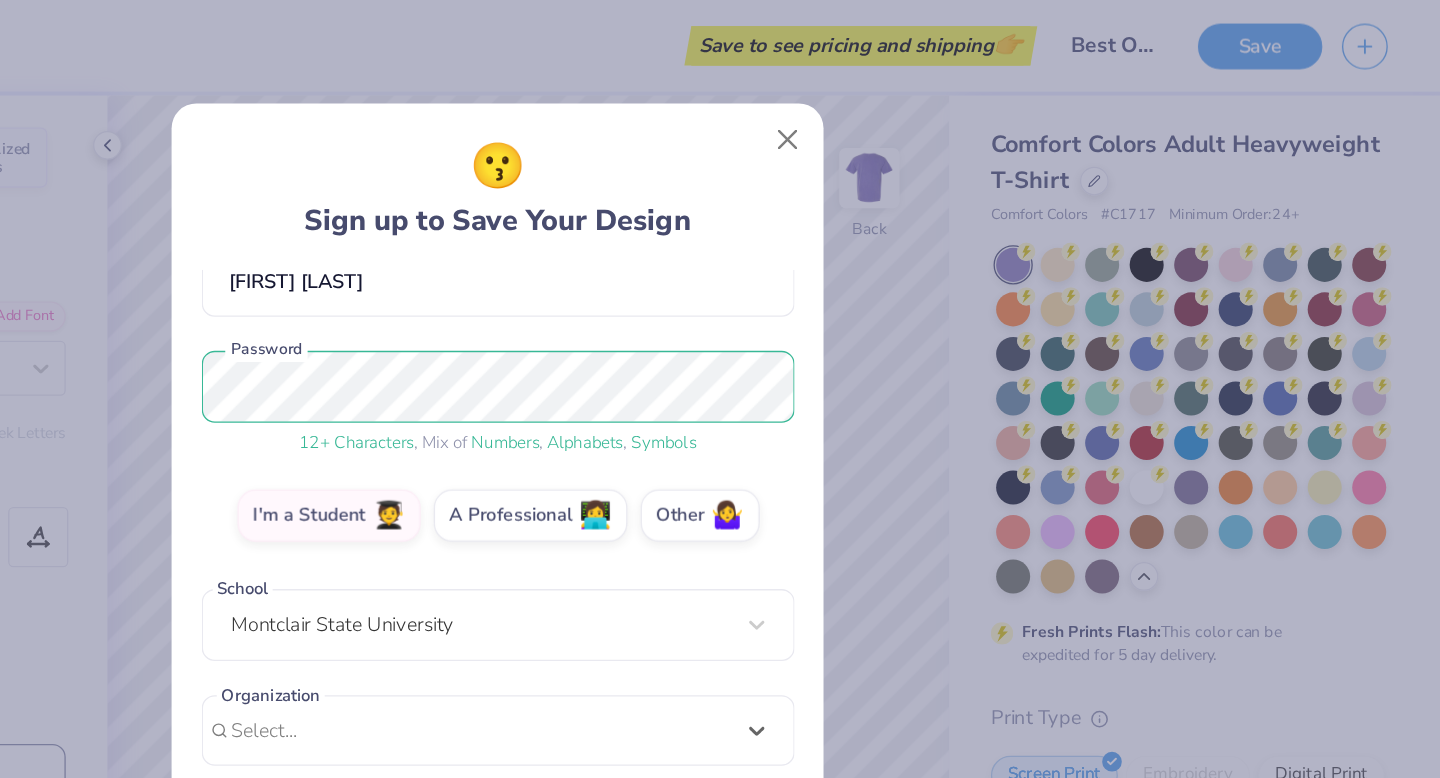 click on "[EMAIL] Email ([PHONE]) Phone [FIRST] [LAST] Full Name 12 + Characters , Mix of   Numbers ,   Alphabets ,   Symbols Password I'm a Student 🧑‍🎓 A Professional 👩‍💻 Other 🤷‍♀️ School Montclair State University Organization   Select is focused ,type to refine list, press Down to open the menu,  Select... Organization cannot be null" at bounding box center (720, 400) 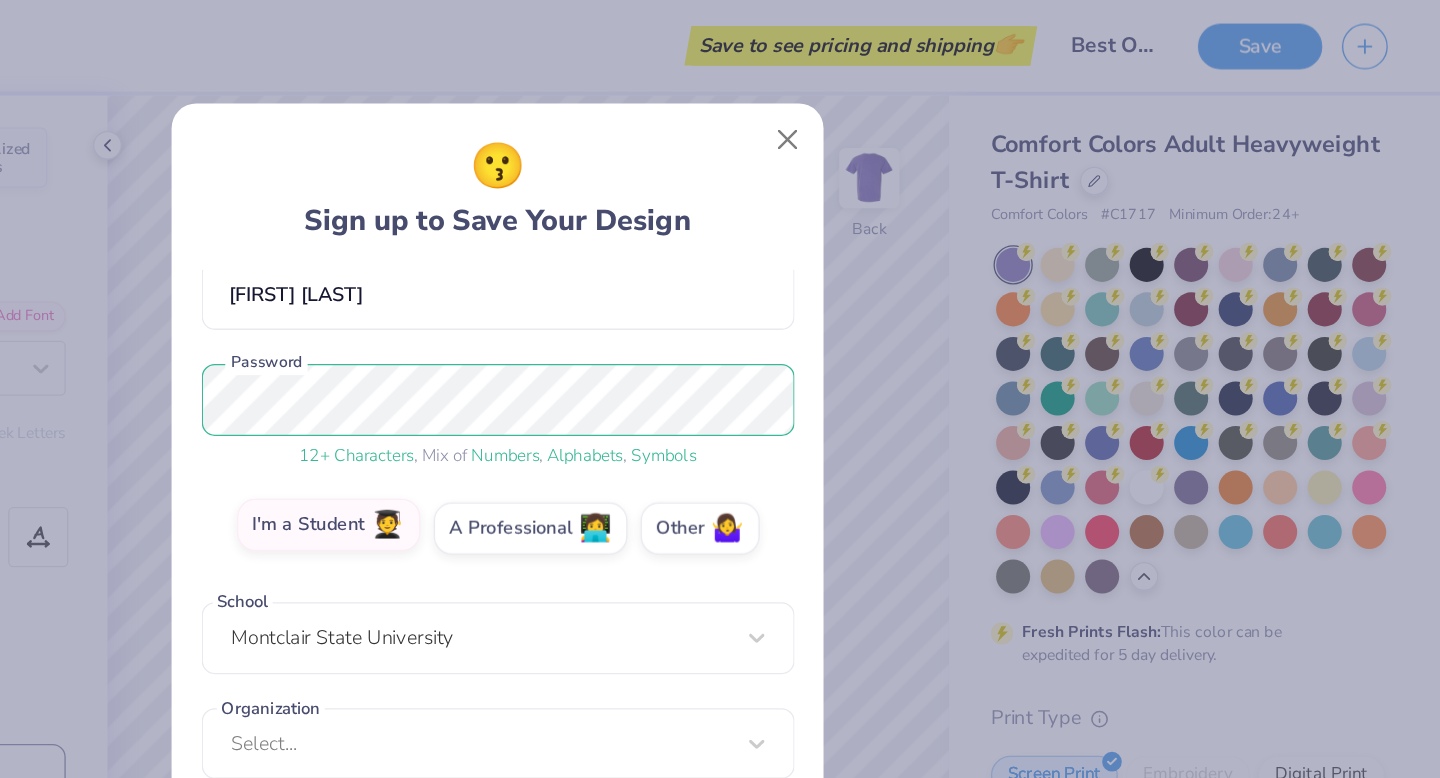 scroll, scrollTop: 199, scrollLeft: 0, axis: vertical 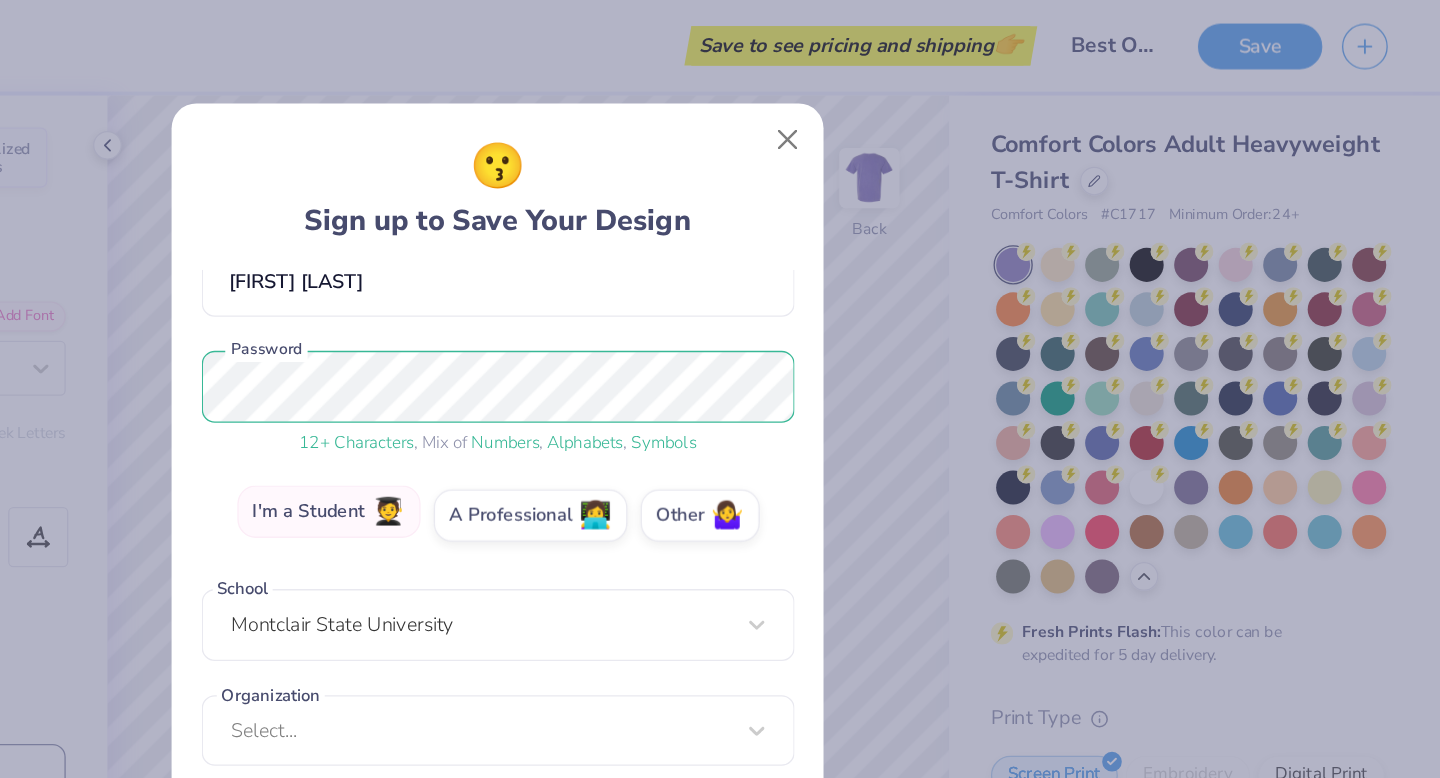 click on "I'm a Student 🧑‍🎓" at bounding box center (591, 391) 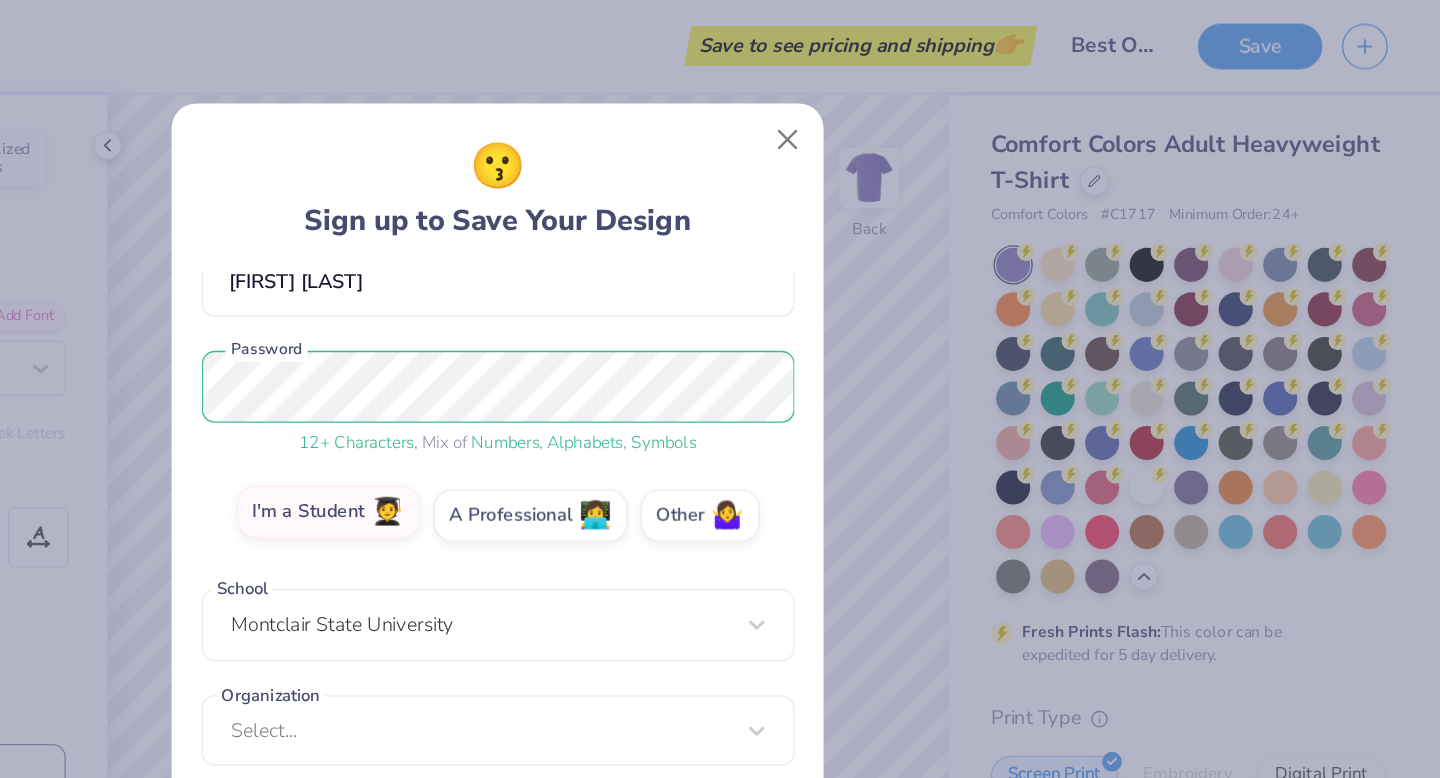 click on "I'm a Student 🧑‍🎓" at bounding box center [720, 598] 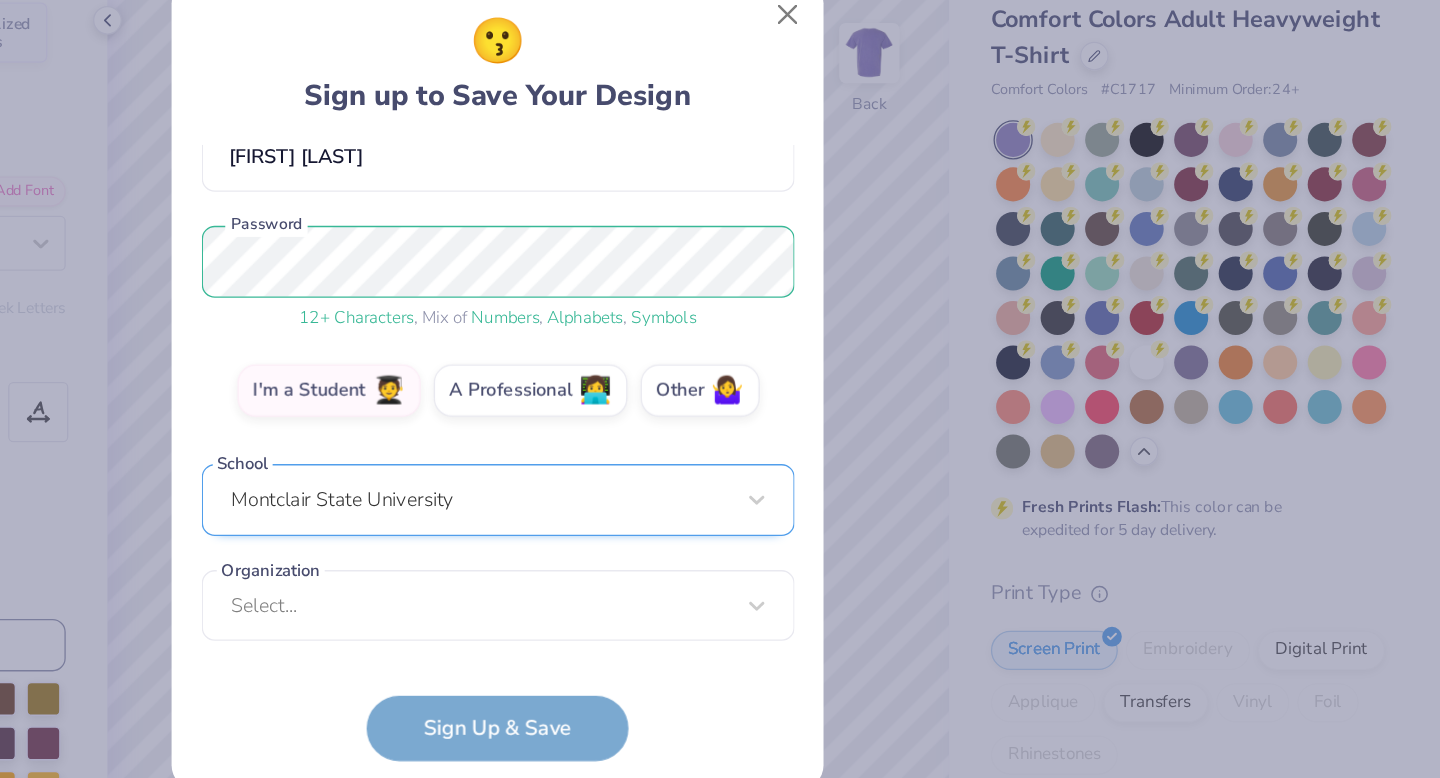 scroll, scrollTop: 0, scrollLeft: 0, axis: both 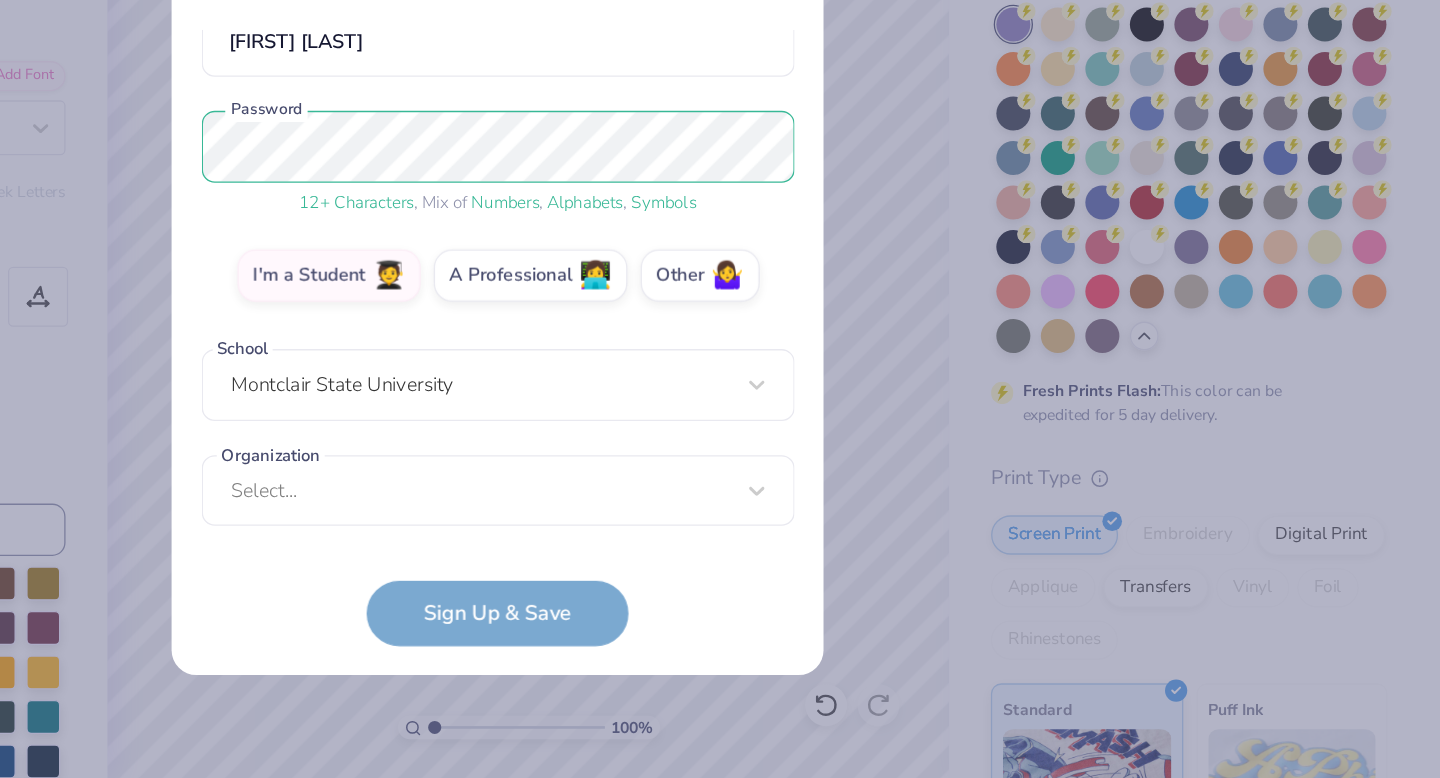 click on "[EMAIL] Email ([PHONE]) Phone [FIRST] [LAST] Full Name 12 + Characters , Mix of   Numbers ,   Alphabets ,   Symbols Password I'm a Student 🧑‍🎓 A Professional 👩‍💻 Other 🤷‍♀️ School Montclair State University Organization Select... Organization cannot be null Sign Up & Save" at bounding box center (720, 441) 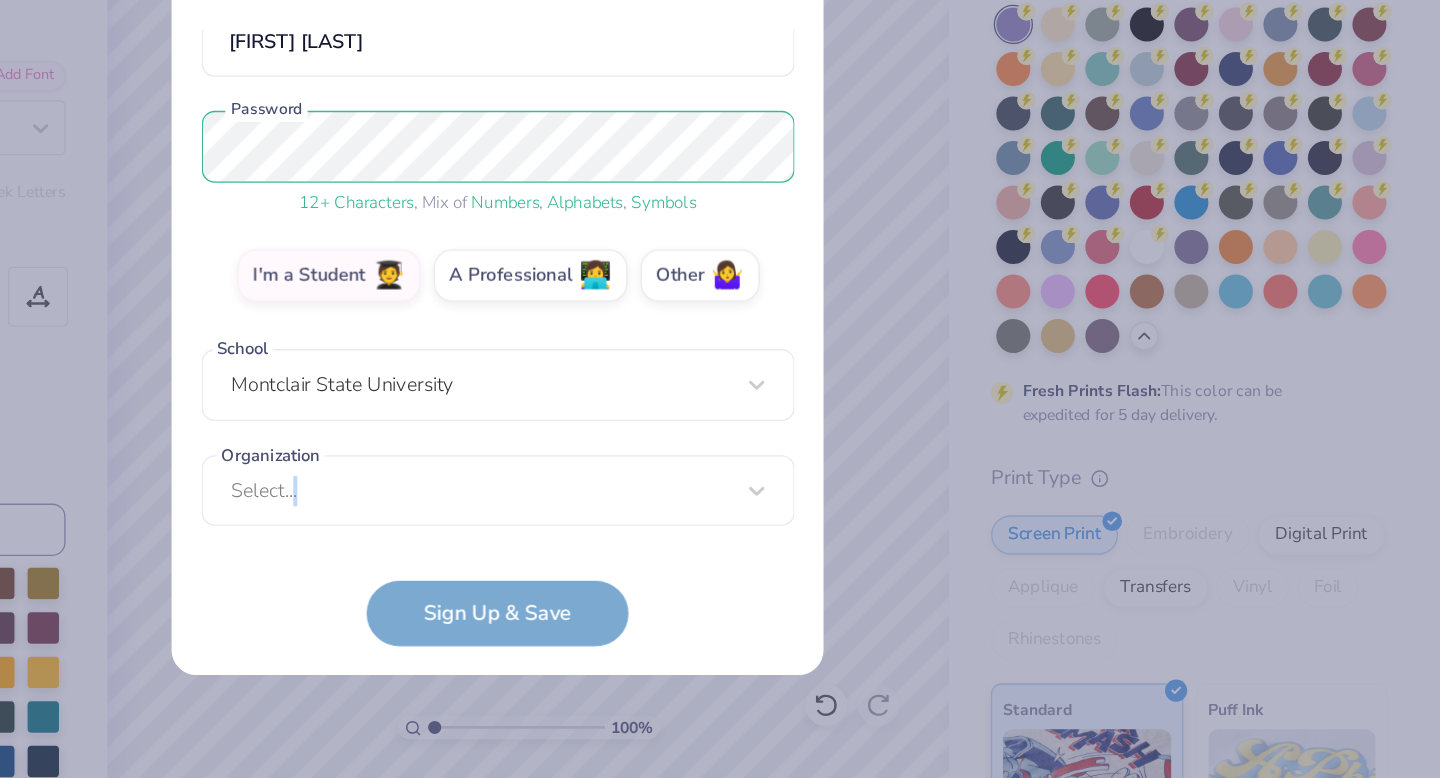 scroll, scrollTop: 36, scrollLeft: 0, axis: vertical 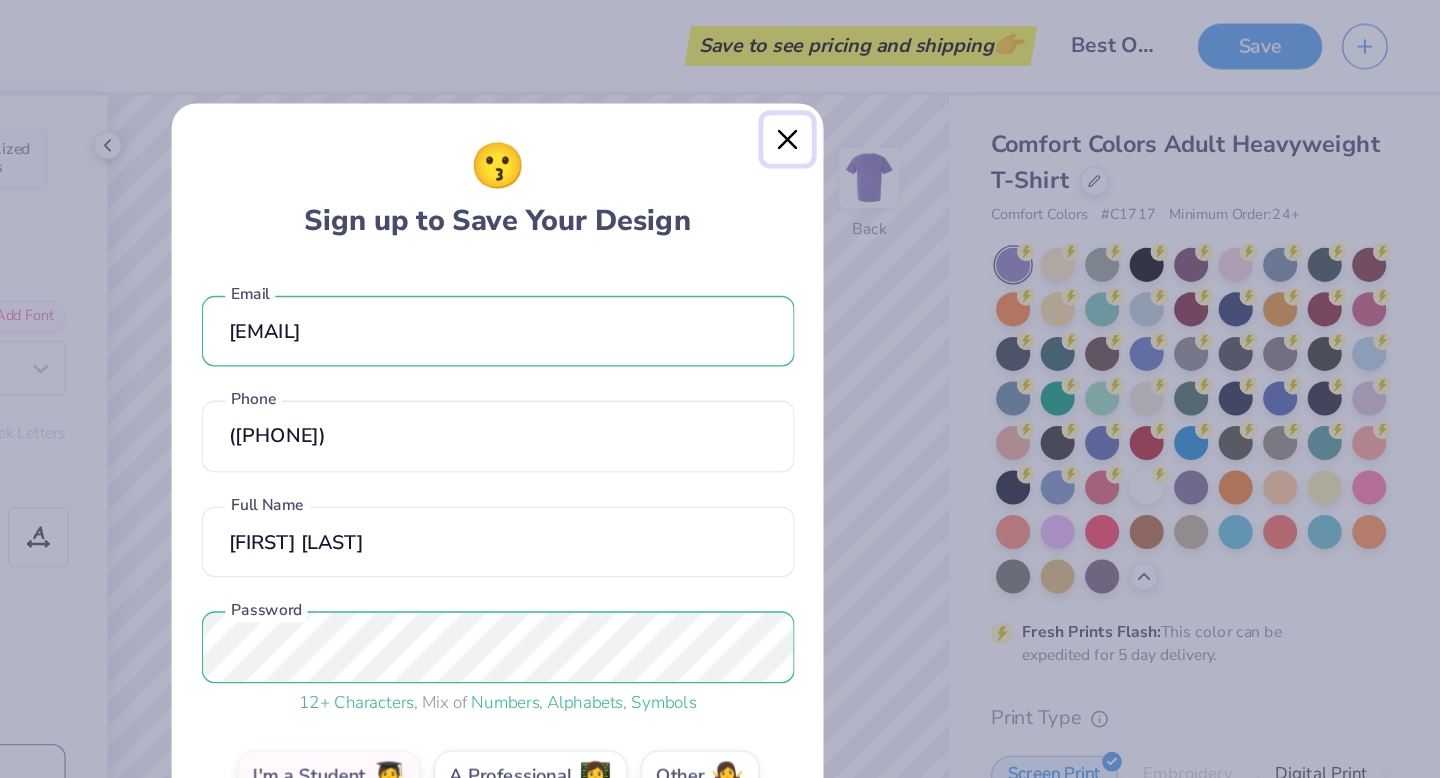 click at bounding box center [942, 107] 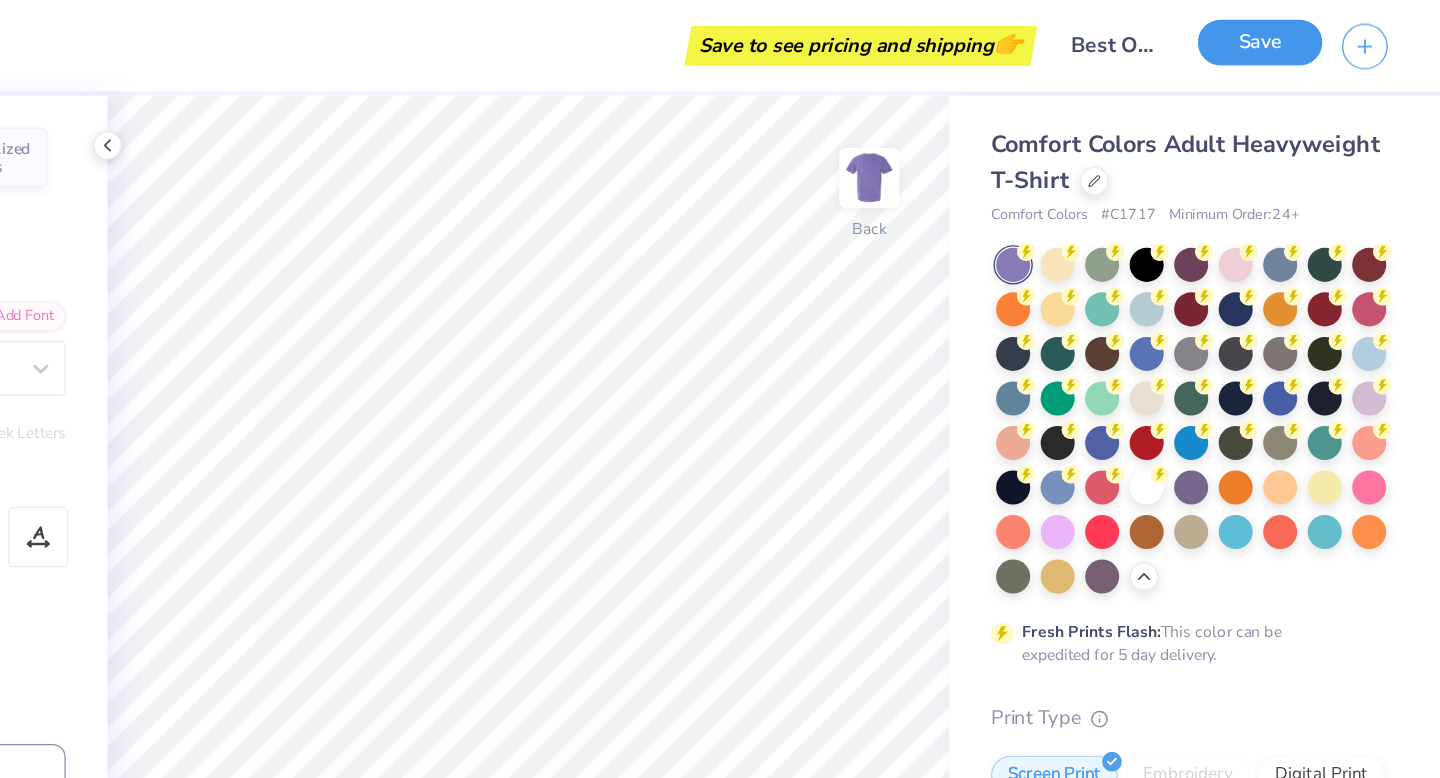 click on "Save" at bounding box center (1302, 32) 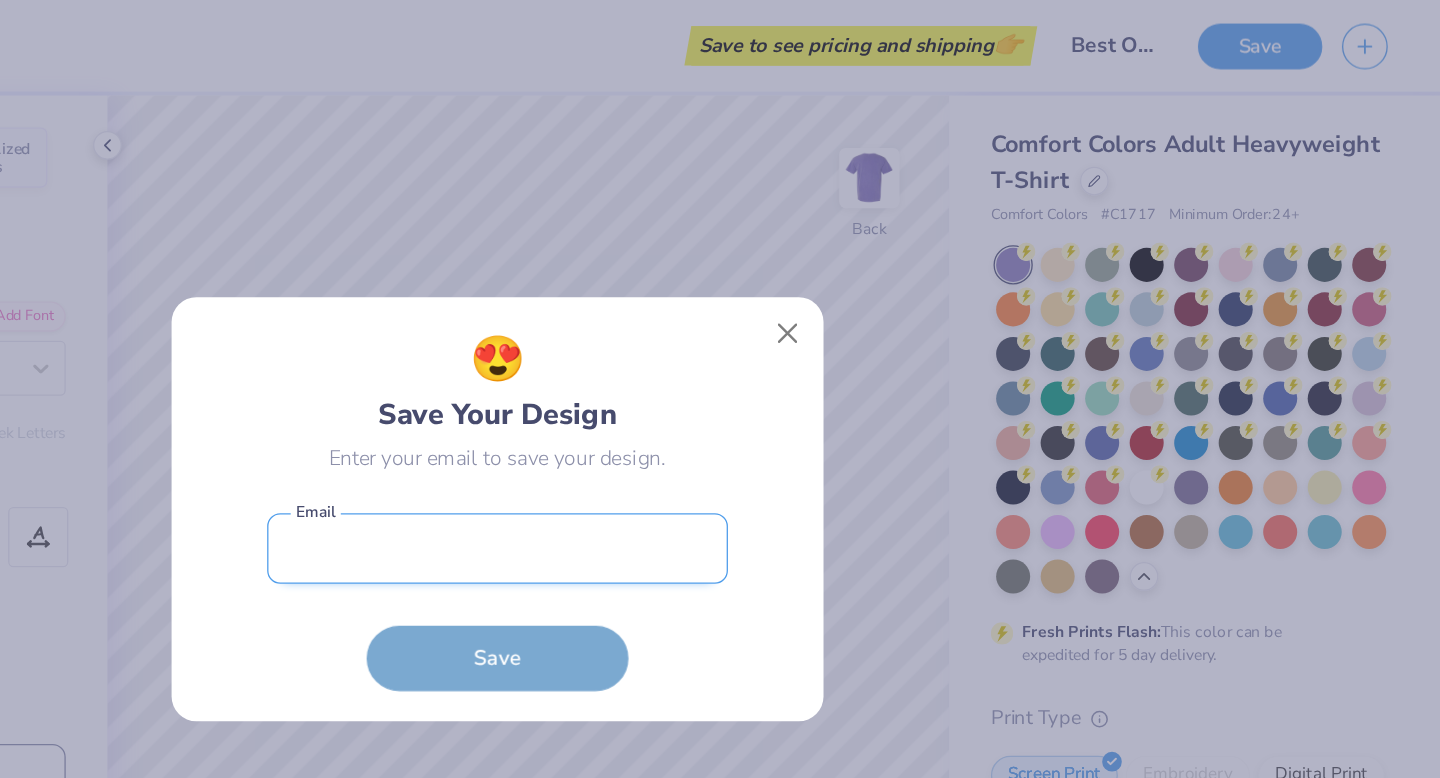 click at bounding box center (720, 419) 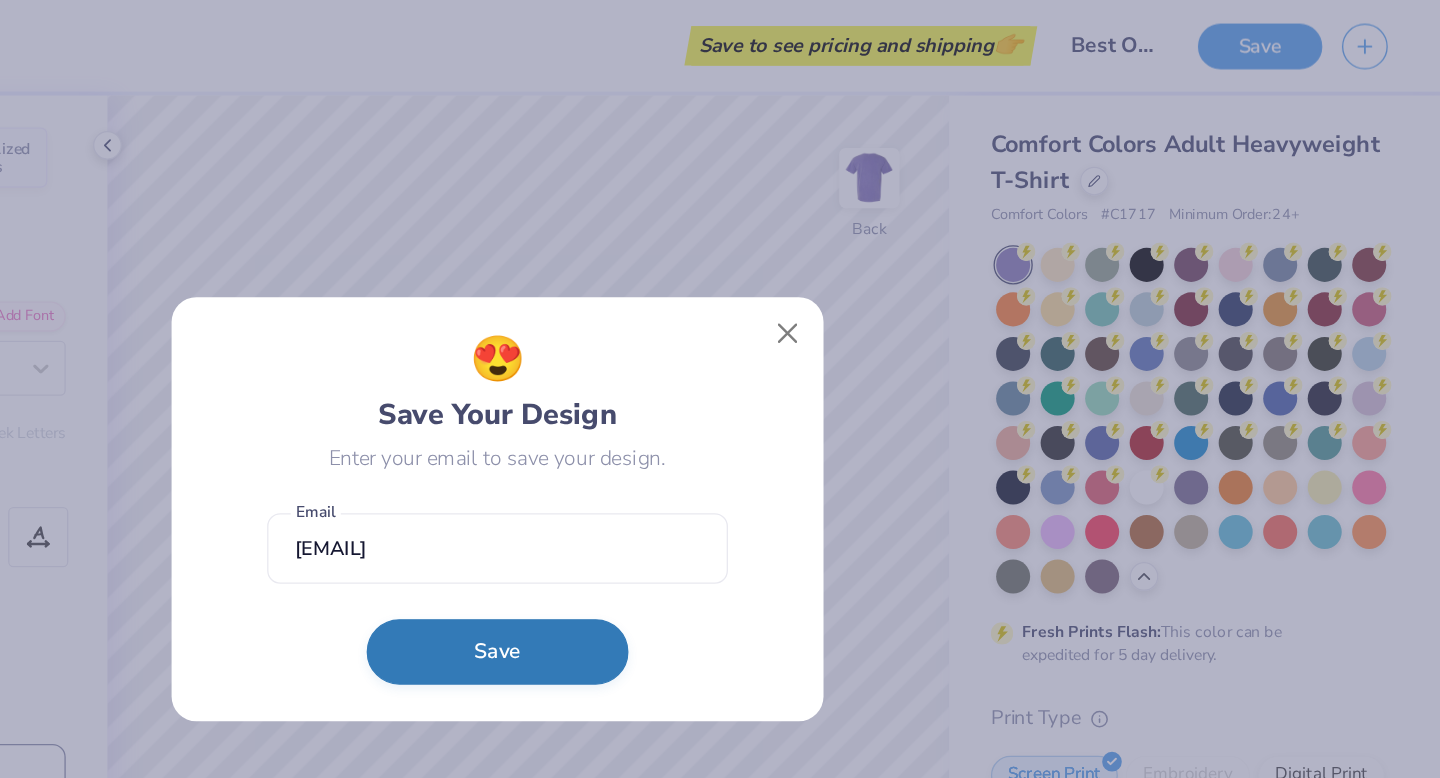 click on "Save" at bounding box center (720, 498) 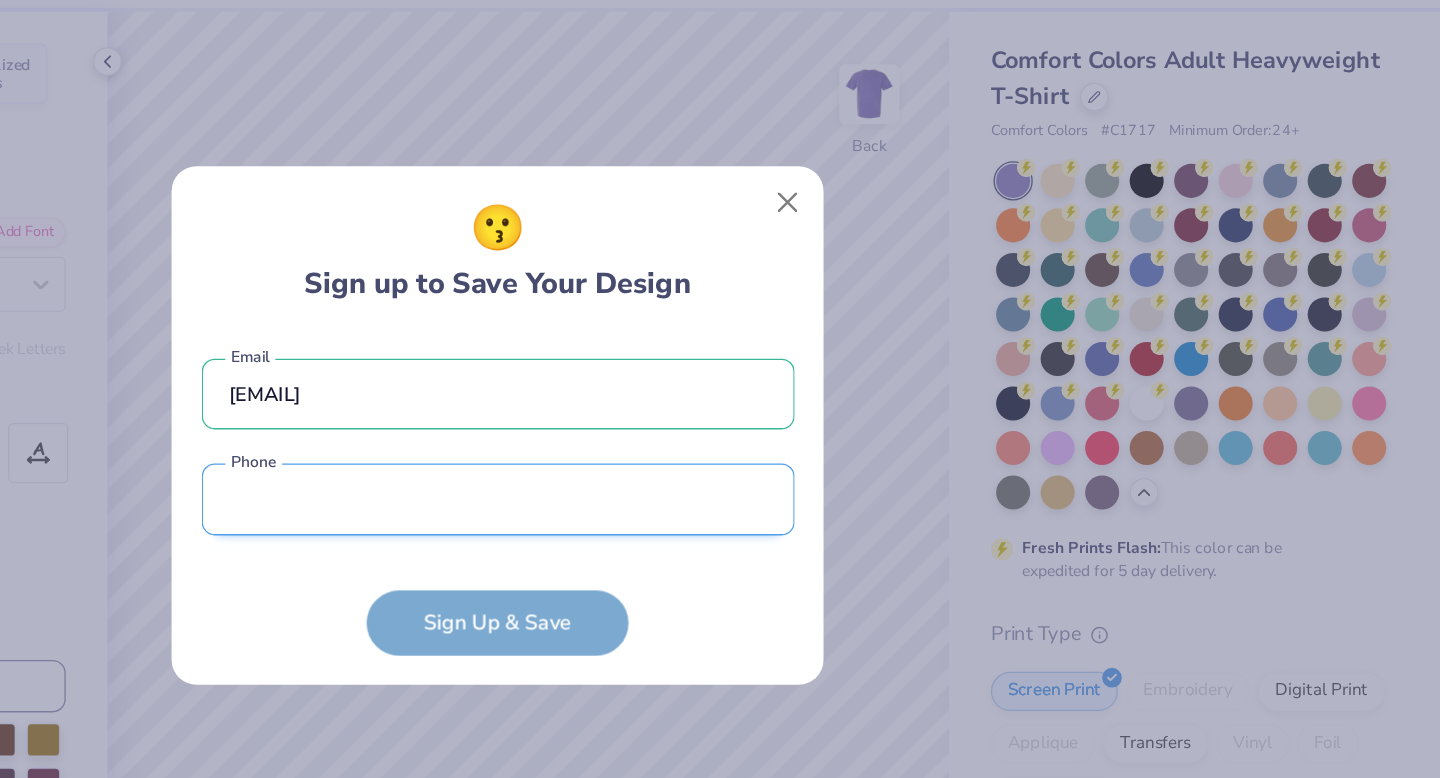 click at bounding box center [720, 445] 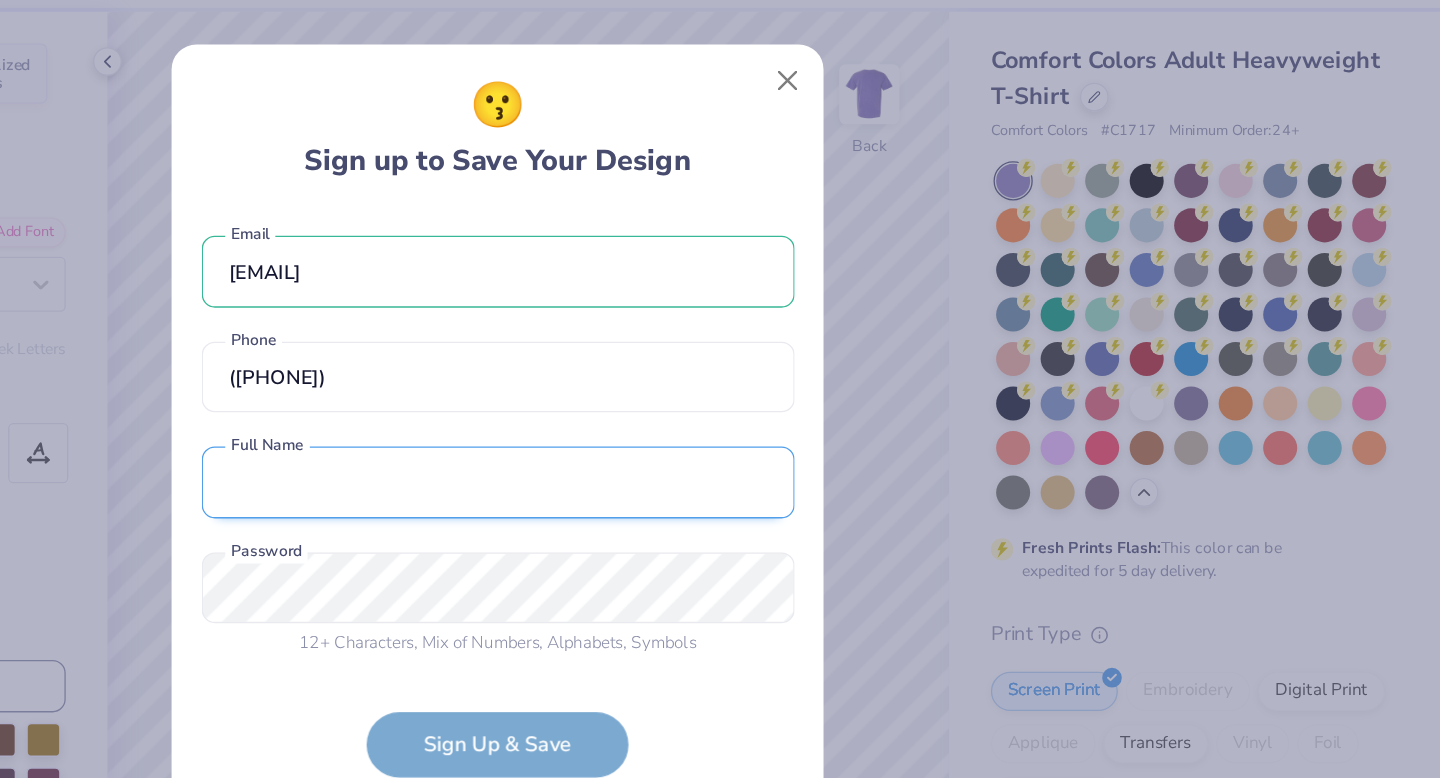 click at bounding box center (720, 432) 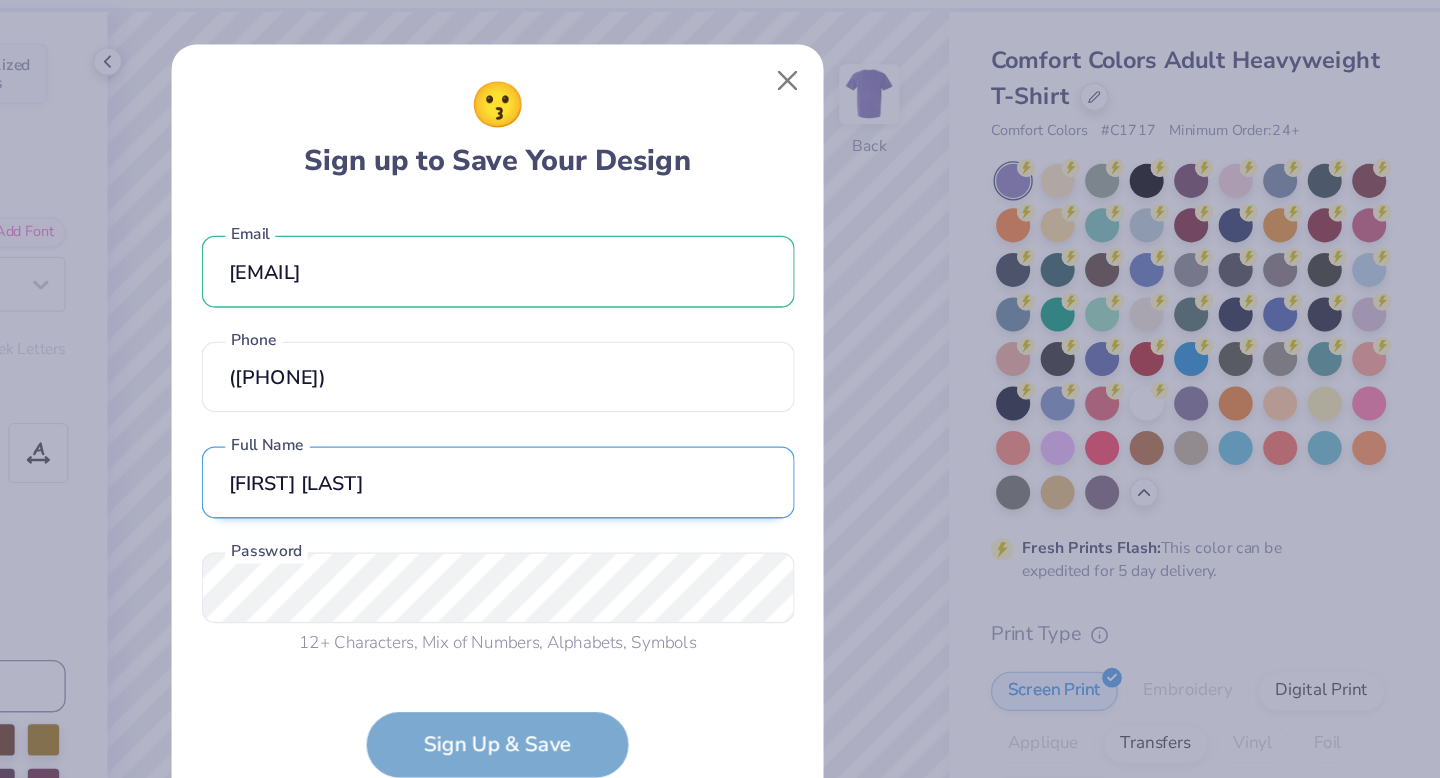 click on "[FIRST] [LAST]" at bounding box center [720, 432] 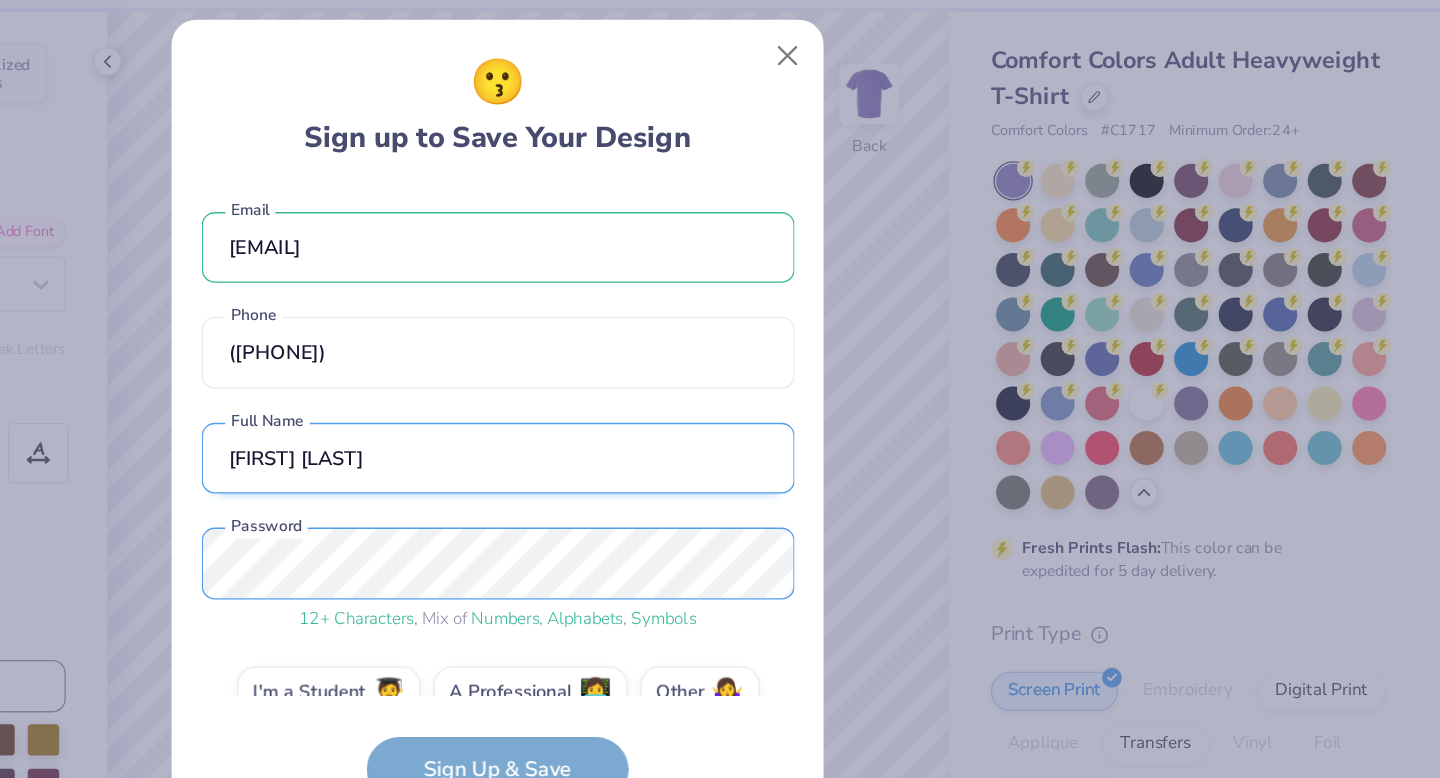 scroll, scrollTop: 38, scrollLeft: 0, axis: vertical 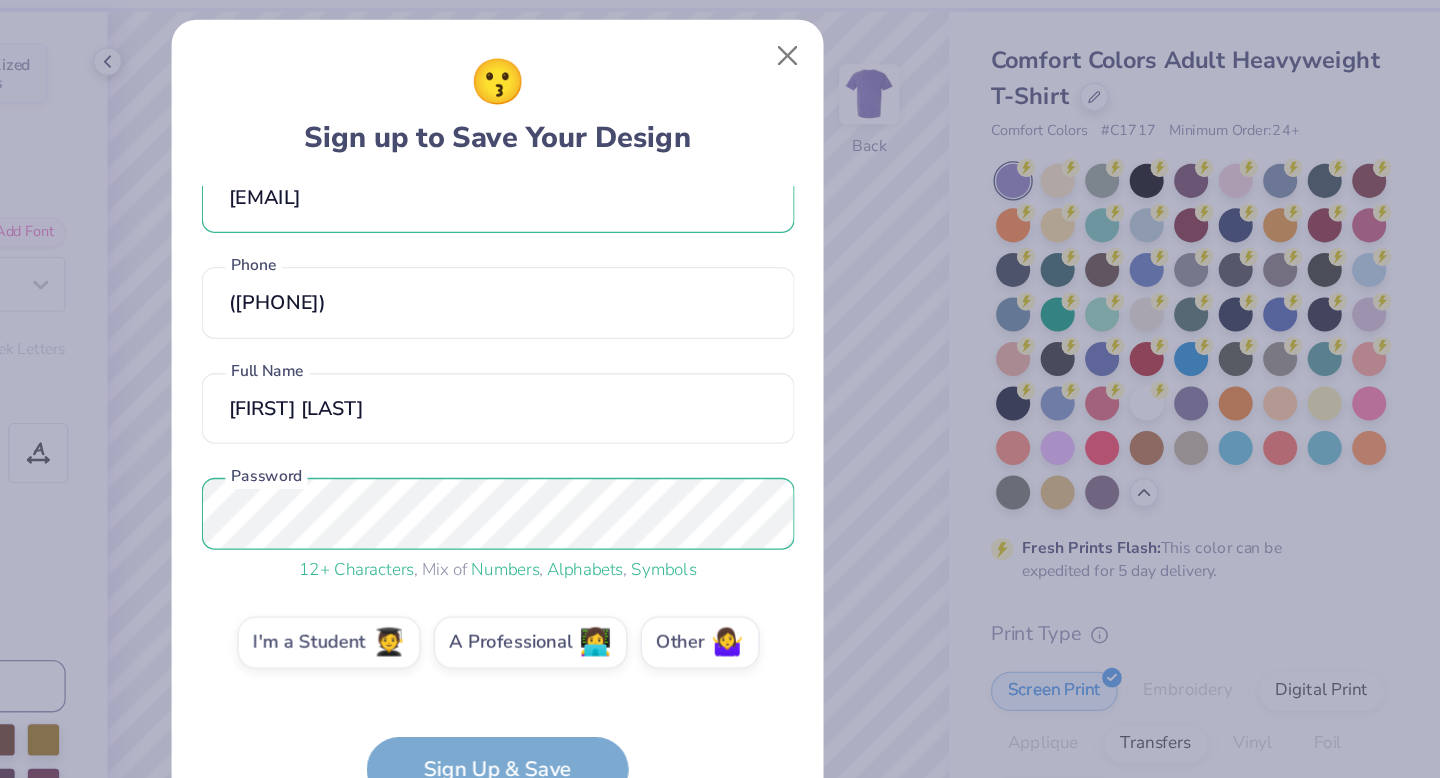 click on "[EMAIL] Email ([PHONE]) Phone [FIRST] [LAST] Full Name 12 + Characters , Mix of   Numbers ,   Alphabets ,   Symbols Password I'm a Student 🧑‍🎓 A Professional 👩‍💻 Other 🤷‍♀️" at bounding box center [720, 400] 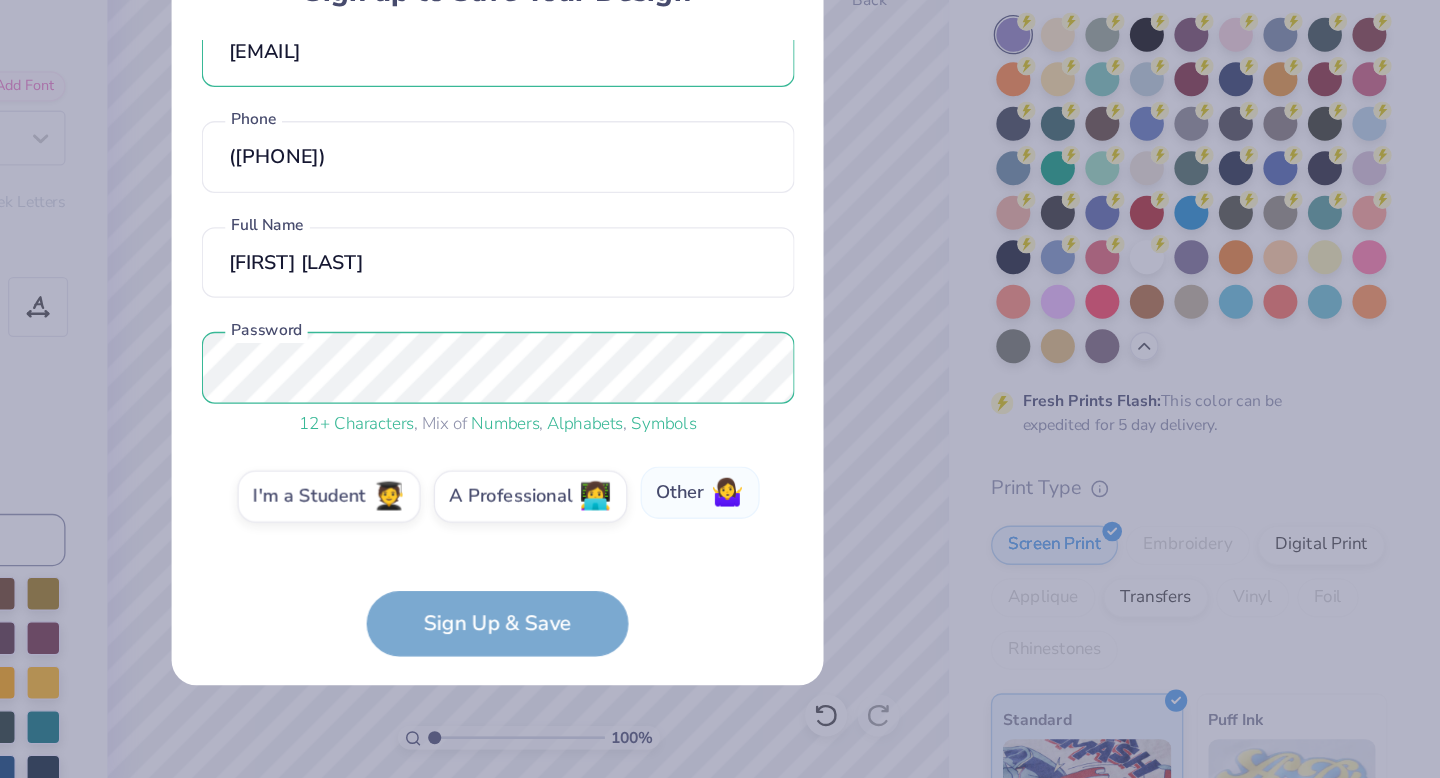 click on "Other 🤷‍♀️" at bounding box center (874, 552) 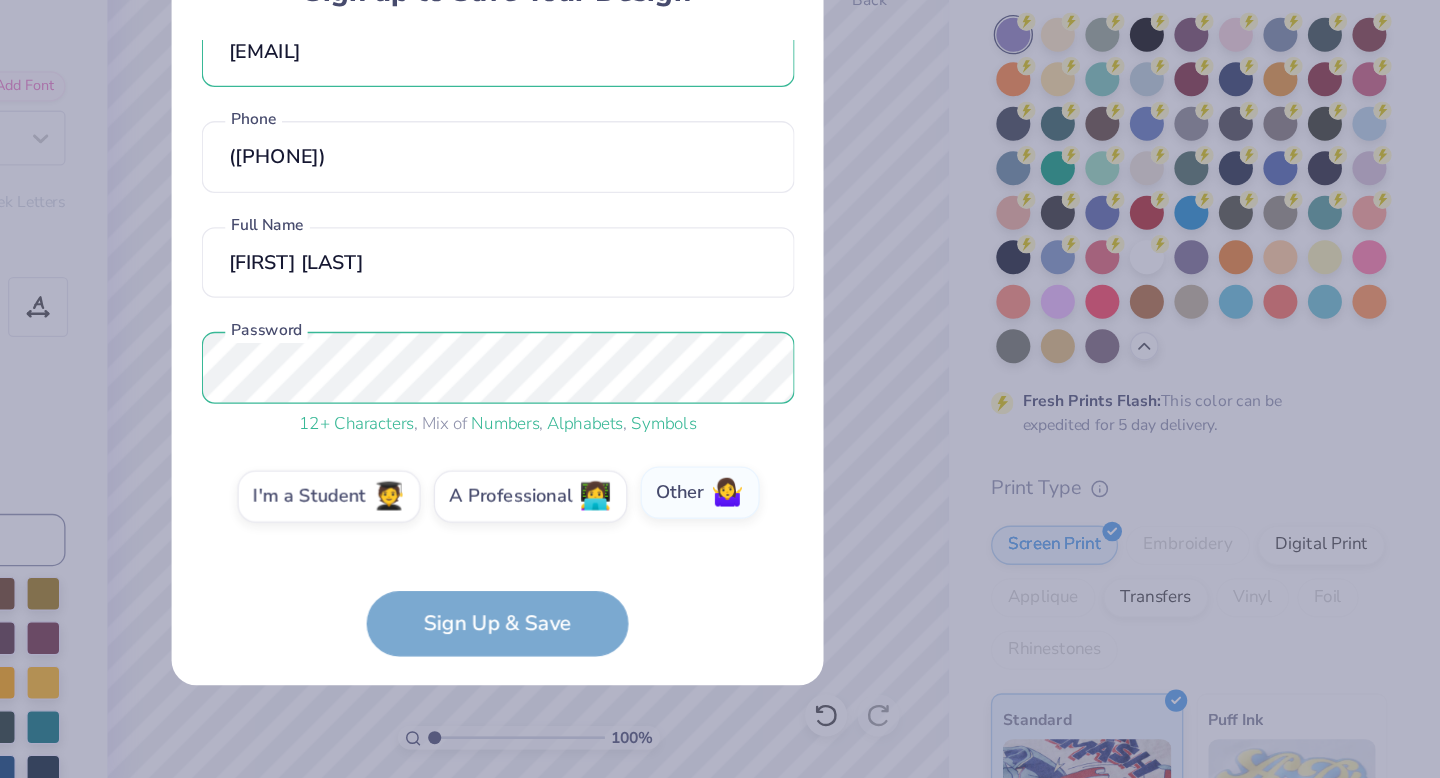 click on "Other 🤷‍♀️" at bounding box center [720, 598] 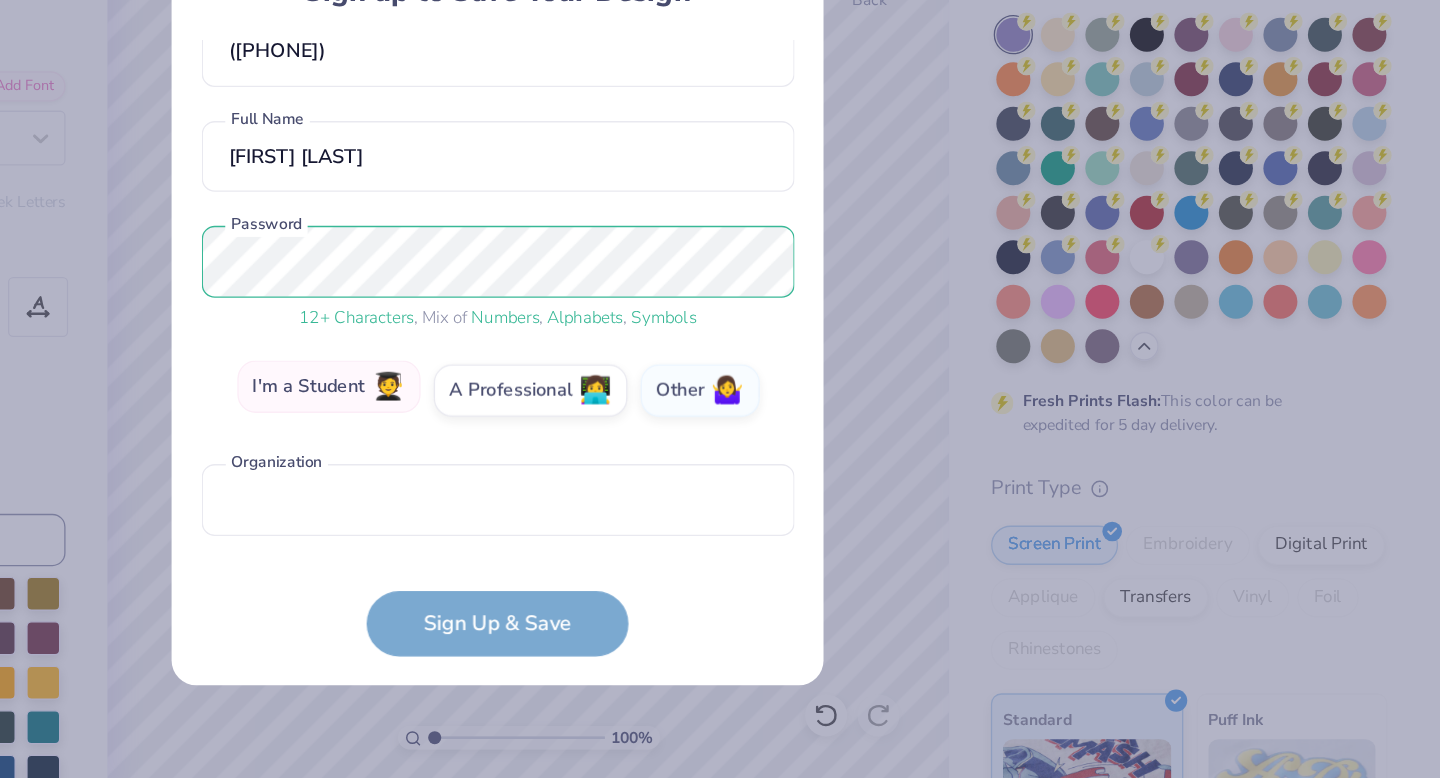 click on "I'm a Student 🧑‍🎓" at bounding box center [591, 471] 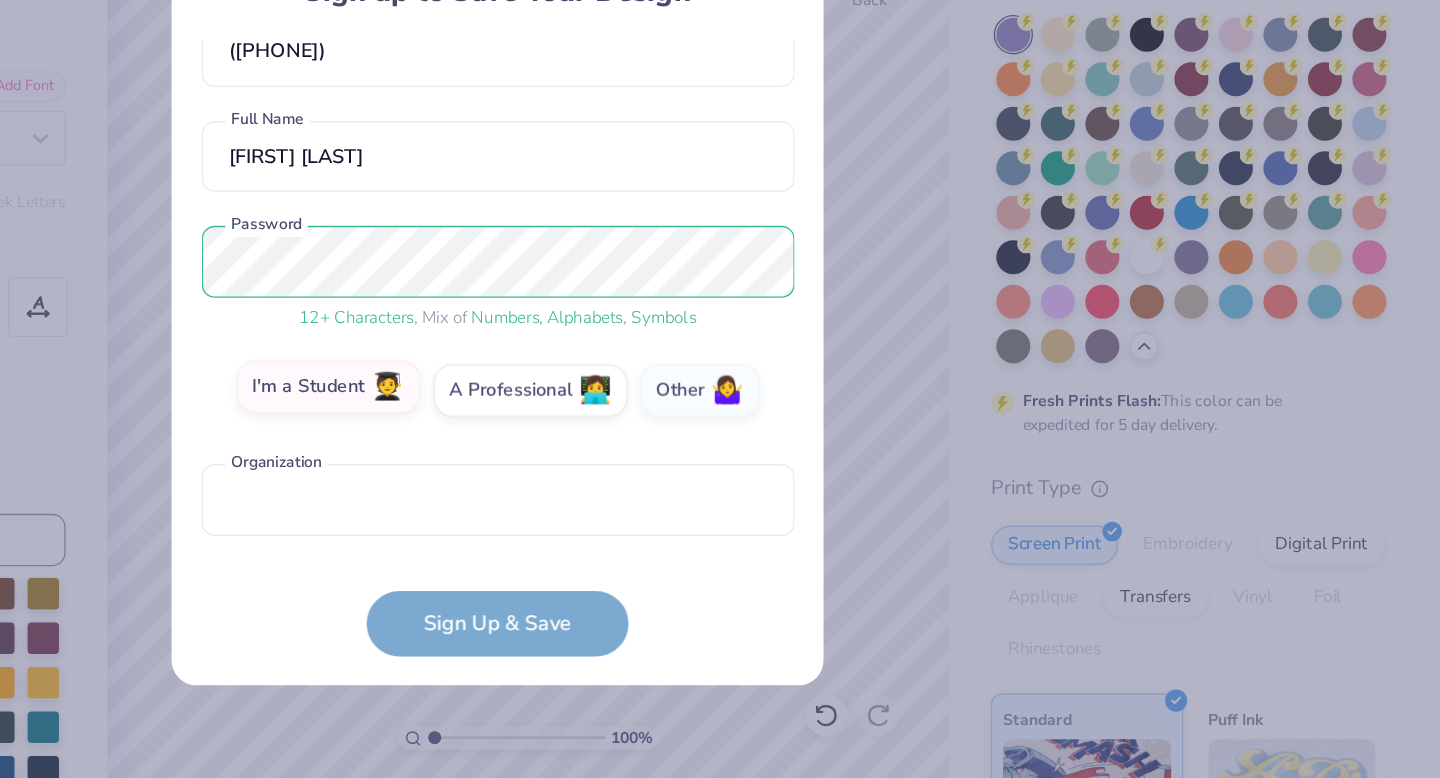 click on "I'm a Student 🧑‍🎓" at bounding box center (720, 598) 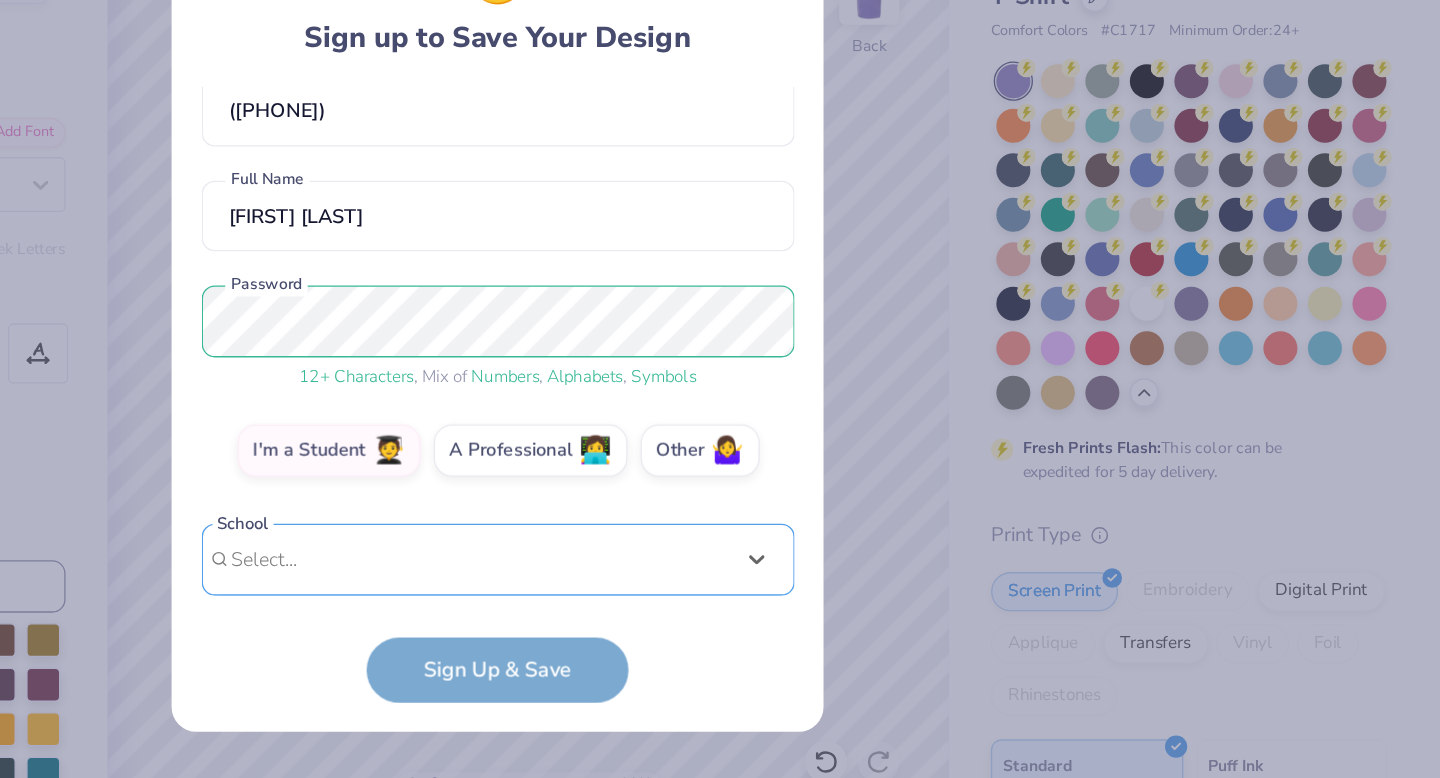click on "[NUMBER] [EMAIL] Email [PHONE] Phone [FIRST] [LAST] Full Name 12 + Characters , Mix of   Numbers ,   Alphabets ,   Symbols Password I'm a Student 🧑‍🎓 A Professional 👩‍💻 Other 🤷‍♀️ School option  focused, 1 of 30. 30 results available. Use Up and Down to choose options, press Enter to select the currently focused option, press Escape to exit the menu, press Tab to select the option and exit the menu. Select... Abilene Christian University Adams State University Adelphi University Adrian College Adventist University of Health Sciences Agnes Scott College Al Akhawayn University Alabama A&M University Alabama State University Alaska Bible College Alaska Pacific University Albany College of Pharmacy and Health Sciences Albany State University Albertus Magnus College Albion College Albright College Alcorn State University Alderson-Broaddus University Alfred University Alice Lloyd College Allegheny College Allegheny Wesleyan College Allen College Allen University Alma College" at bounding box center (720, 400) 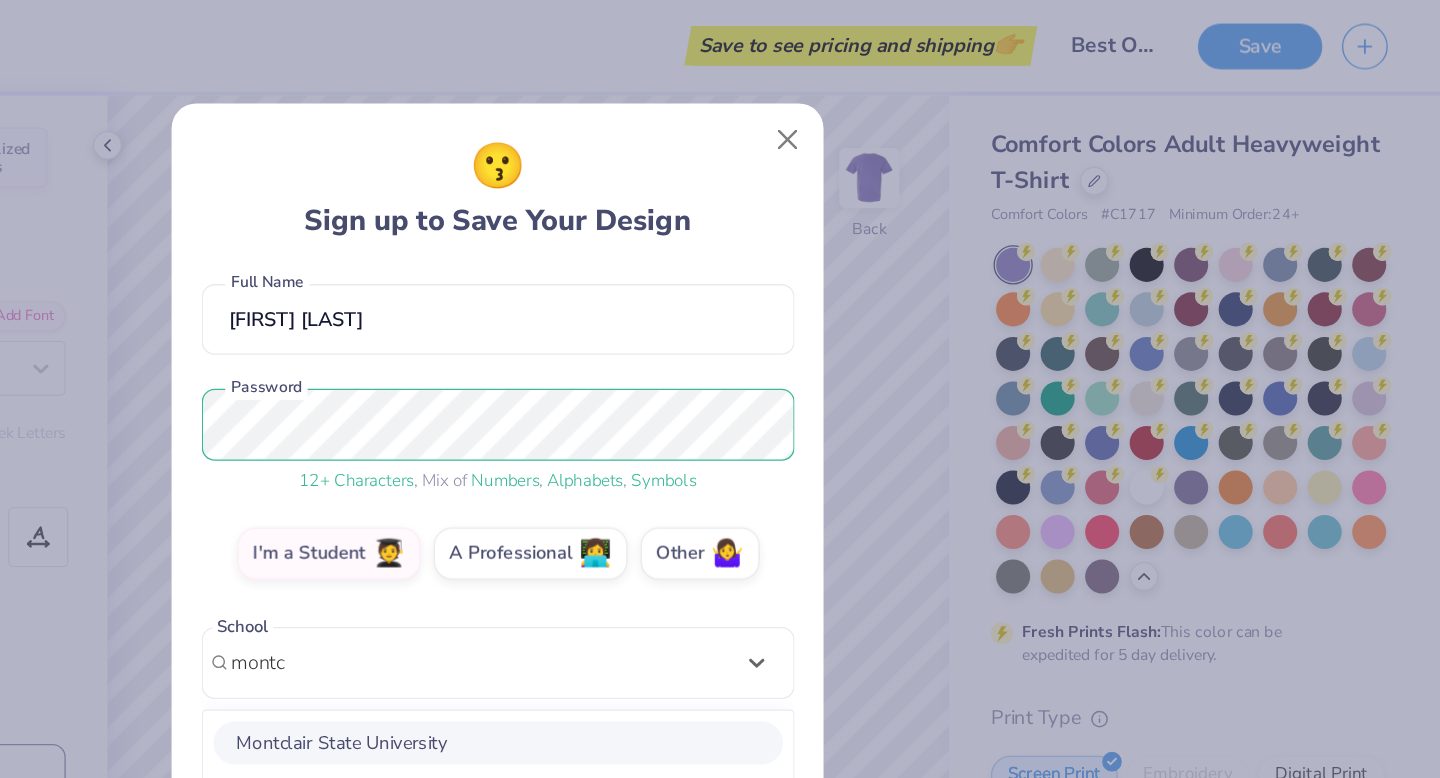 scroll, scrollTop: 419, scrollLeft: 0, axis: vertical 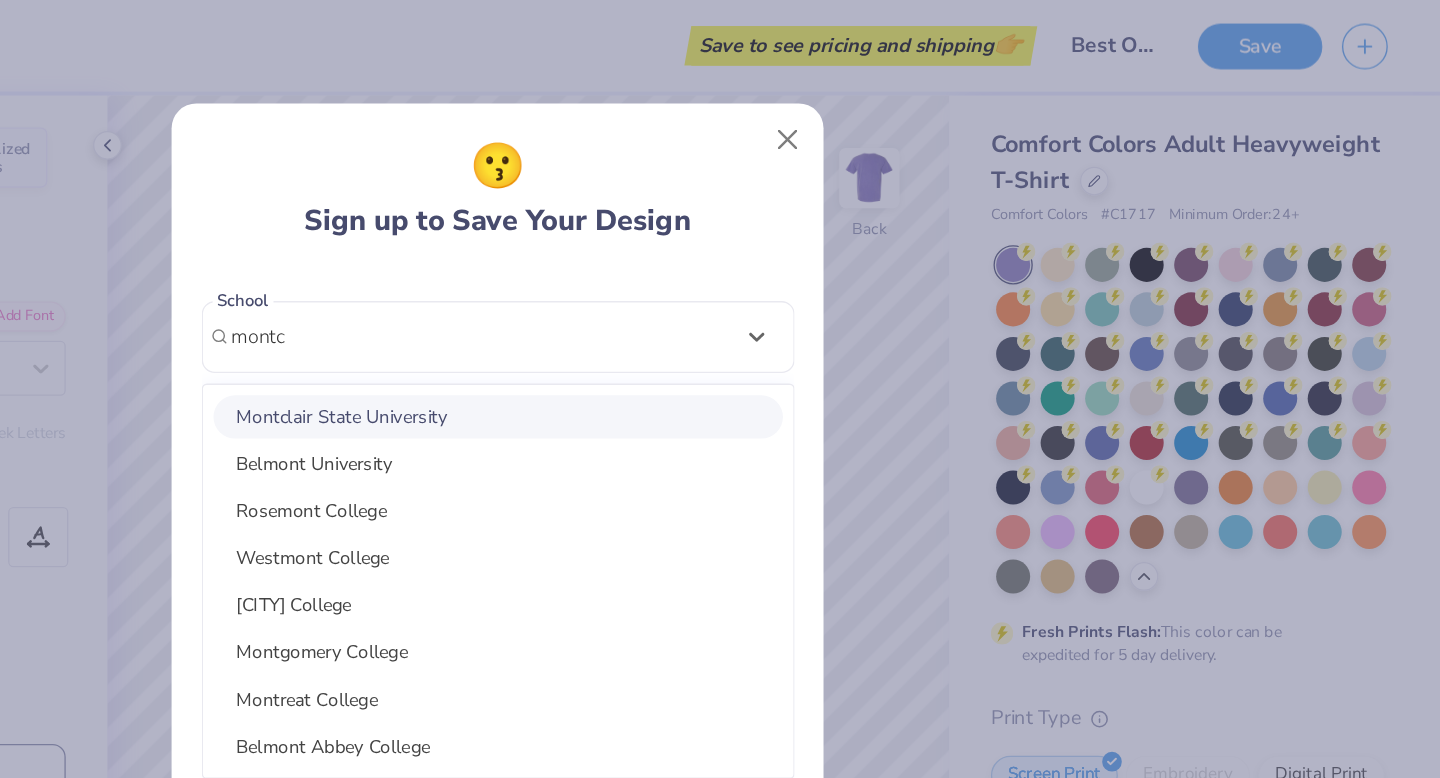 click on "Montclair State University" at bounding box center (720, 318) 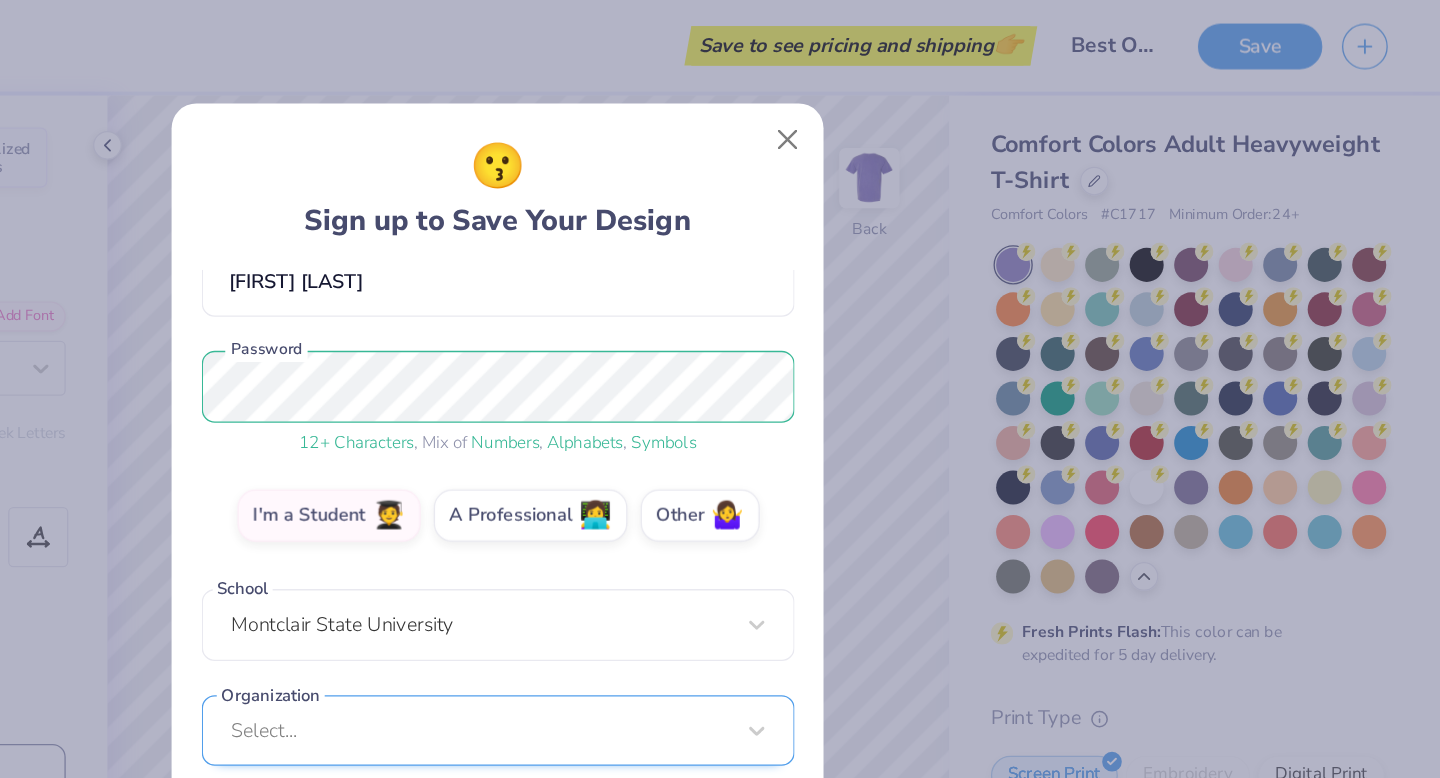 click on "Select..." at bounding box center [720, 558] 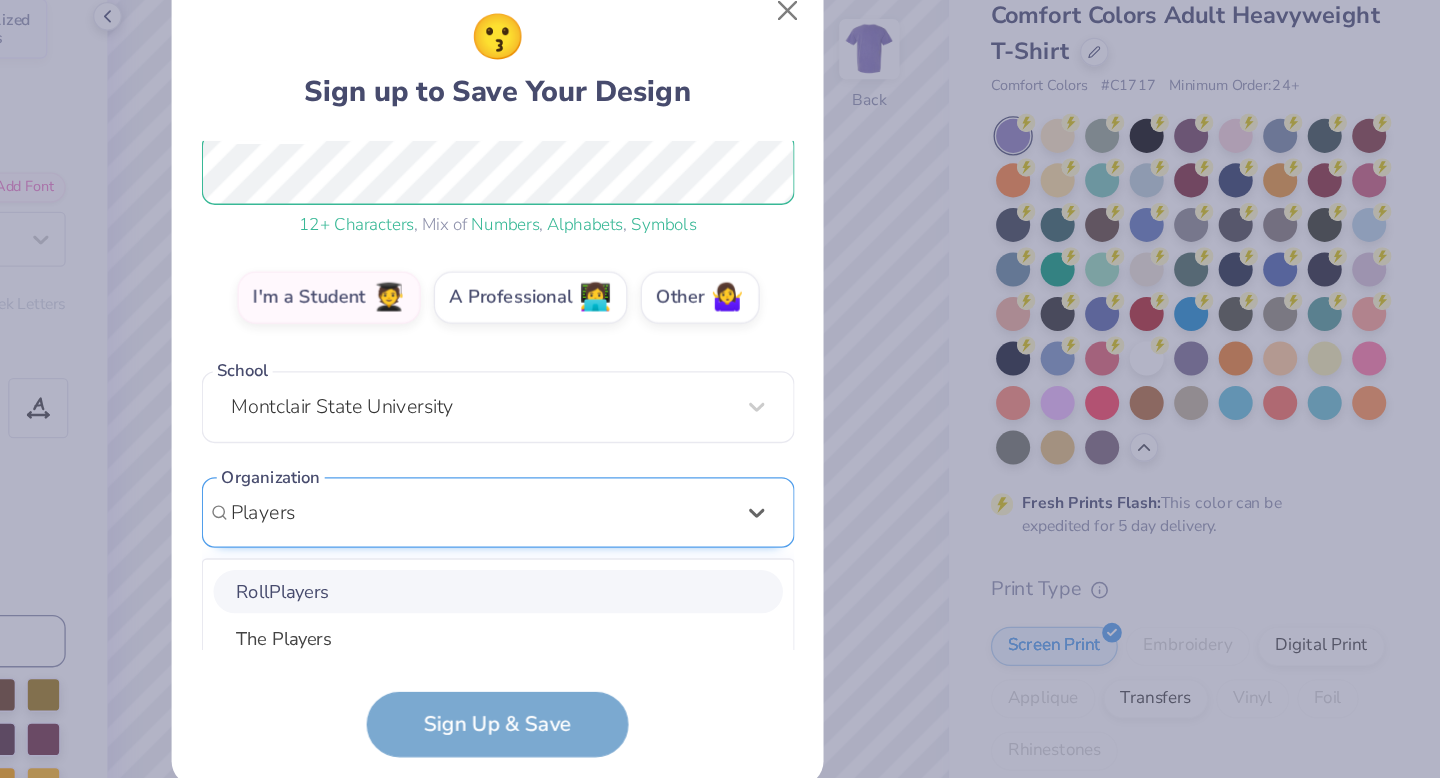 scroll, scrollTop: 499, scrollLeft: 0, axis: vertical 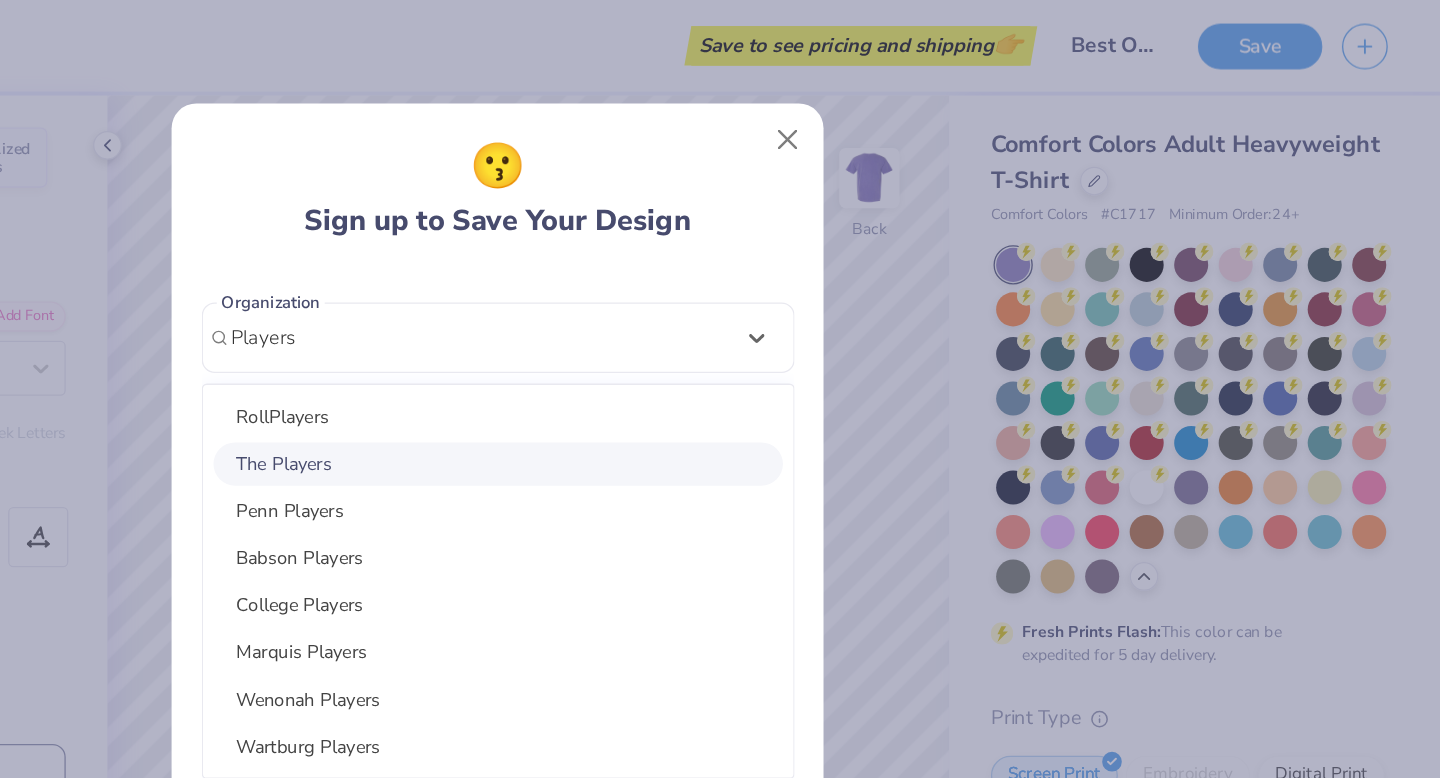 click on "The Players" at bounding box center (720, 354) 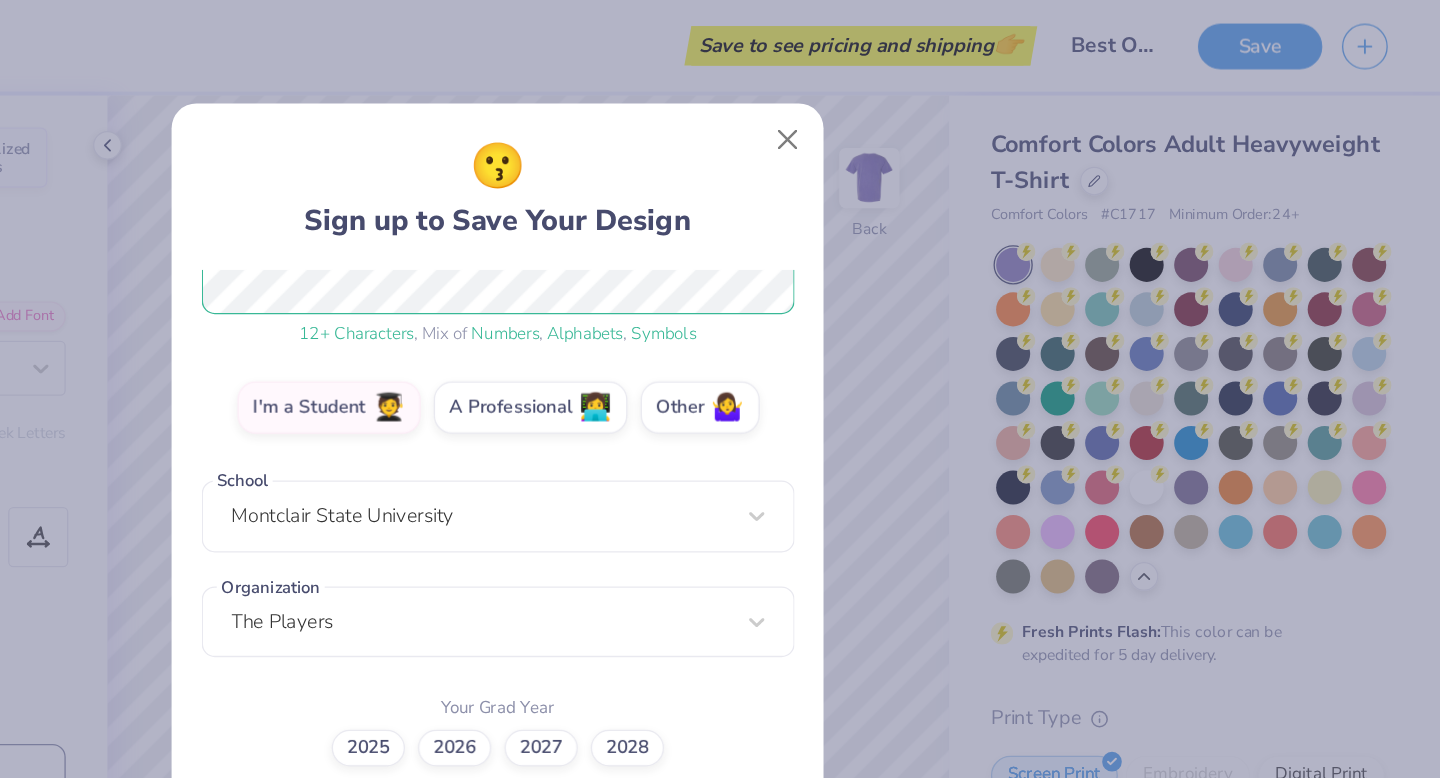 scroll, scrollTop: 281, scrollLeft: 0, axis: vertical 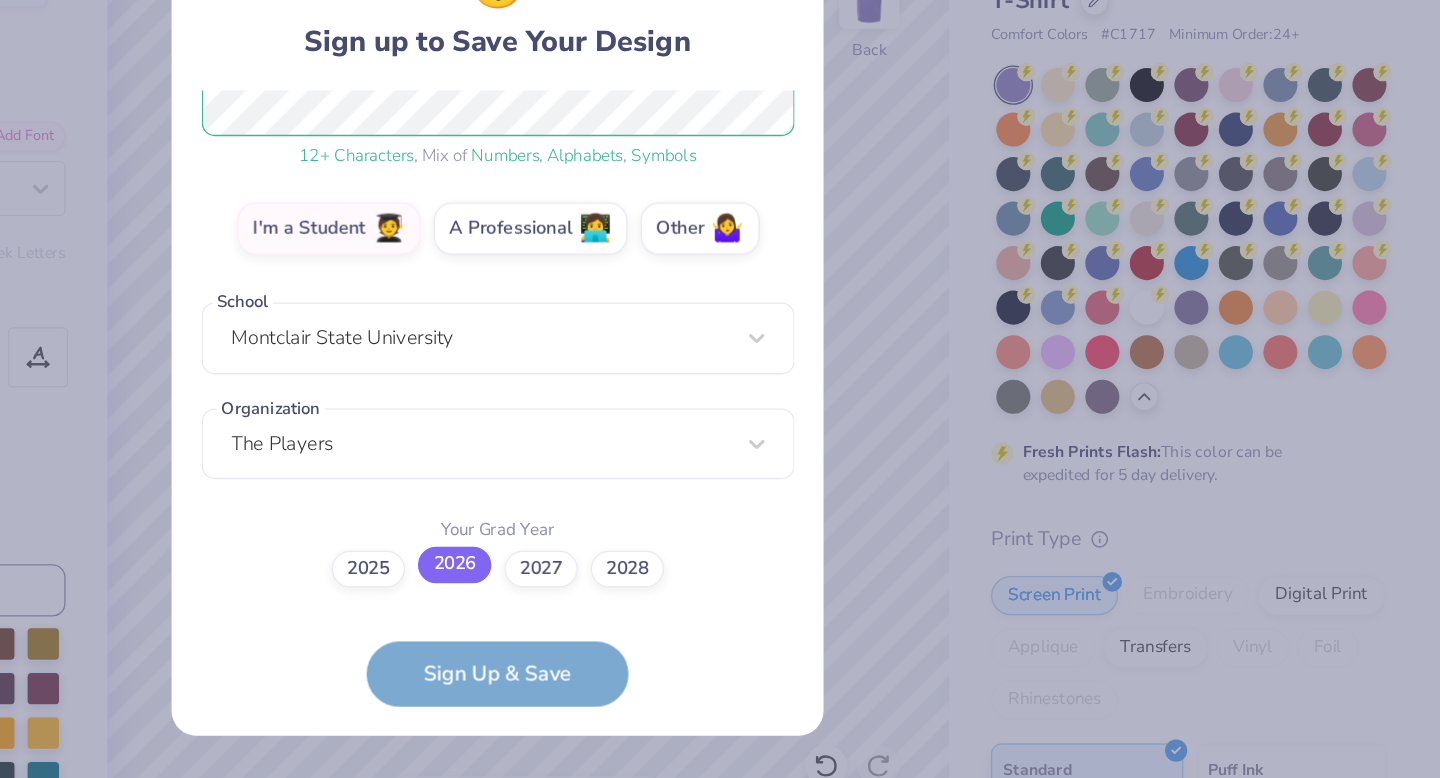 click on "2025 2026 2027 2028" at bounding box center [720, 572] 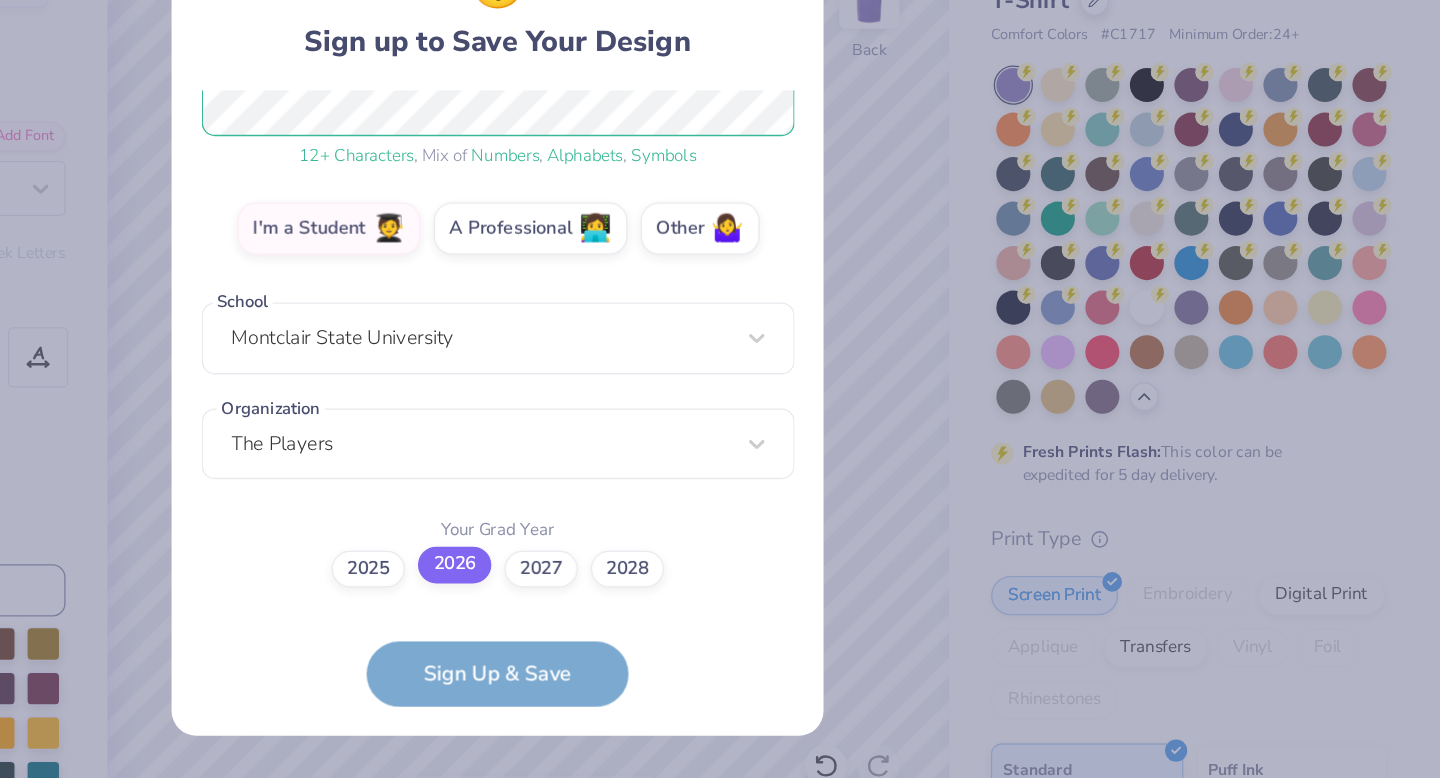click on "2026" at bounding box center [720, 852] 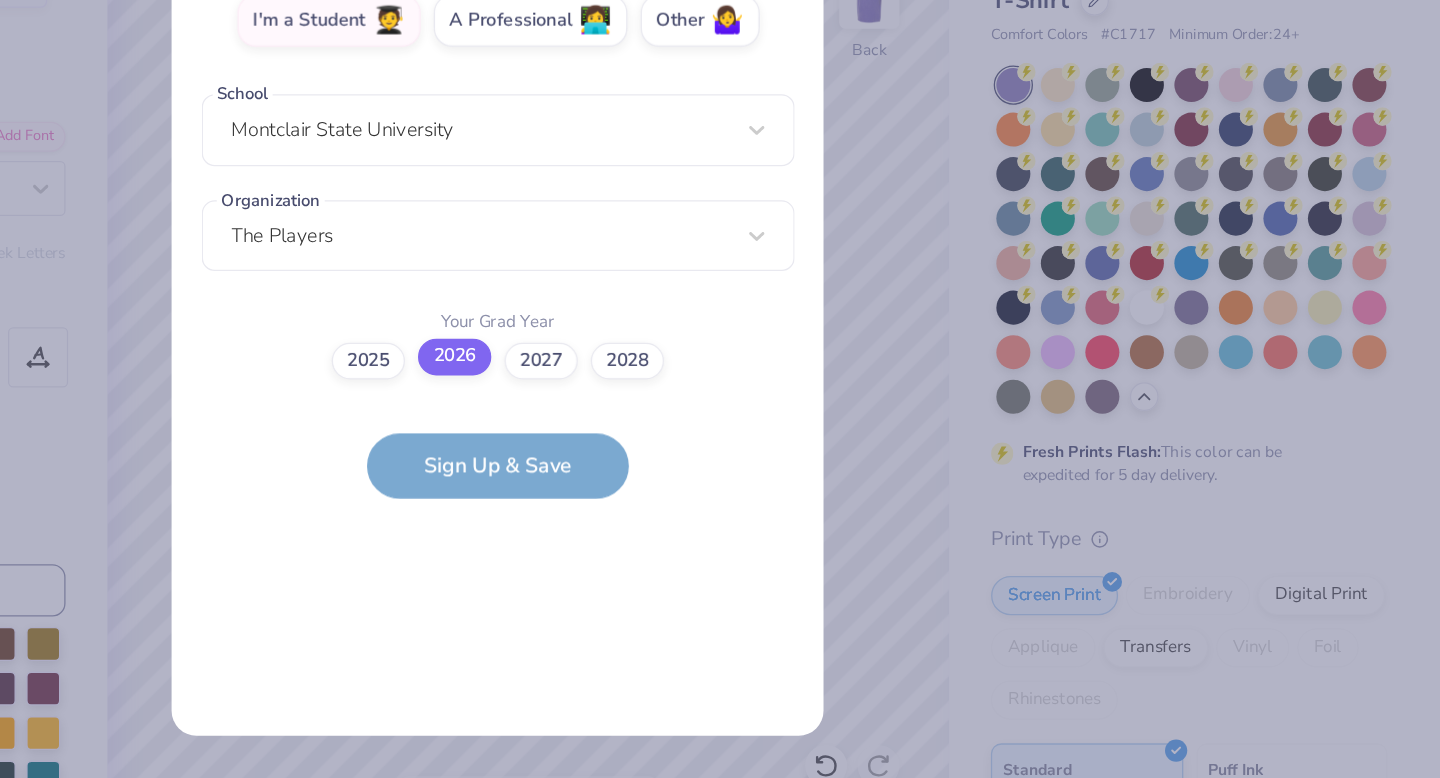scroll, scrollTop: 400, scrollLeft: 0, axis: vertical 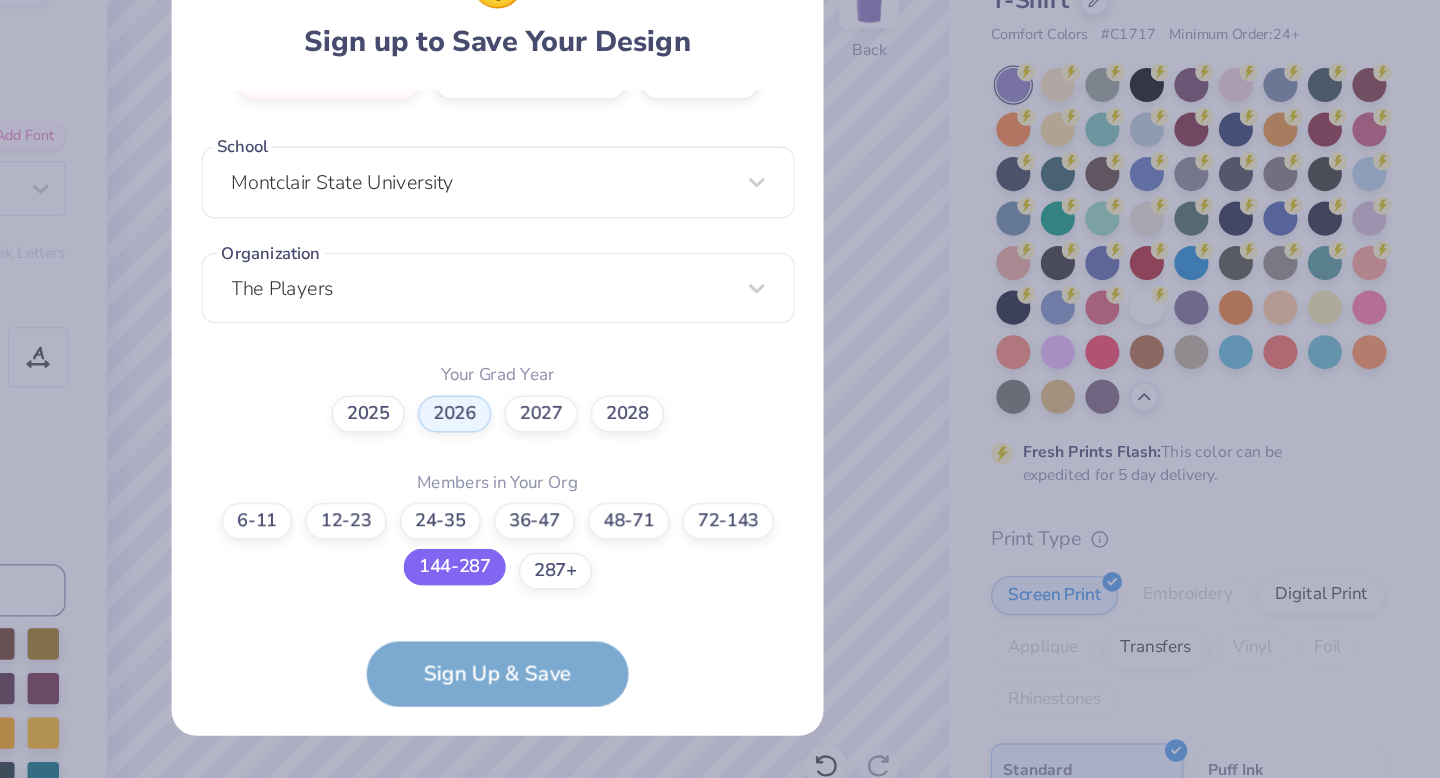 click on "144-287" at bounding box center [687, 570] 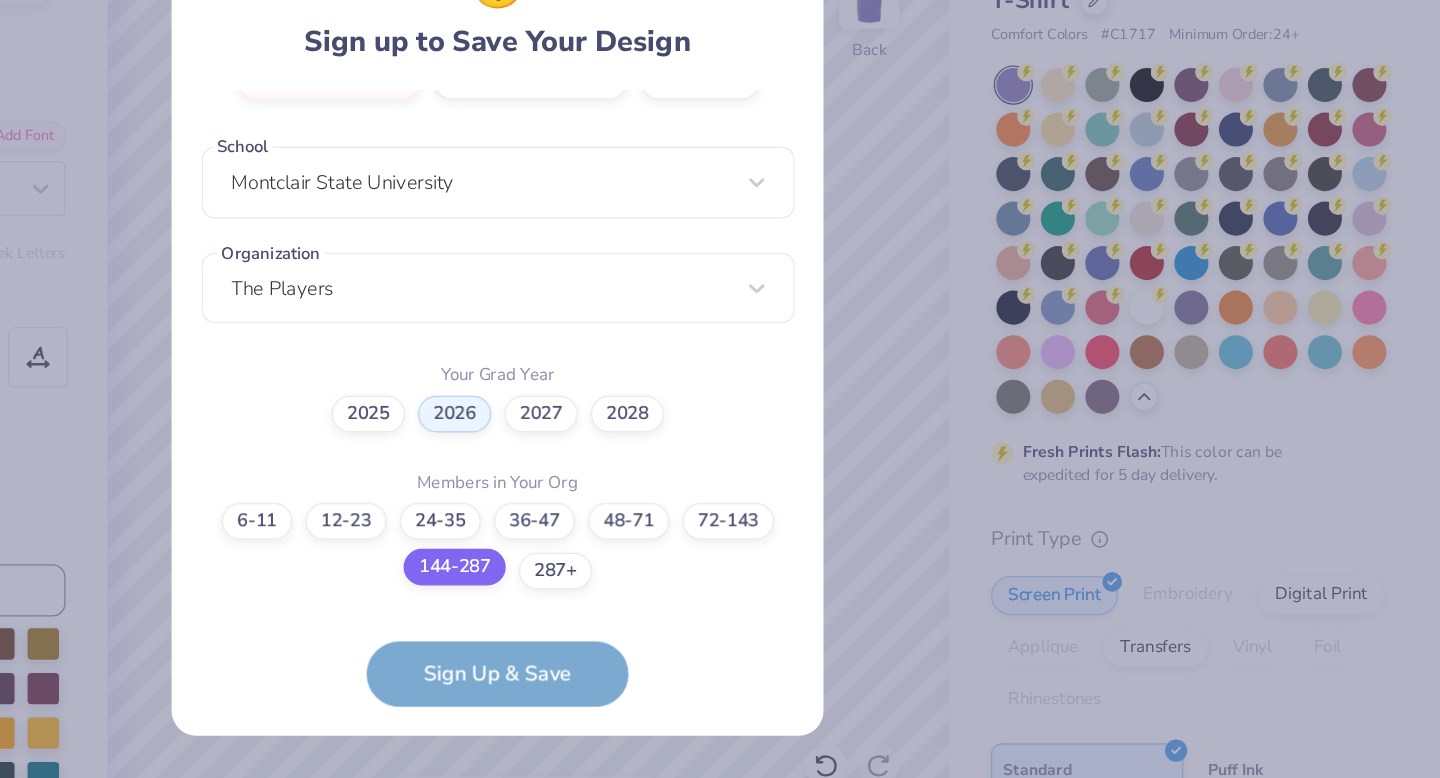 click on "144-287" at bounding box center [720, 954] 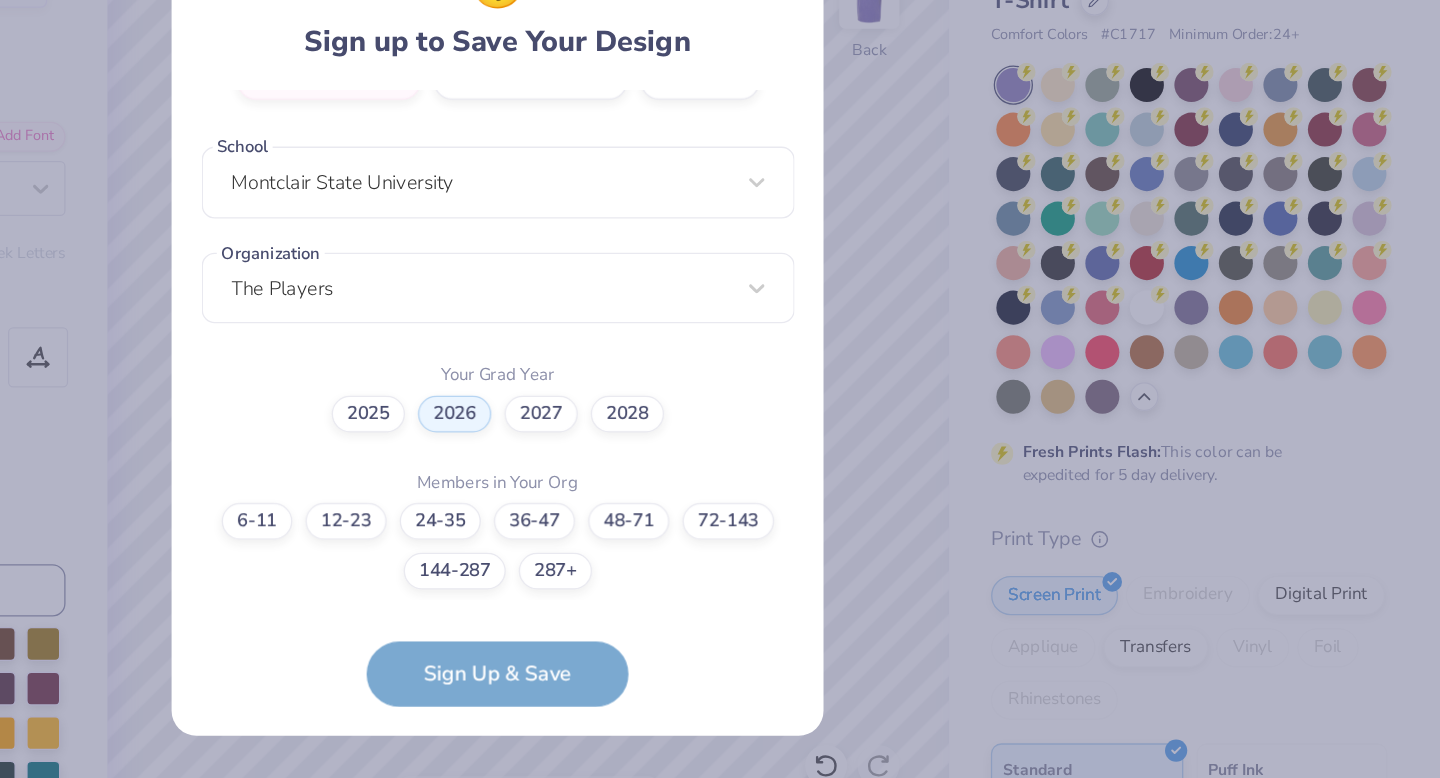 scroll, scrollTop: 0, scrollLeft: 0, axis: both 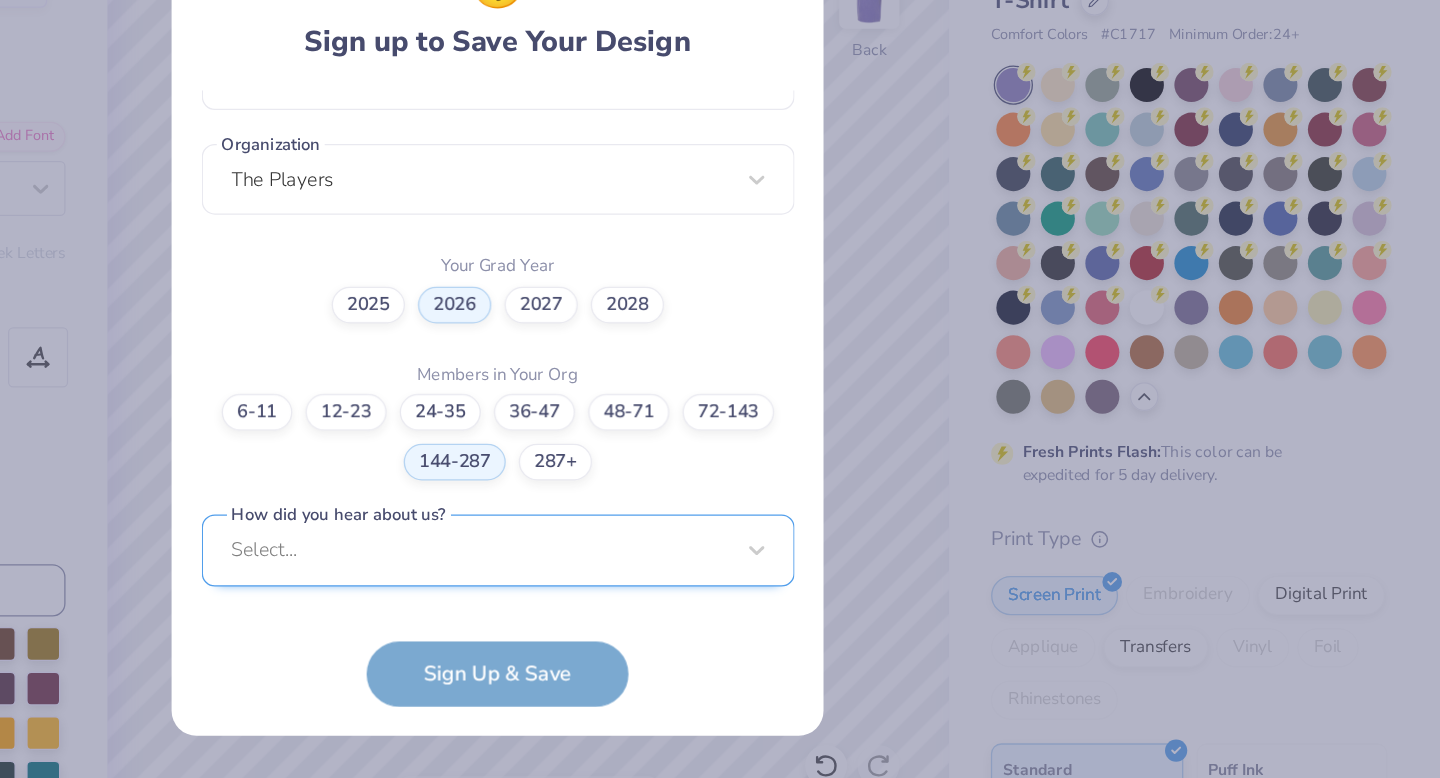 click on "Select..." at bounding box center [720, 557] 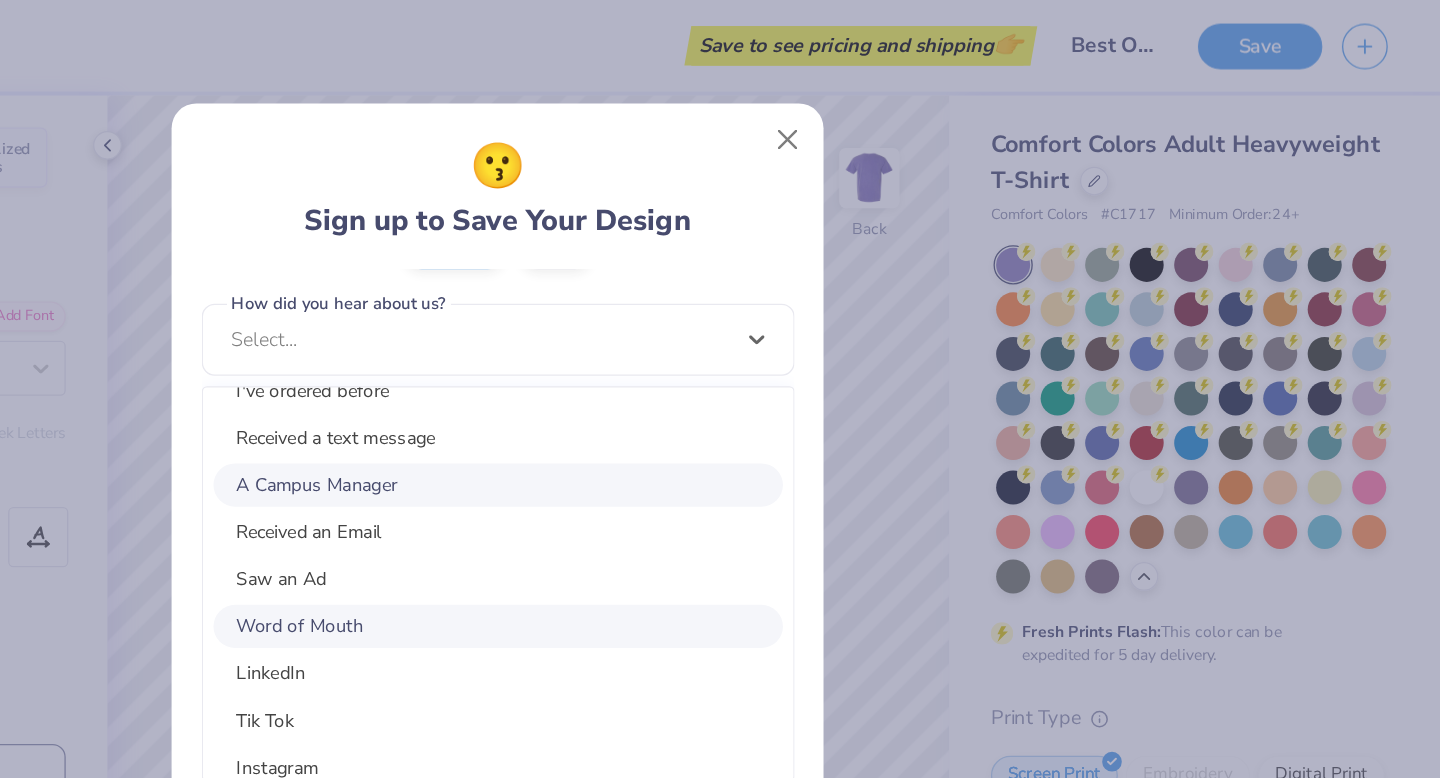 scroll, scrollTop: 98, scrollLeft: 0, axis: vertical 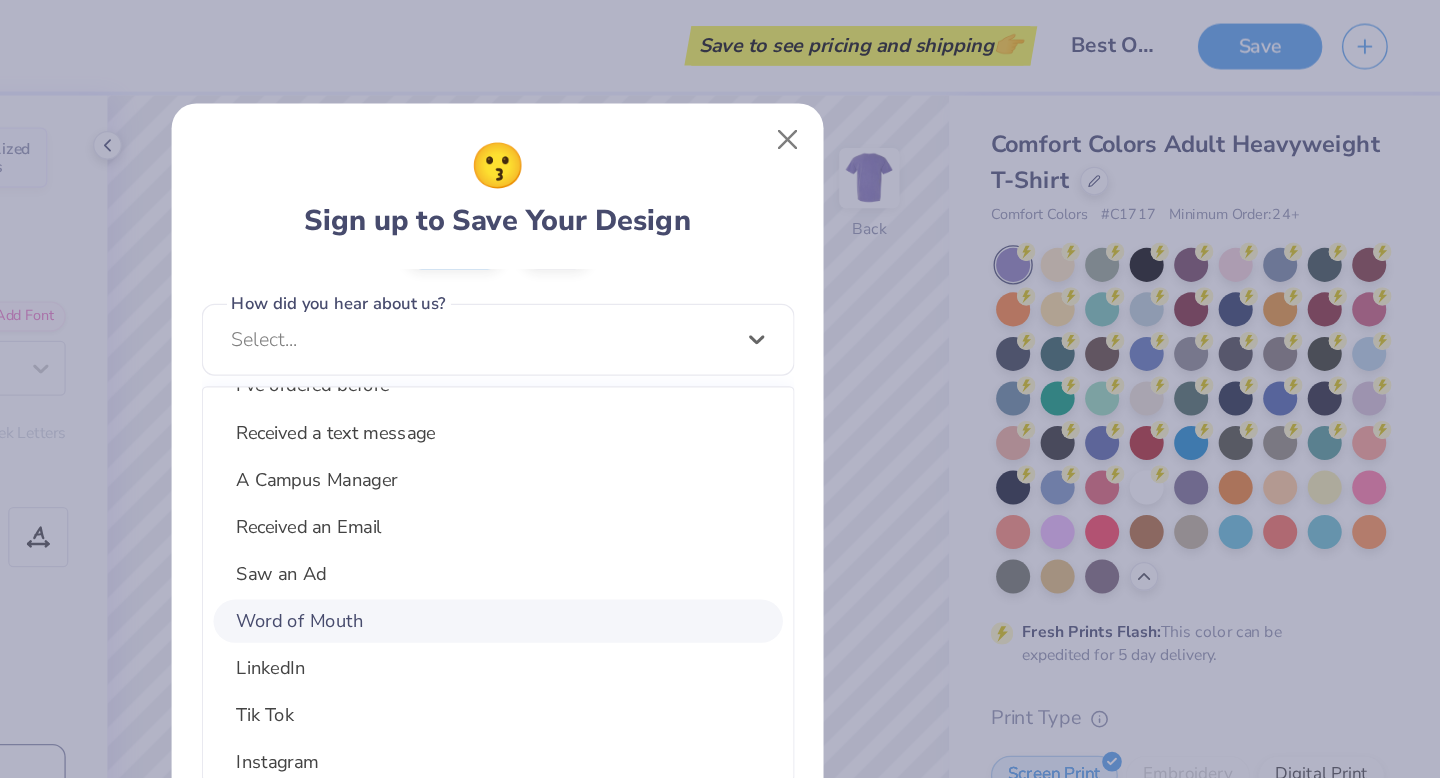click on "Word of Mouth" at bounding box center (720, 474) 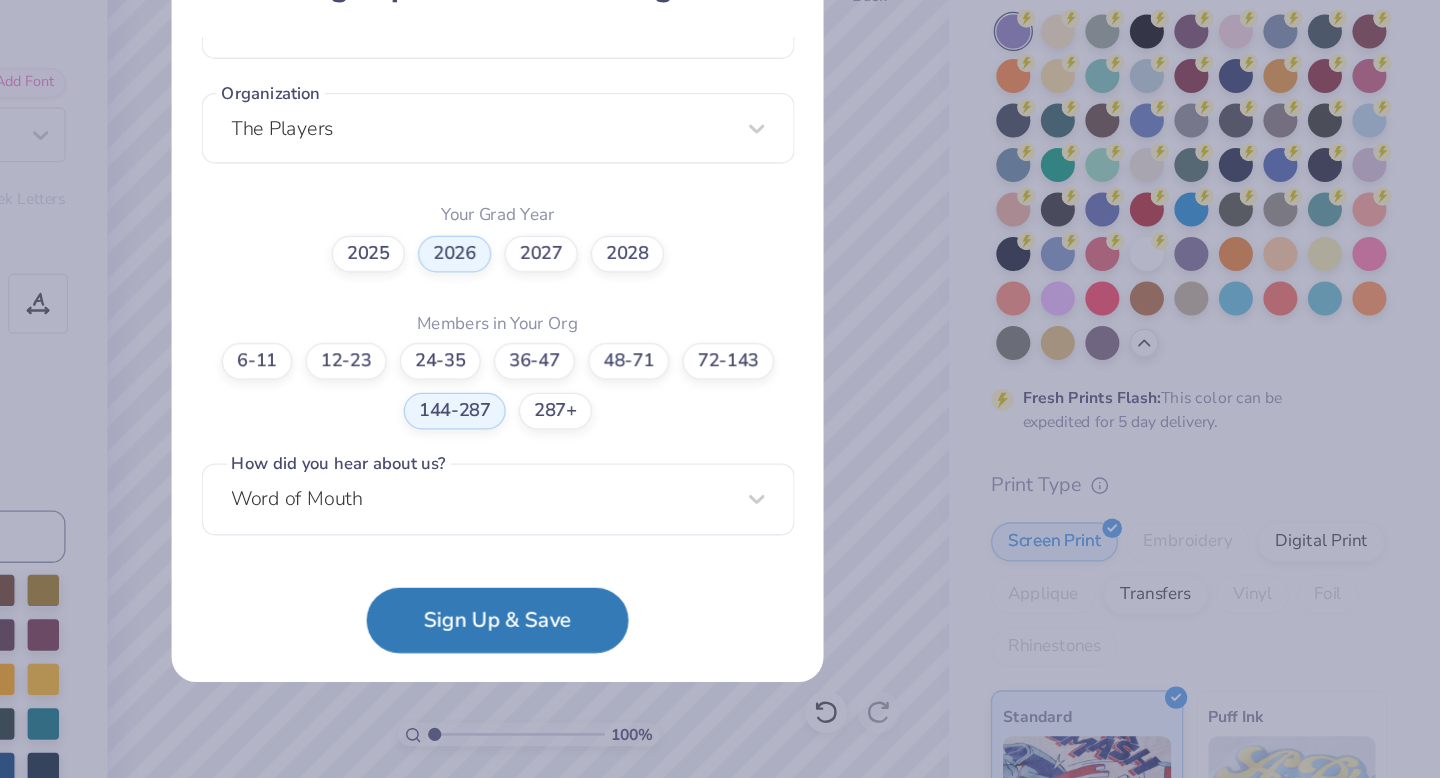 scroll, scrollTop: 0, scrollLeft: 0, axis: both 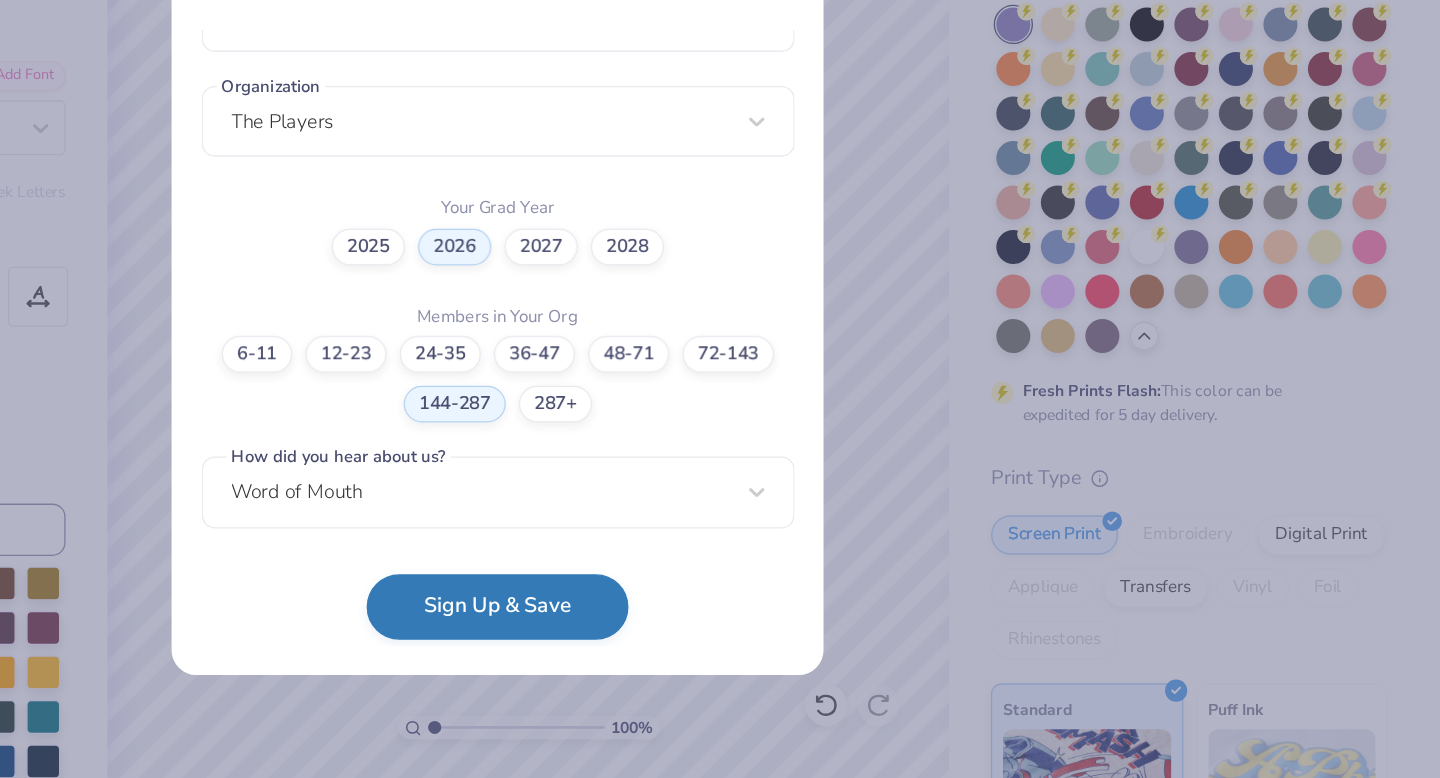 click on "Sign Up & Save" at bounding box center [720, 647] 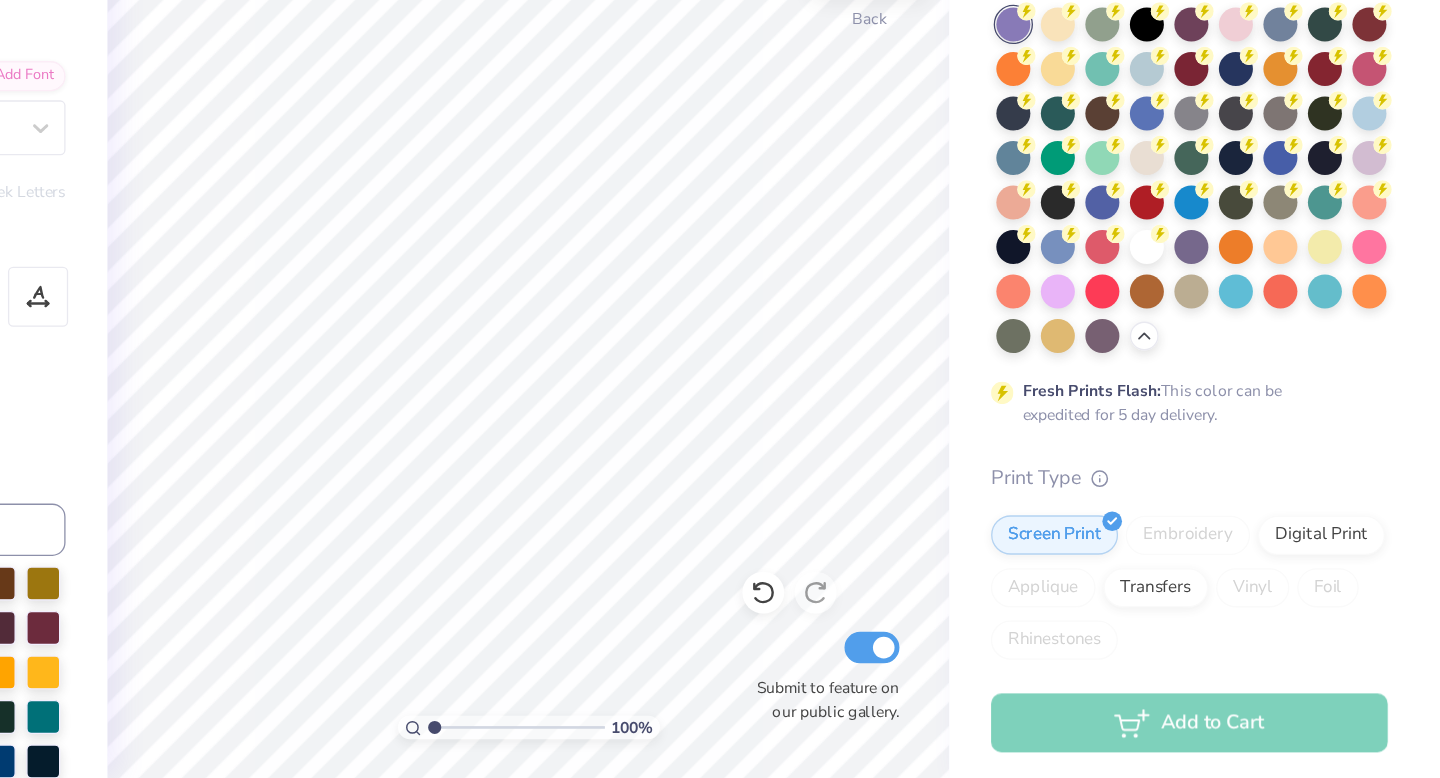 scroll, scrollTop: 0, scrollLeft: 0, axis: both 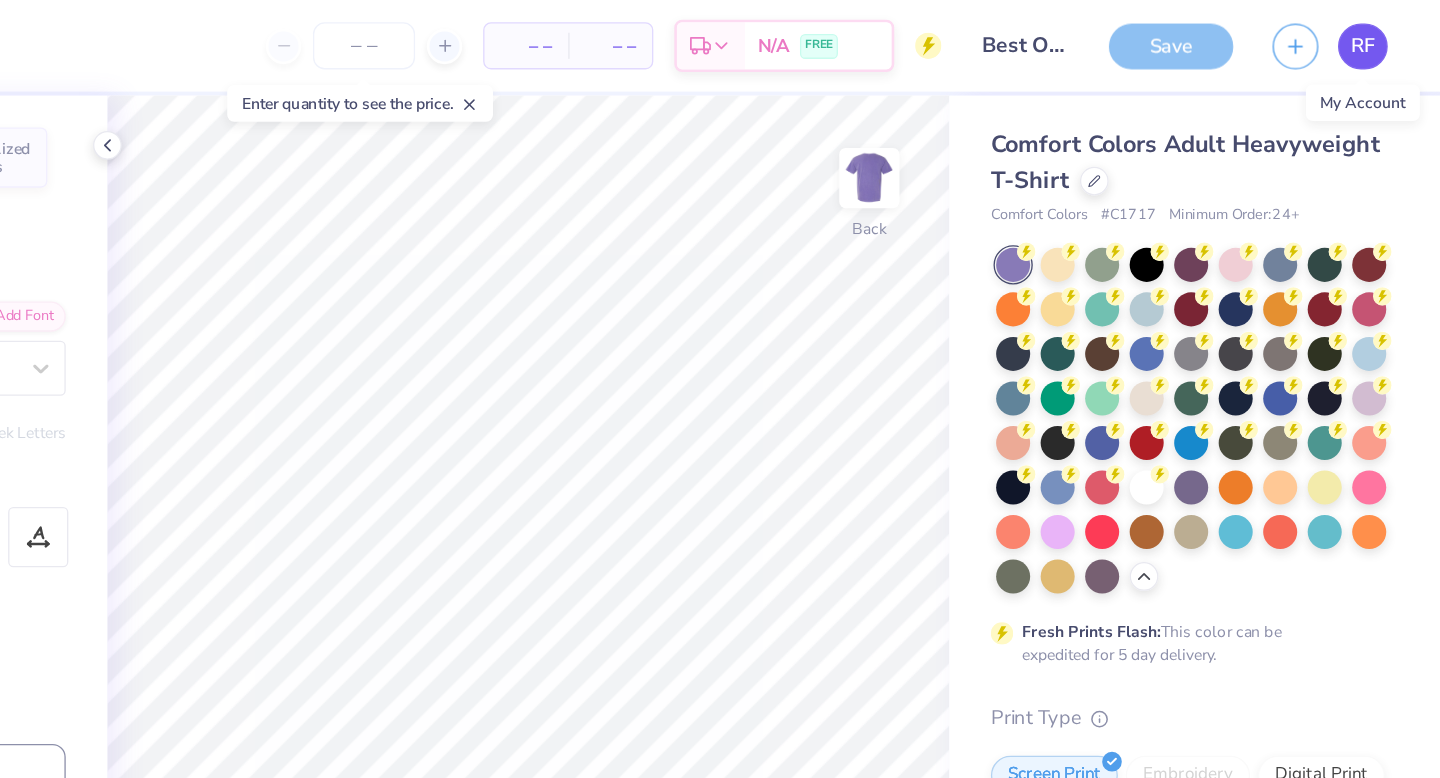 click on "RF" at bounding box center (1381, 35) 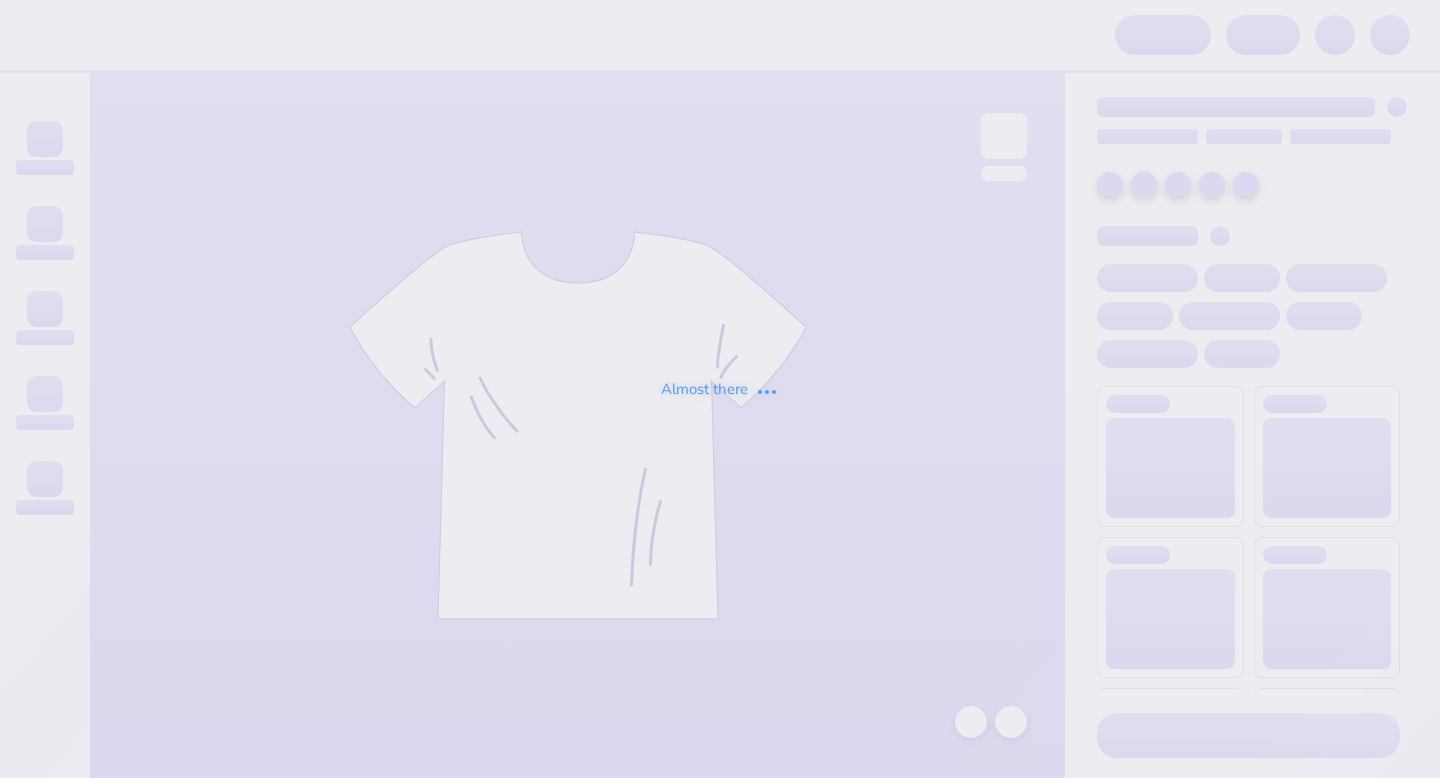 scroll, scrollTop: 0, scrollLeft: 0, axis: both 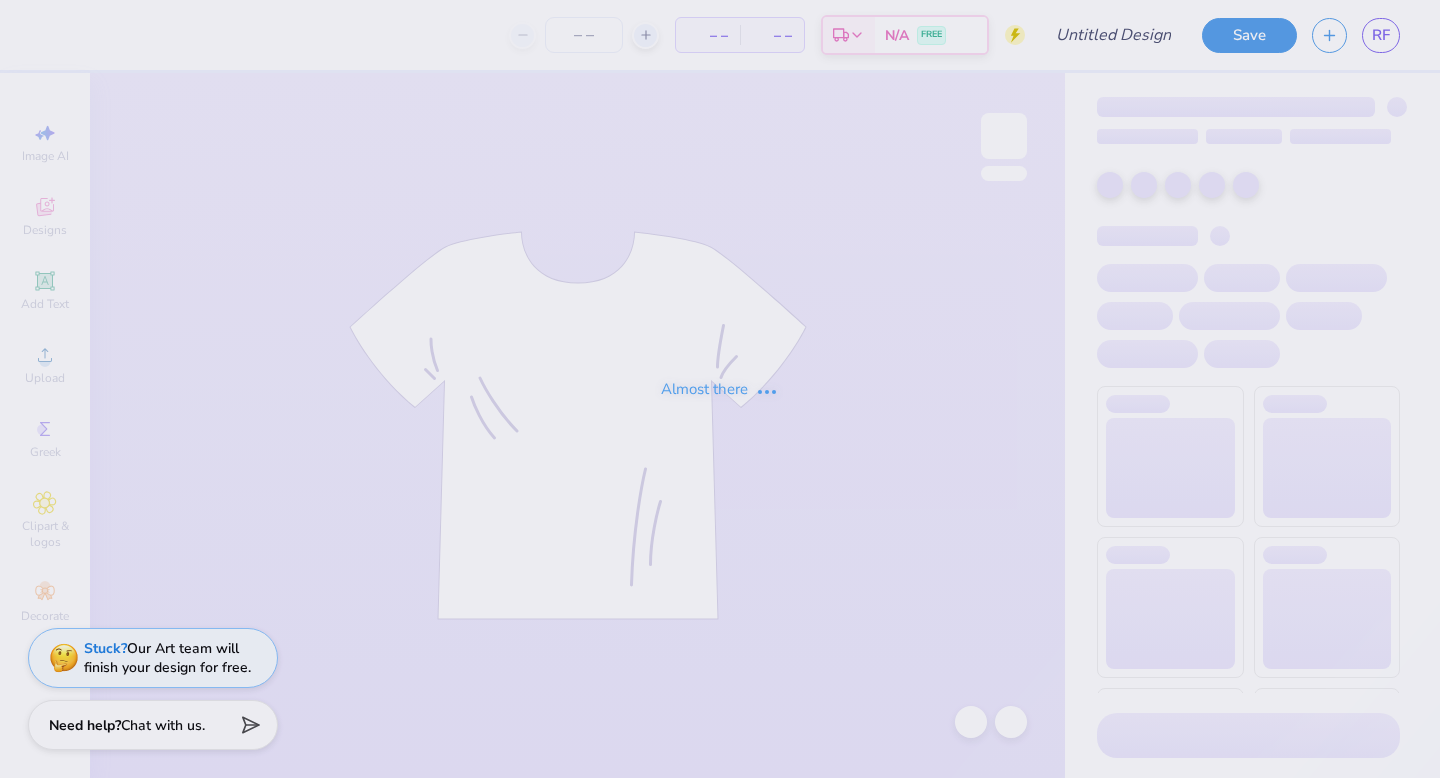 type on "Best Of Both MILF" 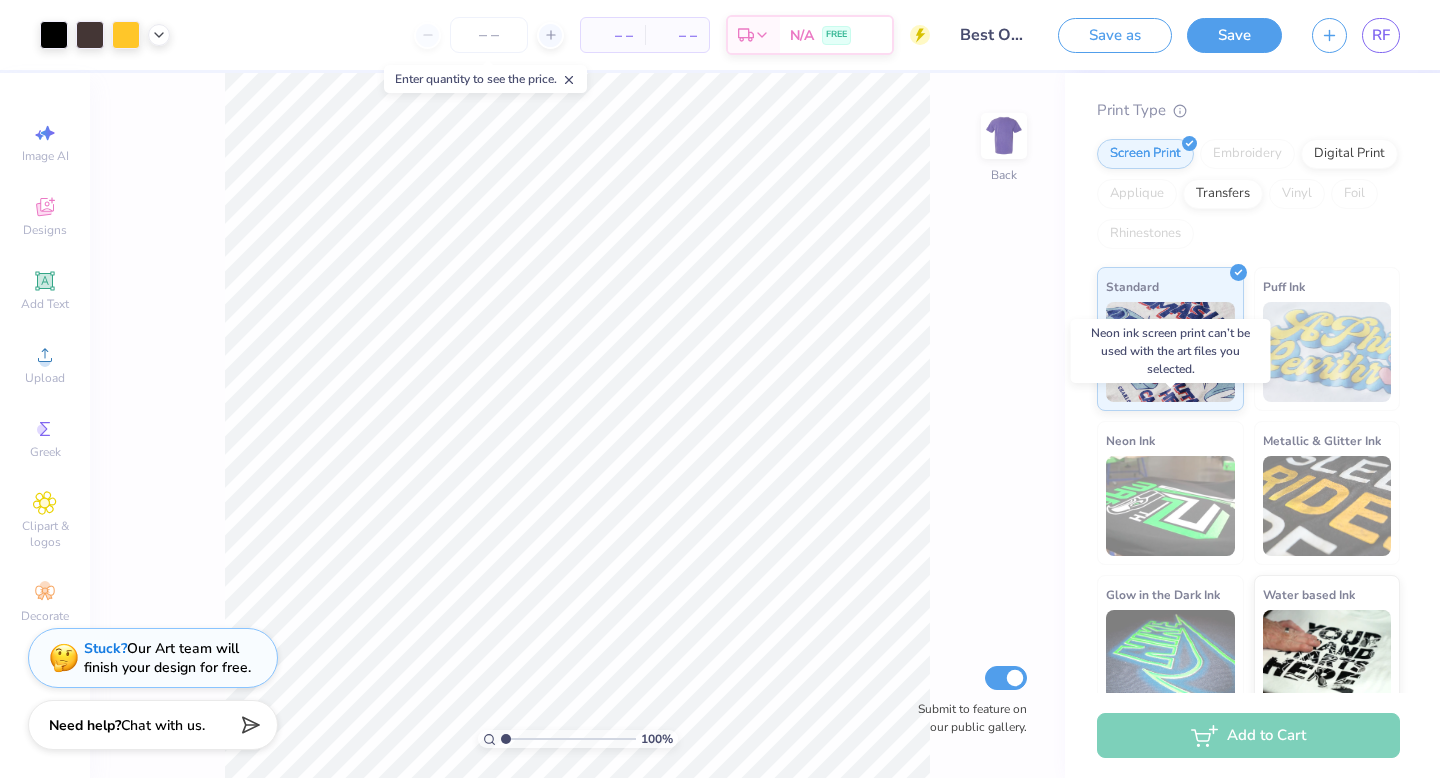 scroll, scrollTop: 259, scrollLeft: 0, axis: vertical 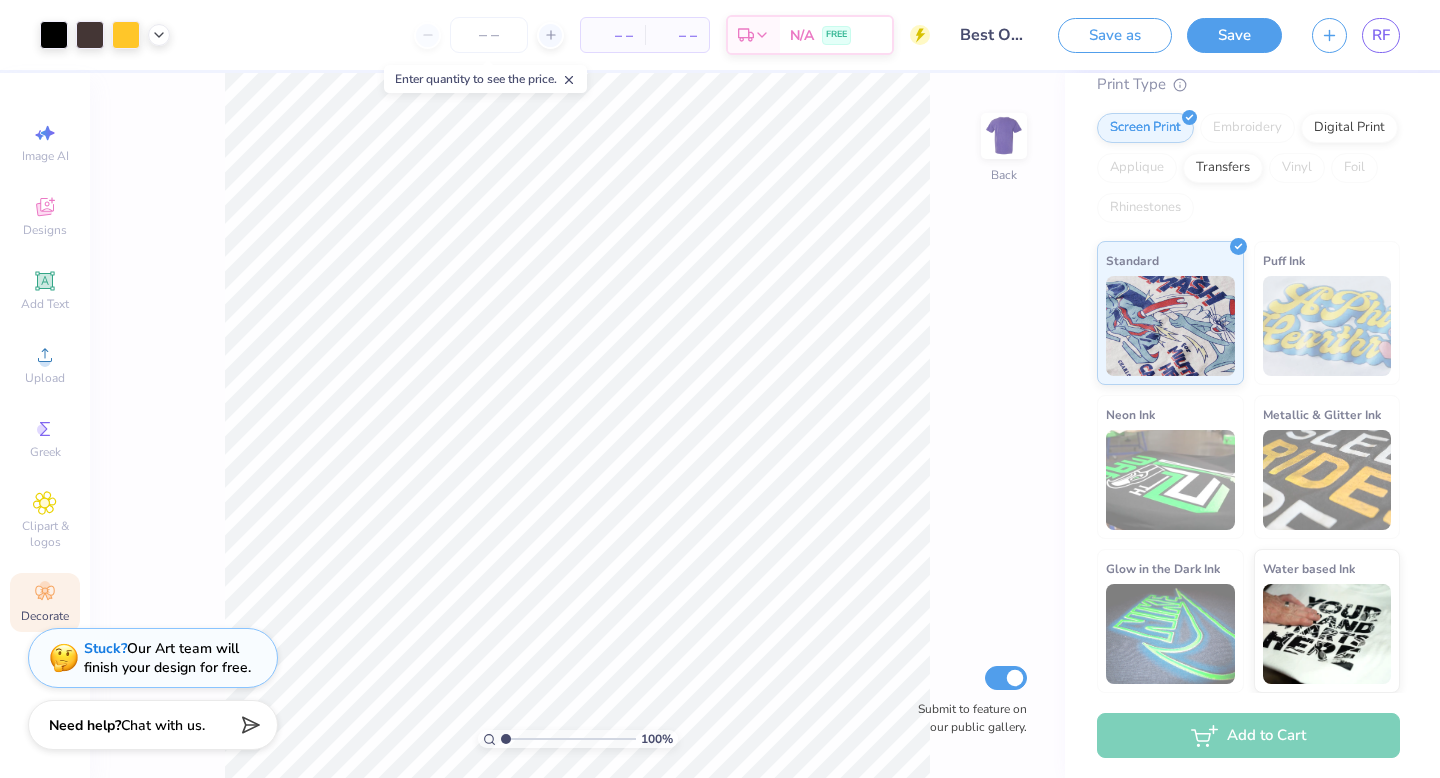 click on "Decorate" at bounding box center (45, 602) 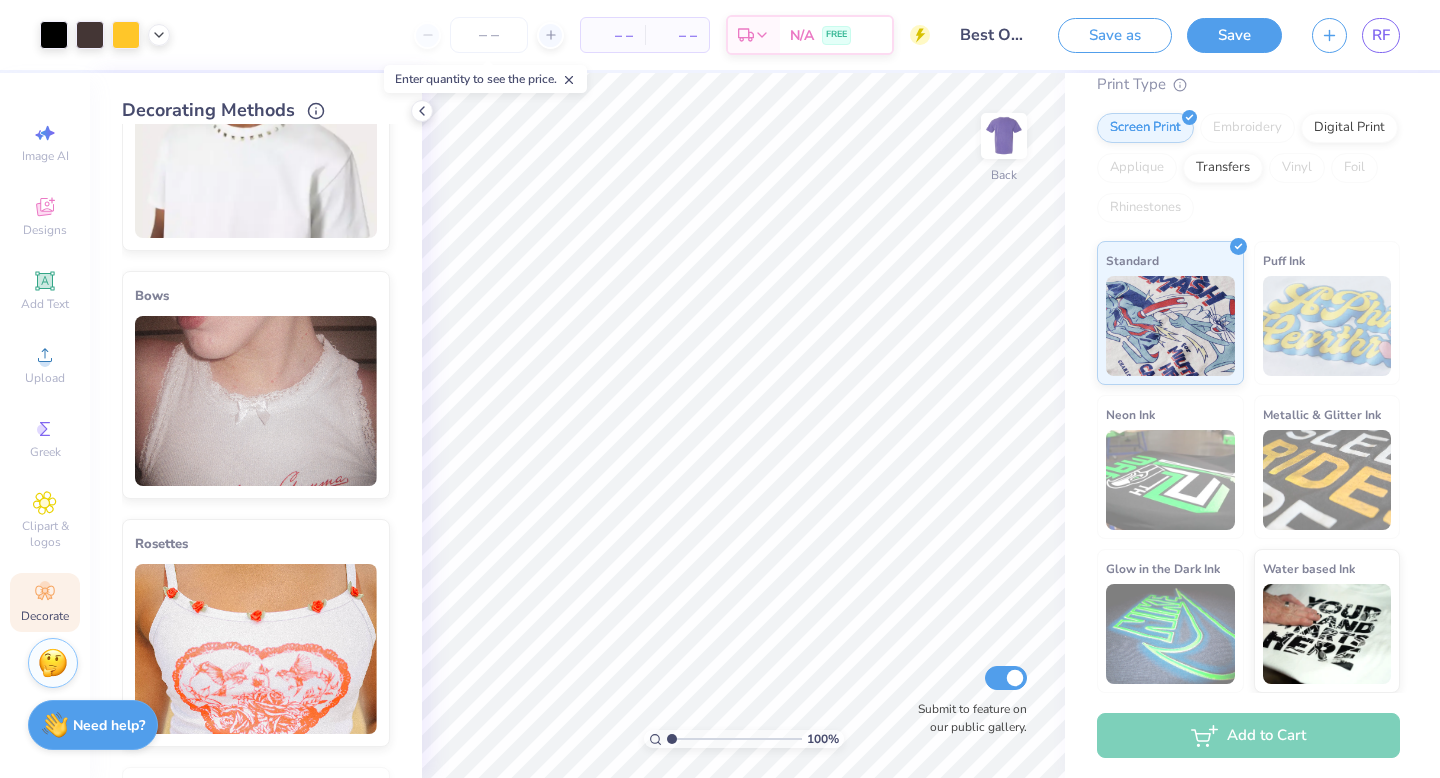 scroll, scrollTop: 598, scrollLeft: 0, axis: vertical 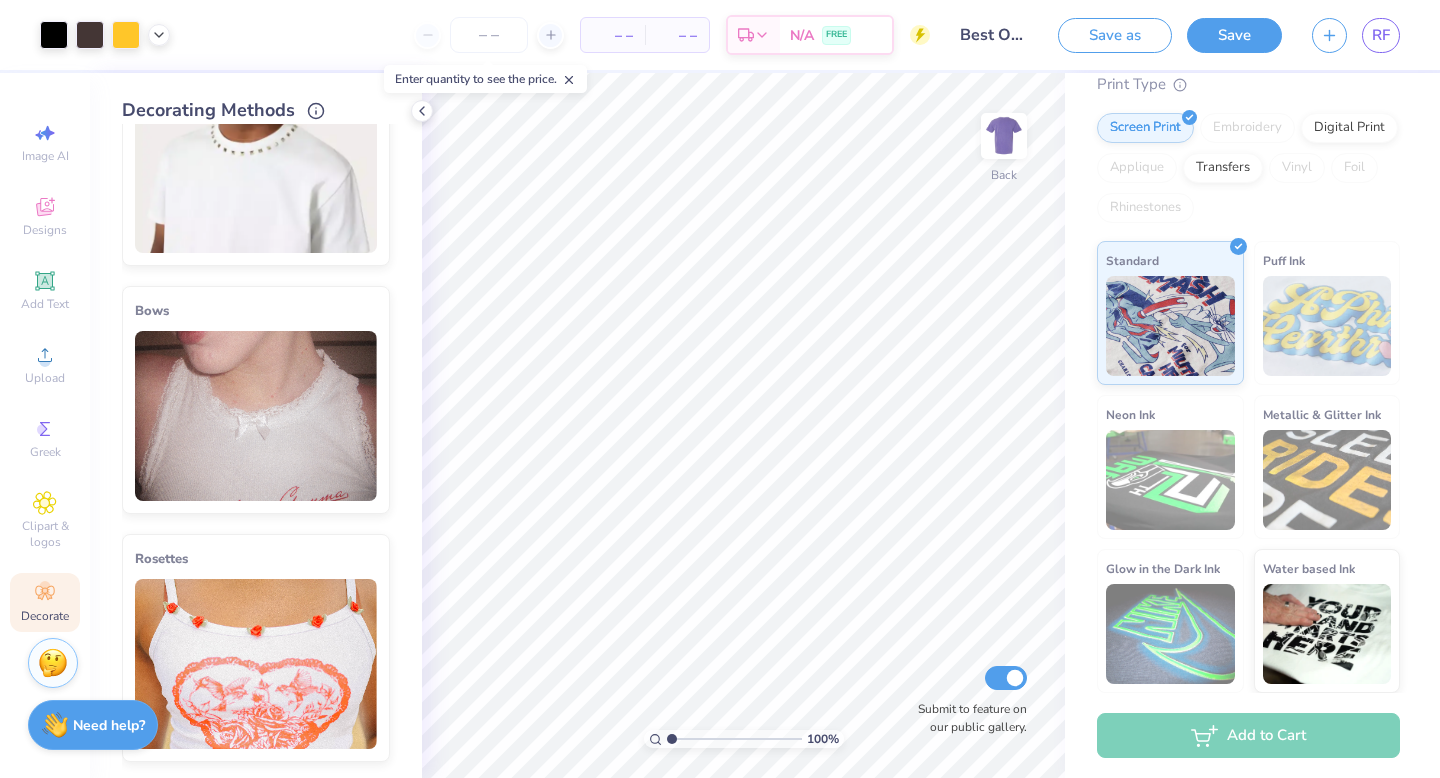 click at bounding box center (256, 416) 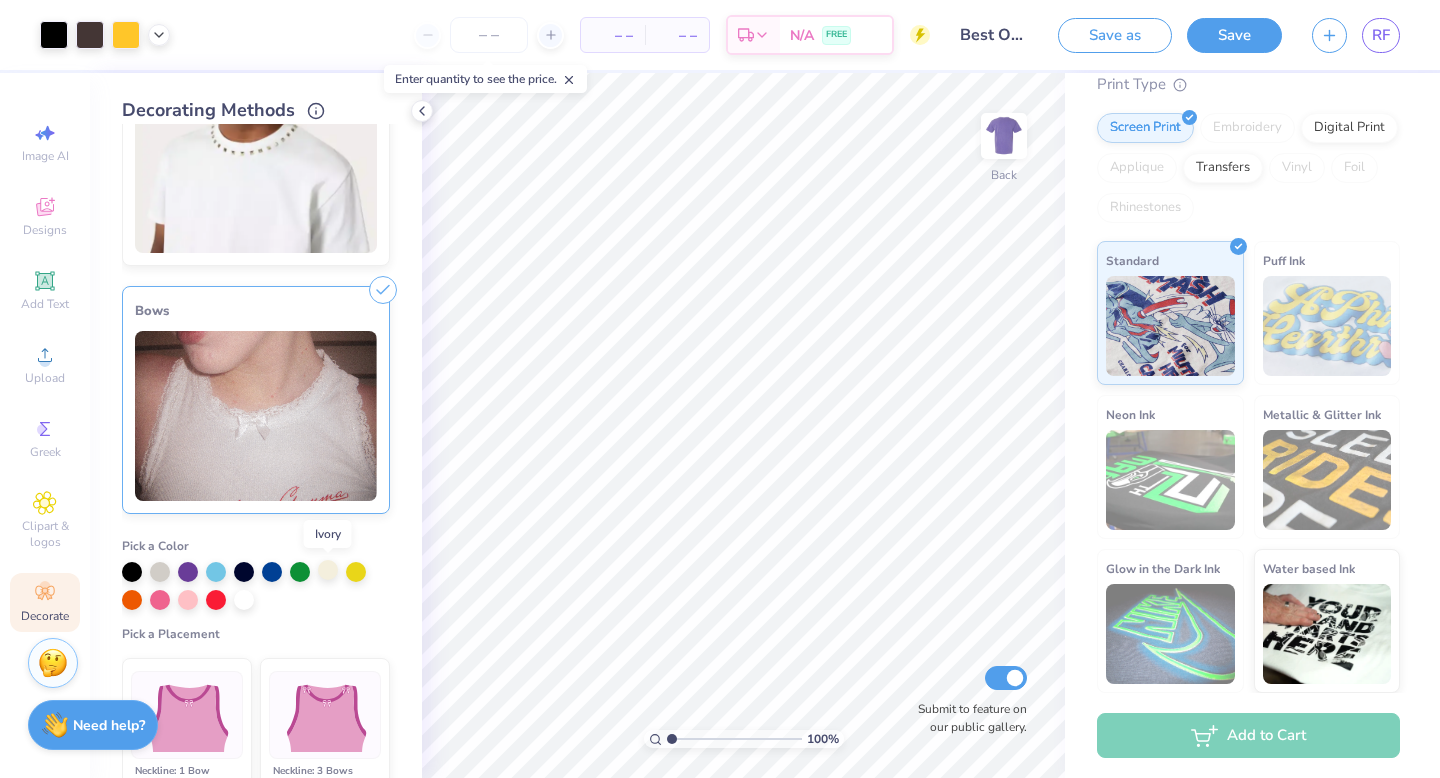 click at bounding box center [328, 570] 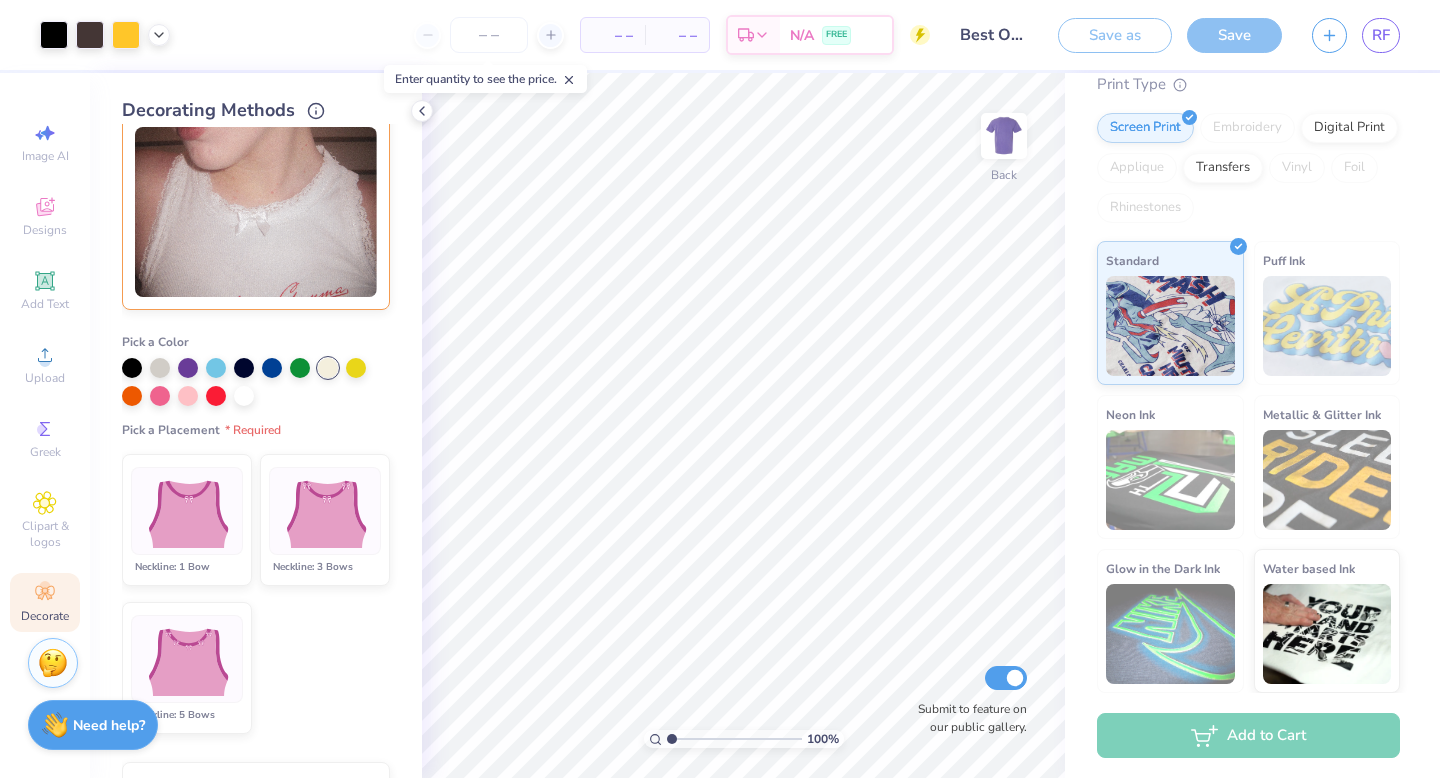 scroll, scrollTop: 43, scrollLeft: 0, axis: vertical 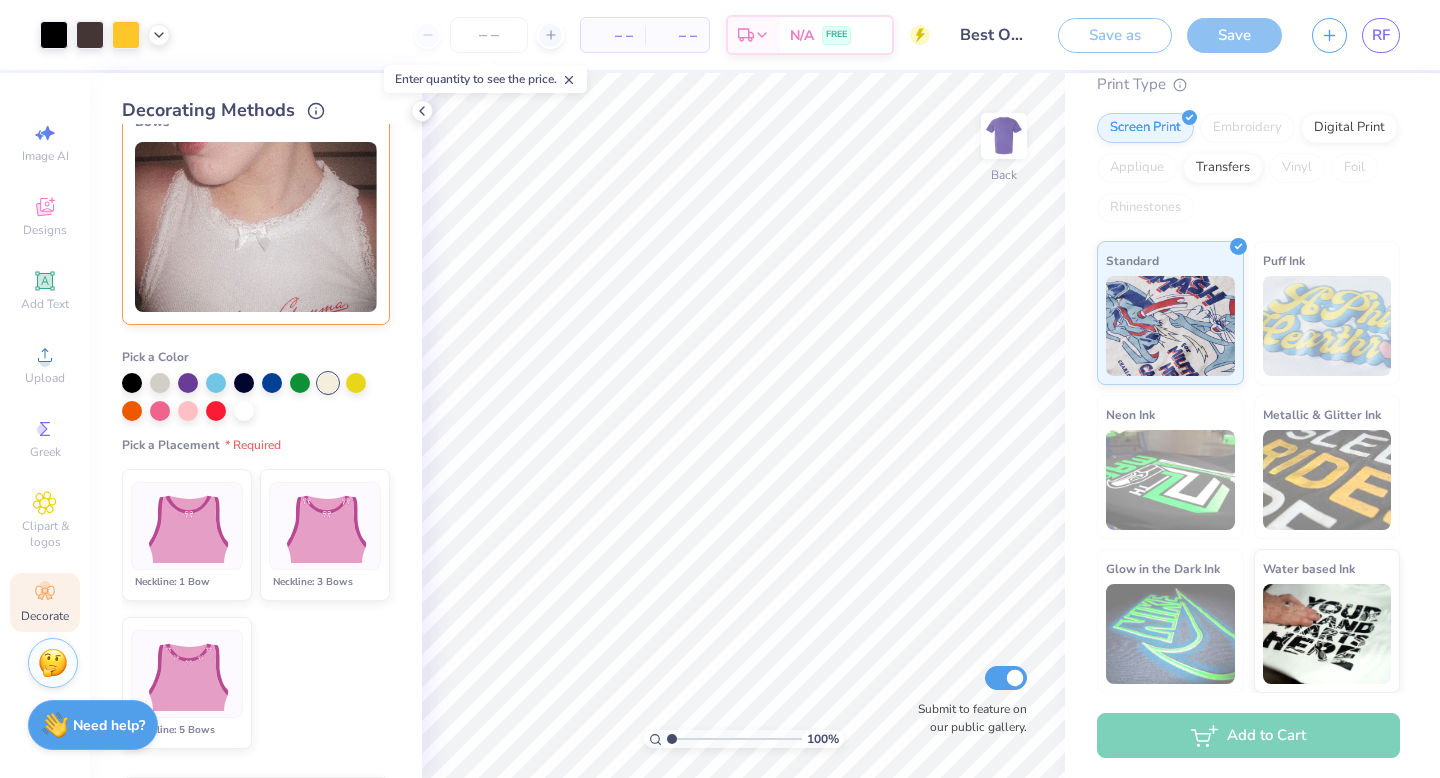 click at bounding box center [186, 526] 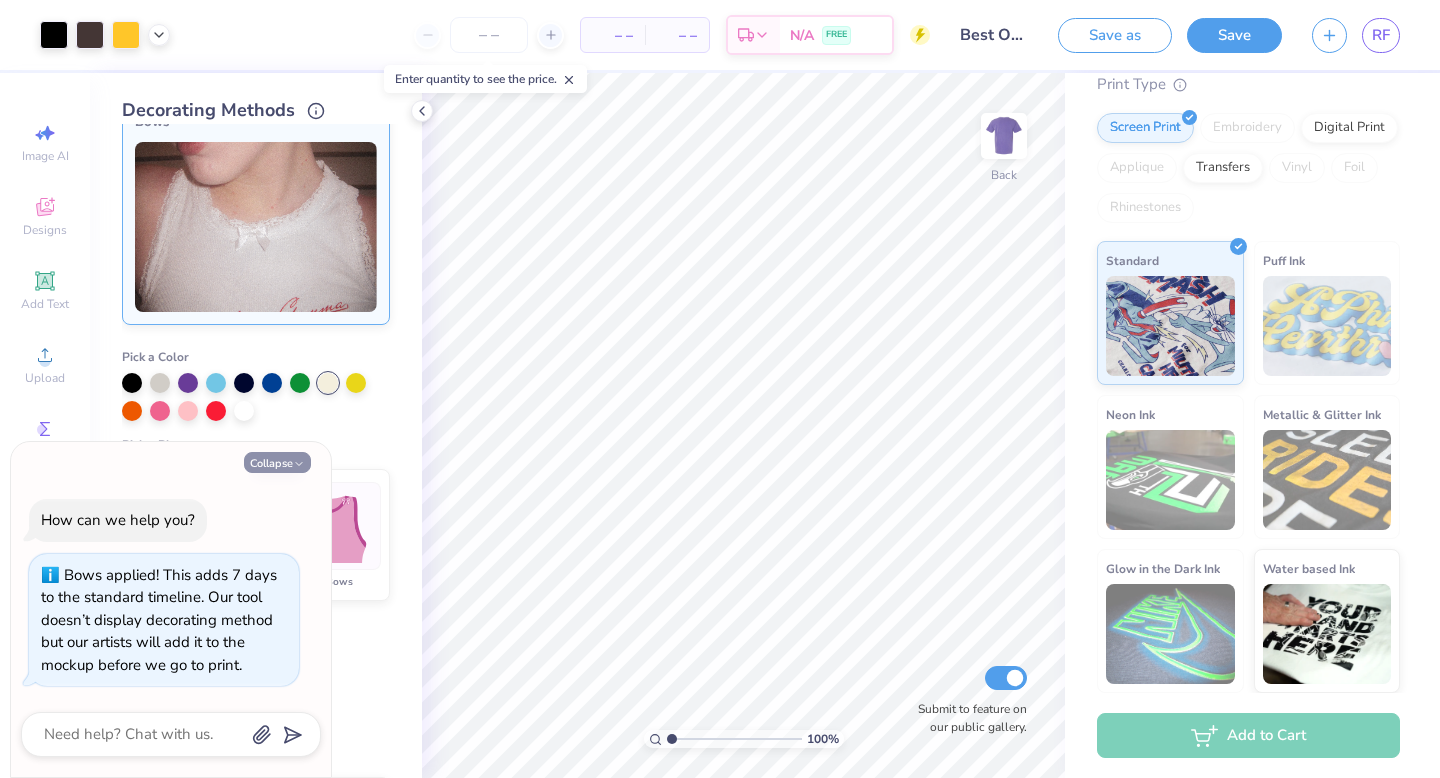 click on "Collapse" at bounding box center (277, 462) 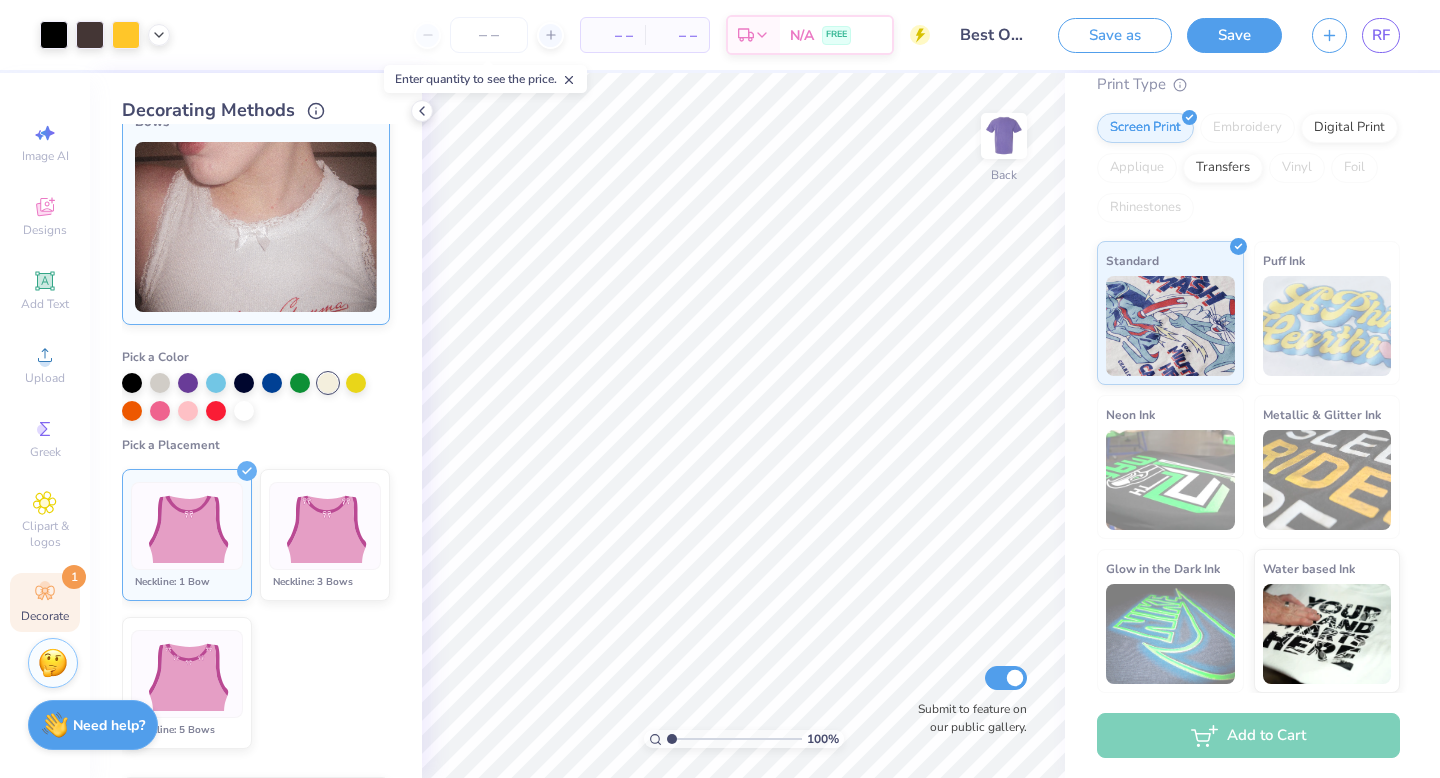 scroll, scrollTop: 0, scrollLeft: 0, axis: both 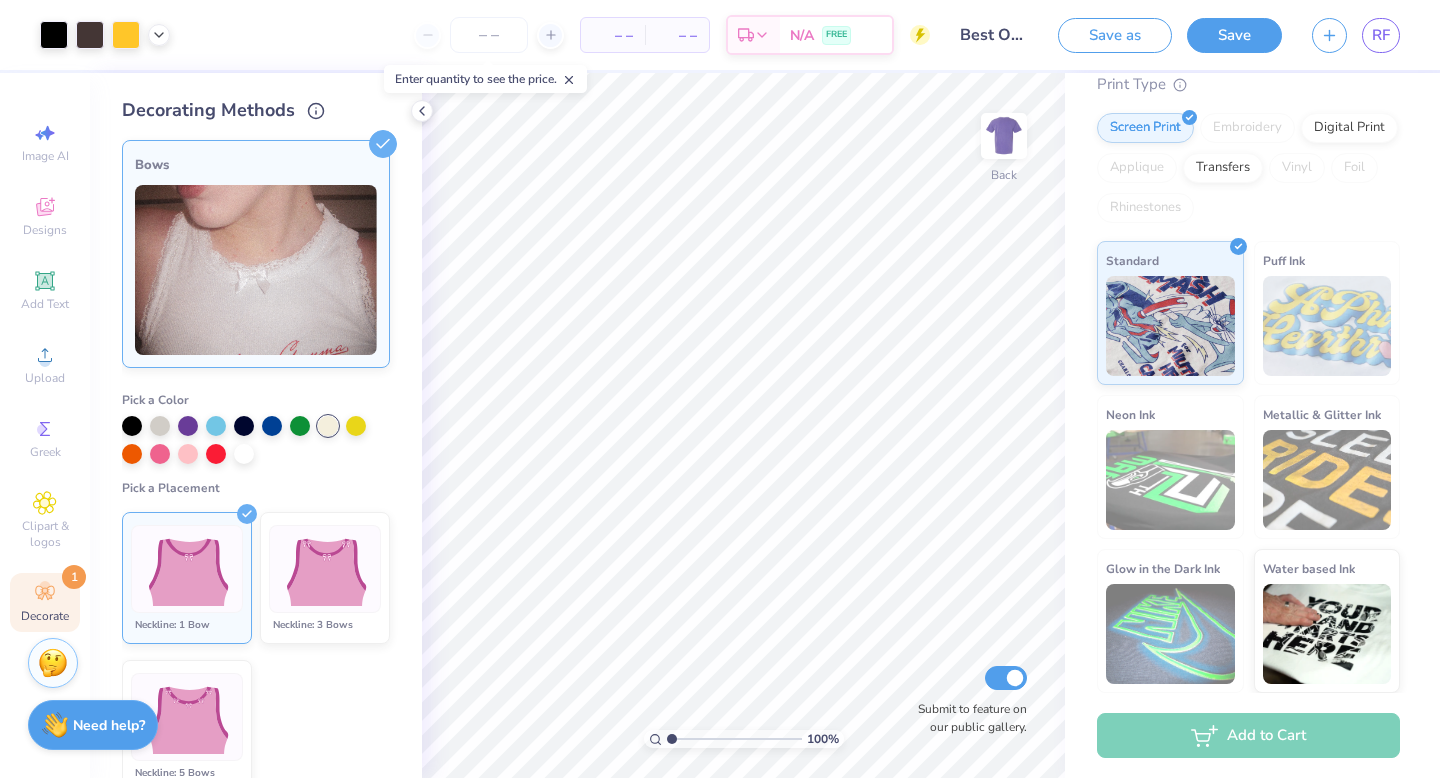 click at bounding box center [187, 569] 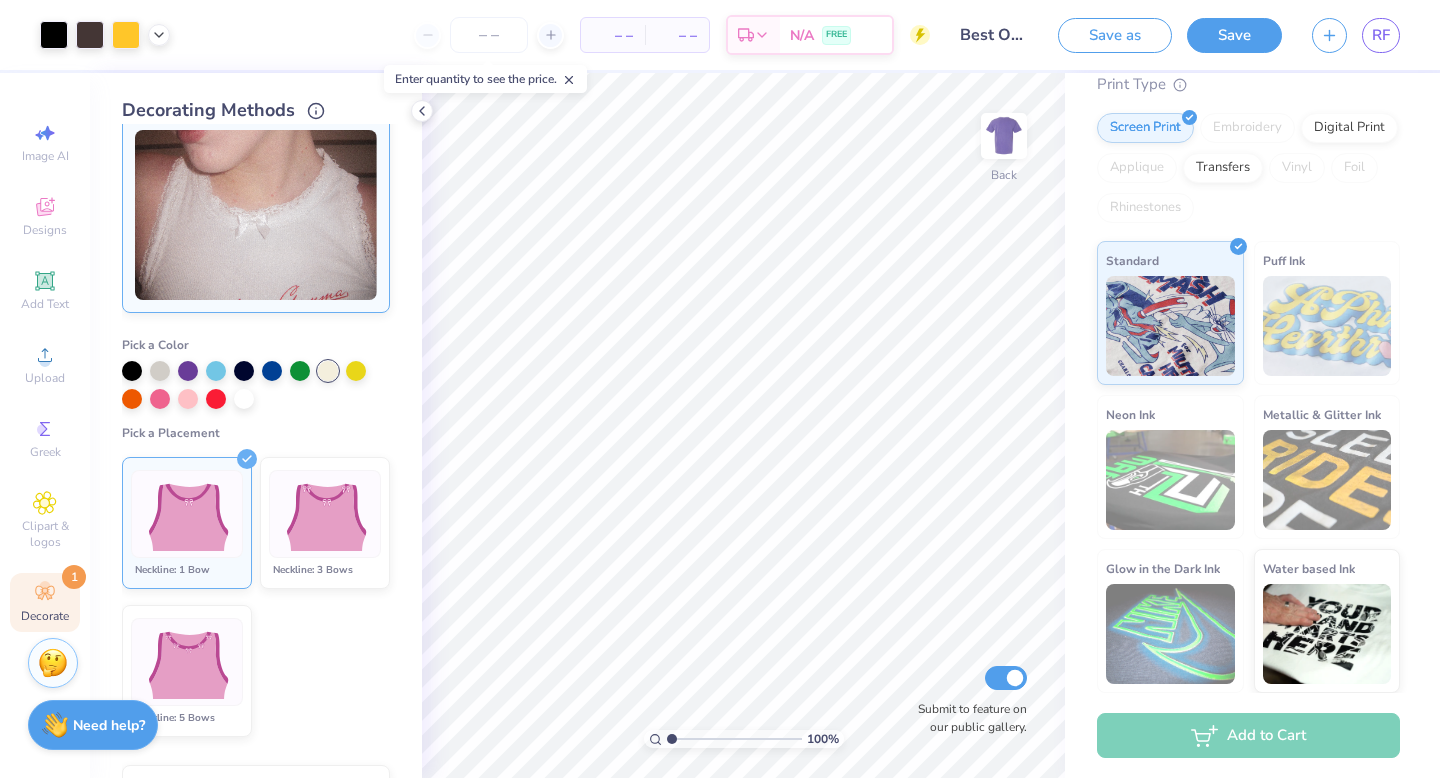 scroll, scrollTop: 0, scrollLeft: 0, axis: both 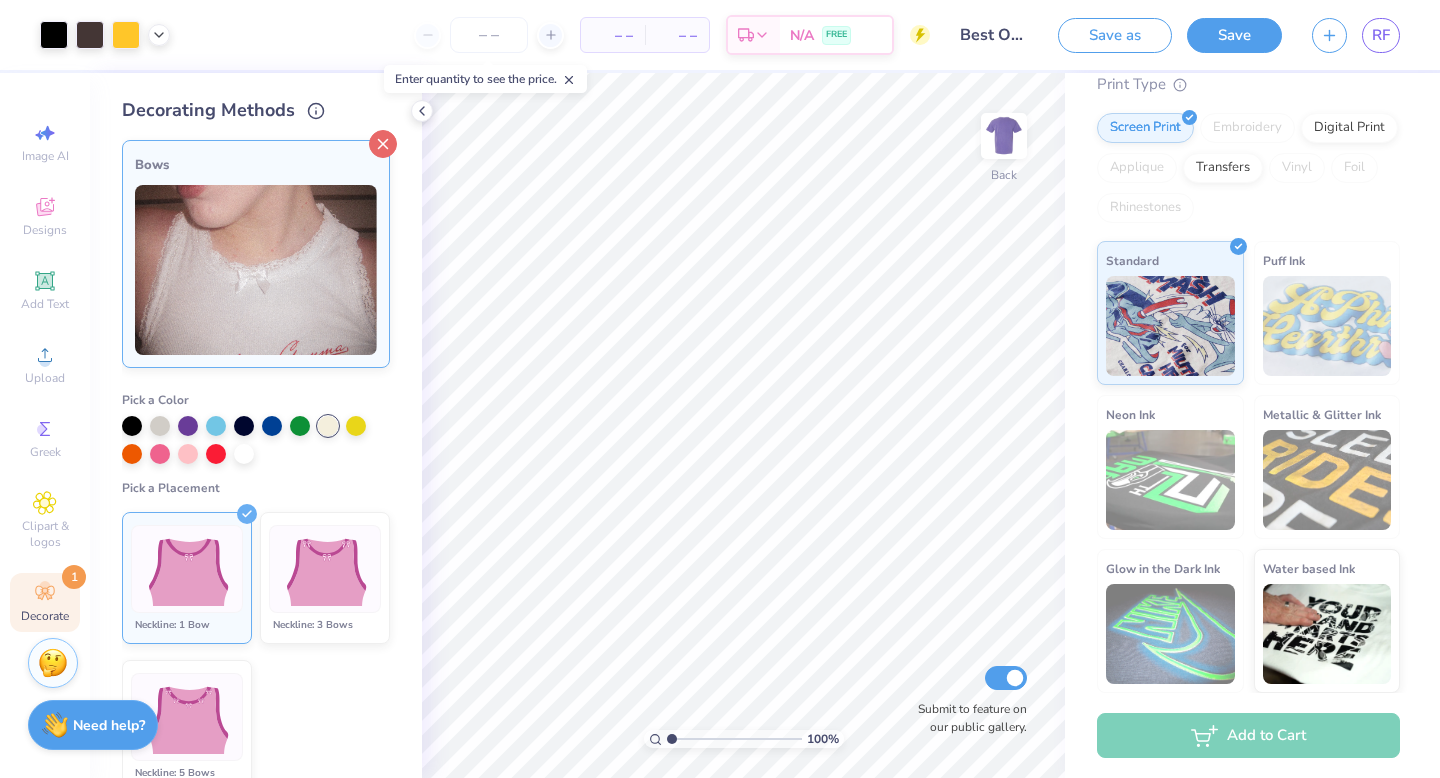 click 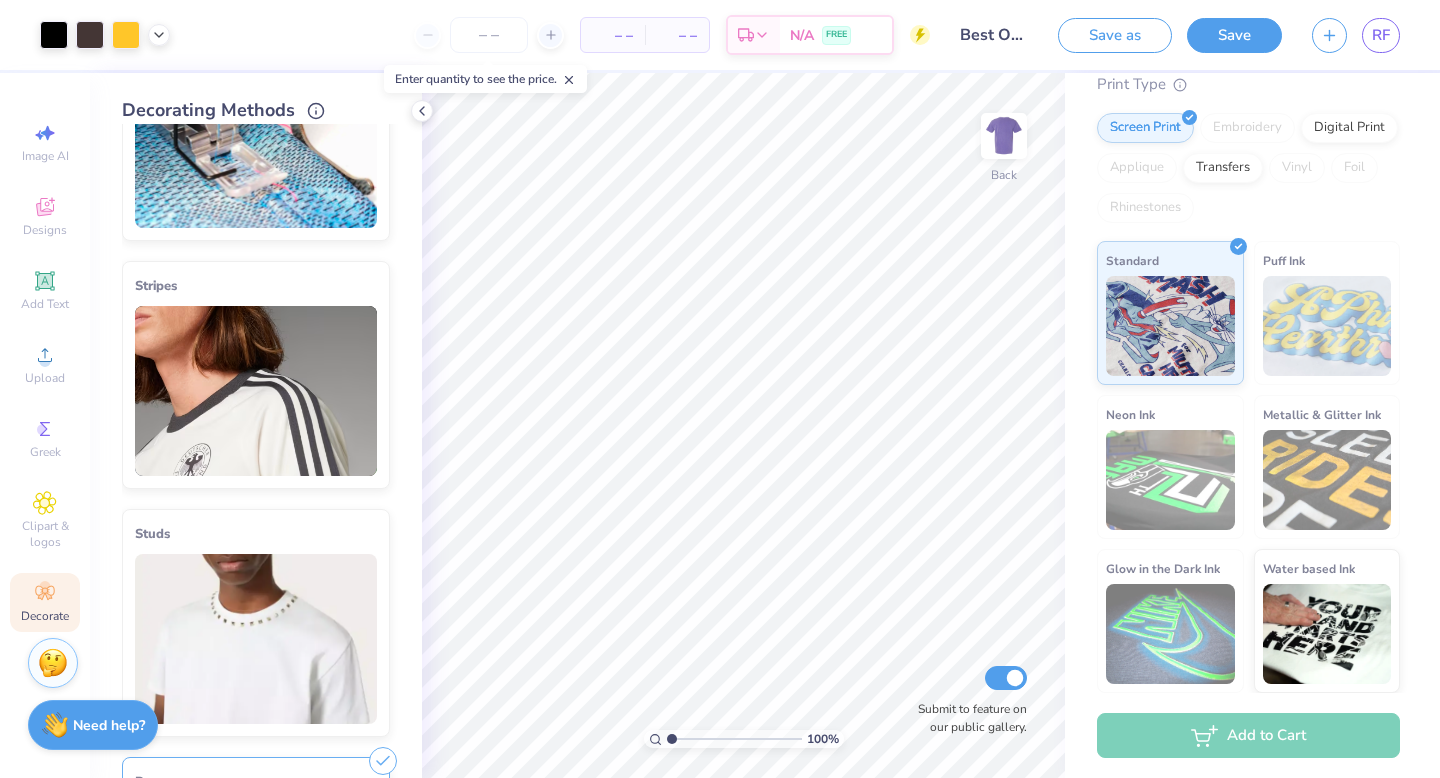 scroll, scrollTop: 0, scrollLeft: 0, axis: both 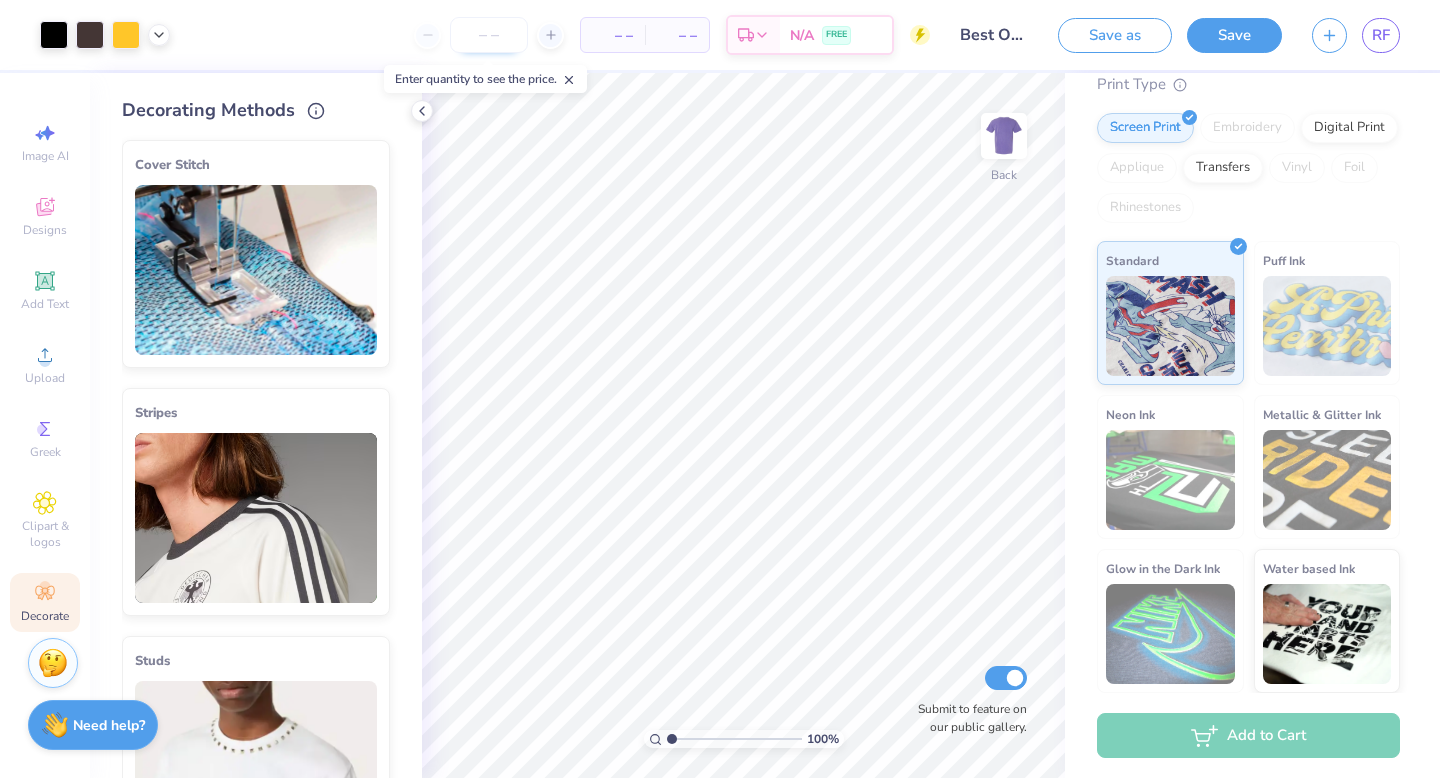 click at bounding box center (489, 35) 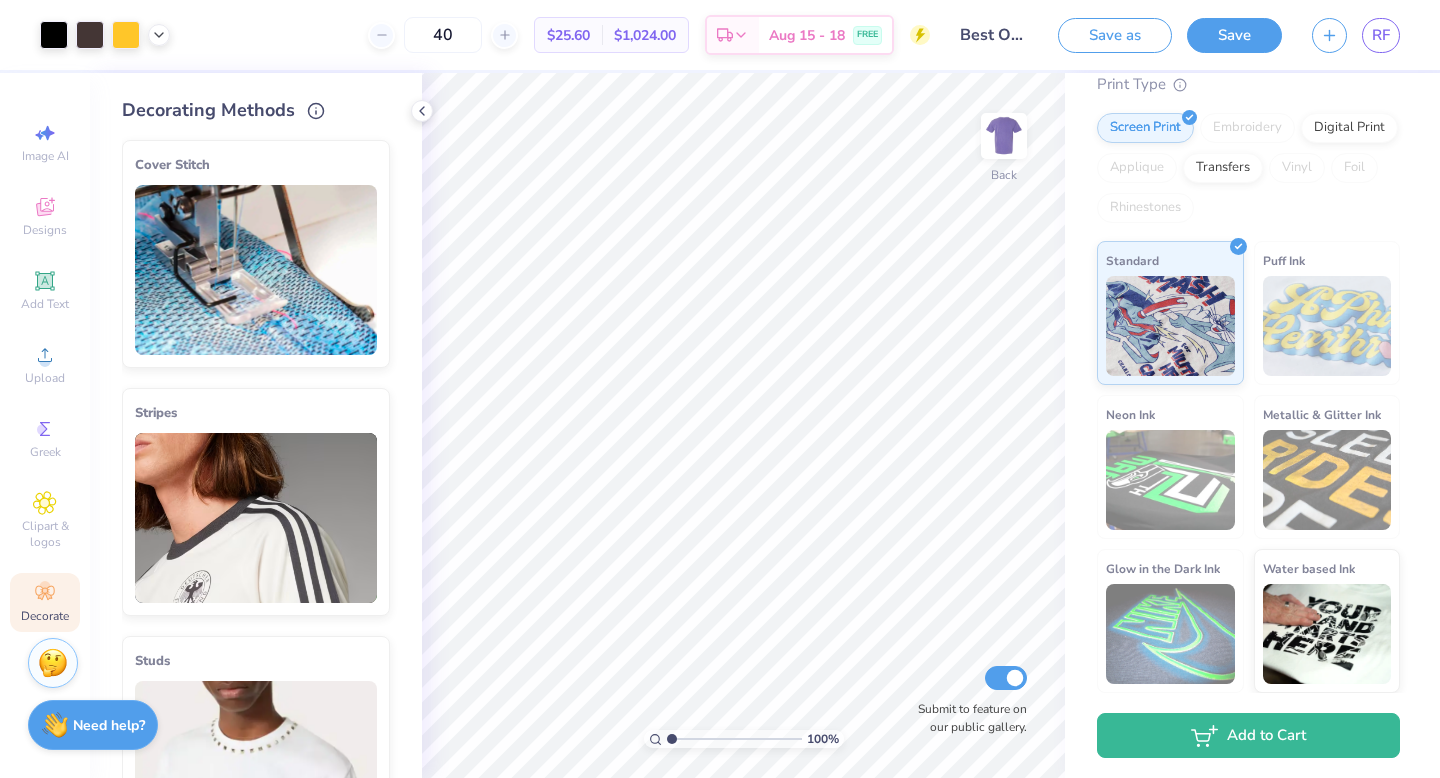type on "40" 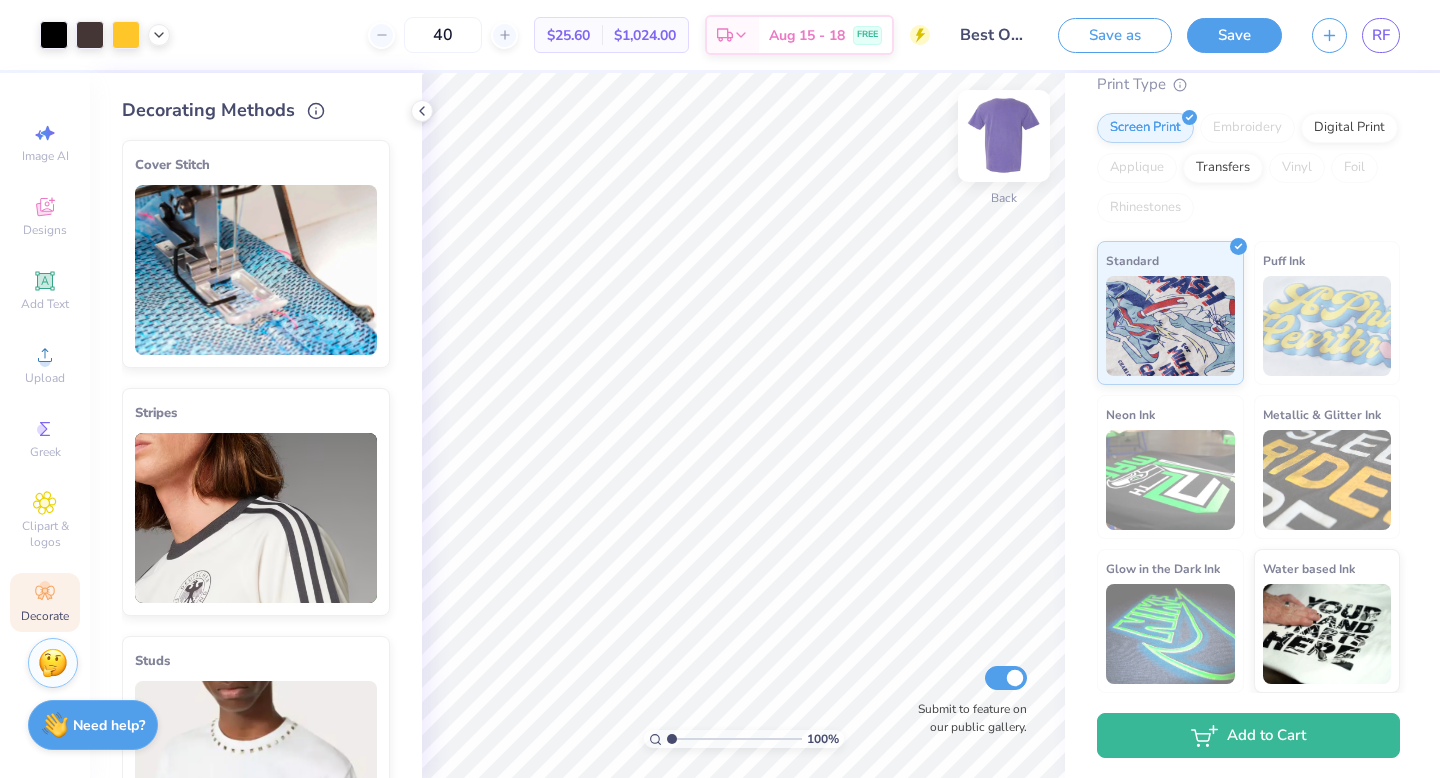 click at bounding box center (1004, 136) 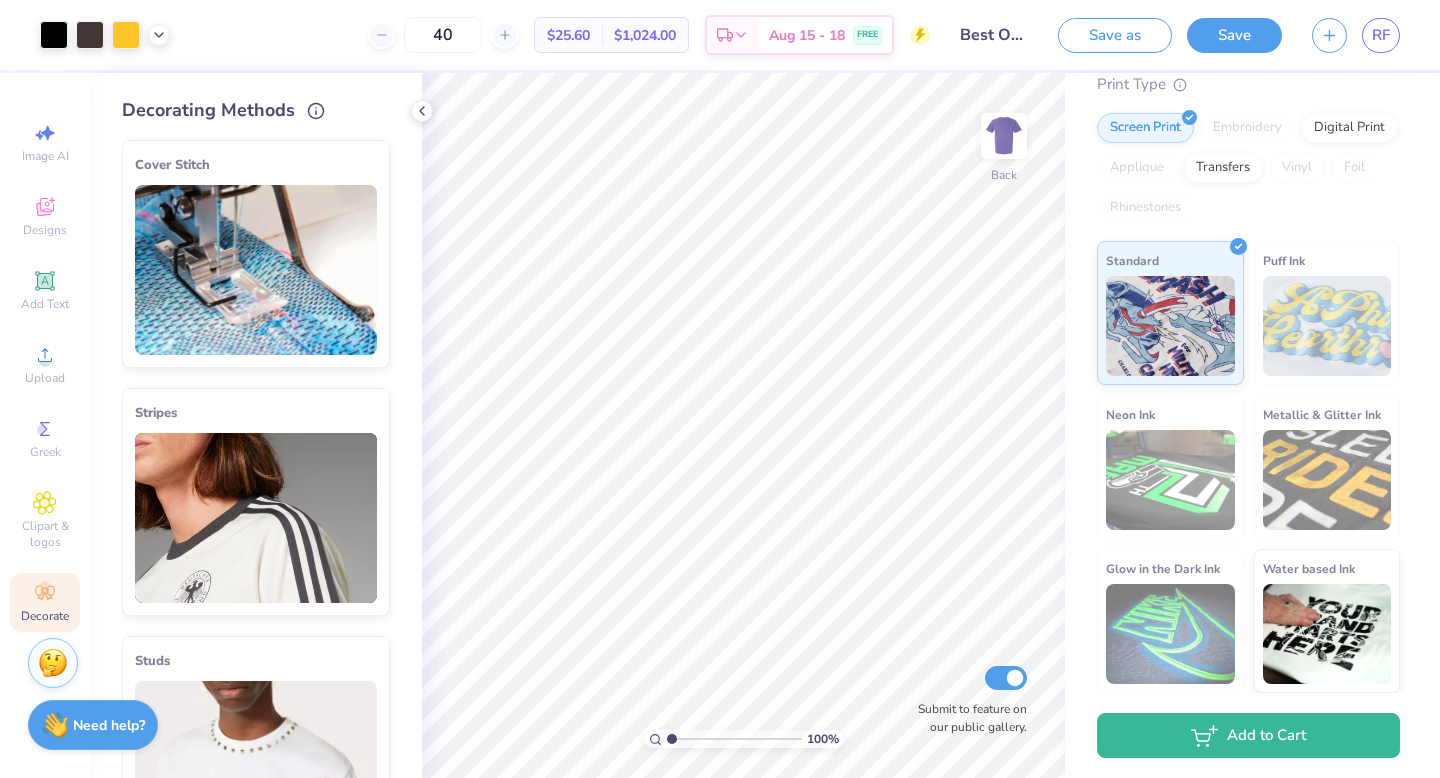 click at bounding box center (1004, 136) 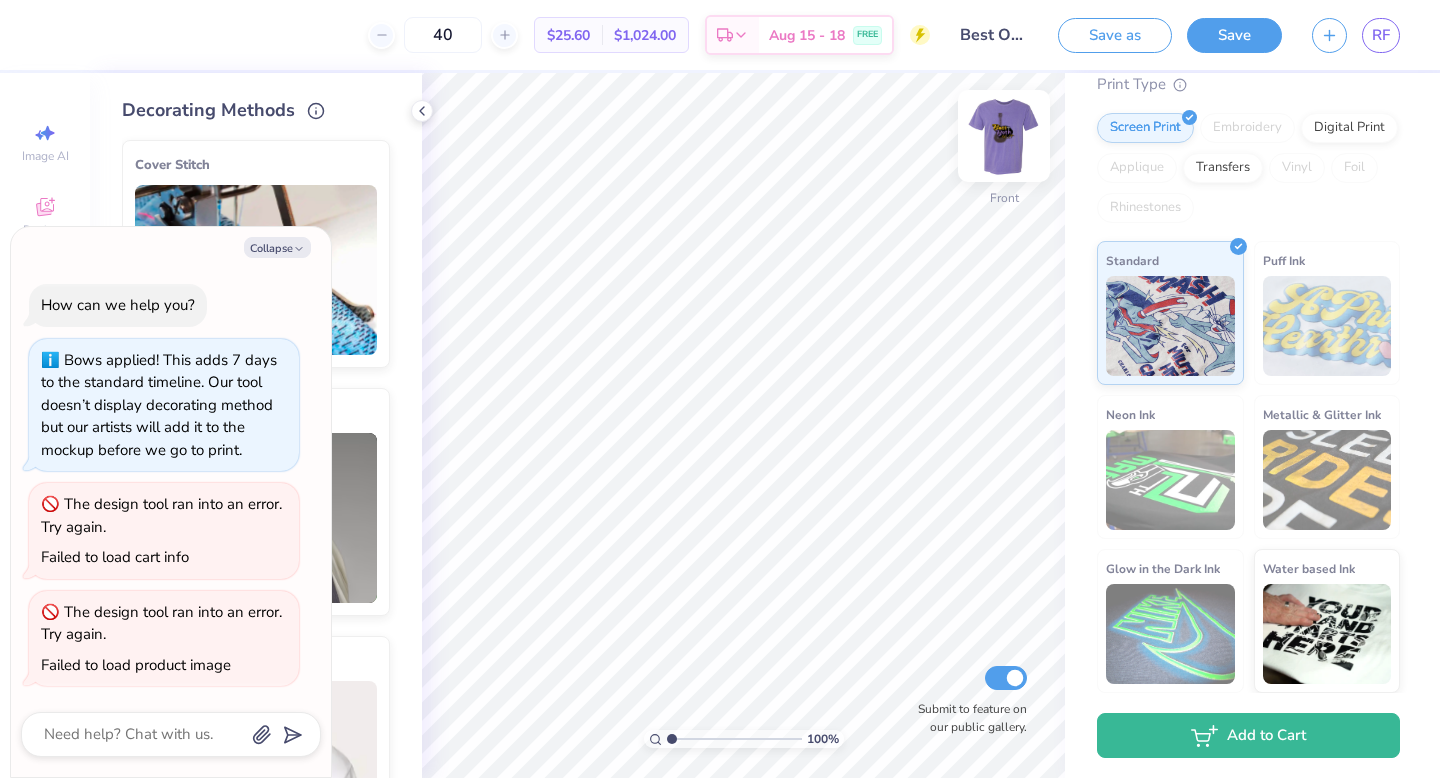 click at bounding box center [1004, 136] 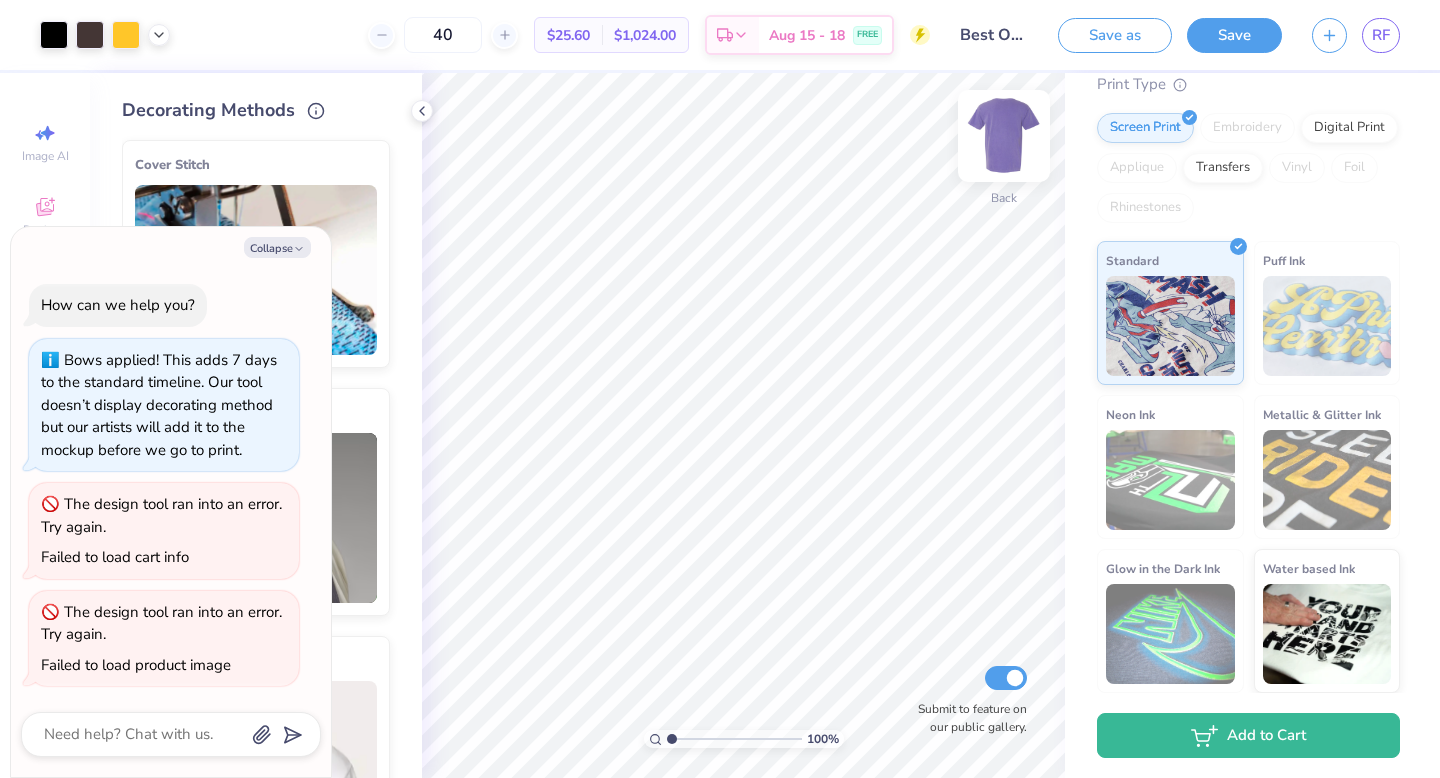 click at bounding box center [1004, 136] 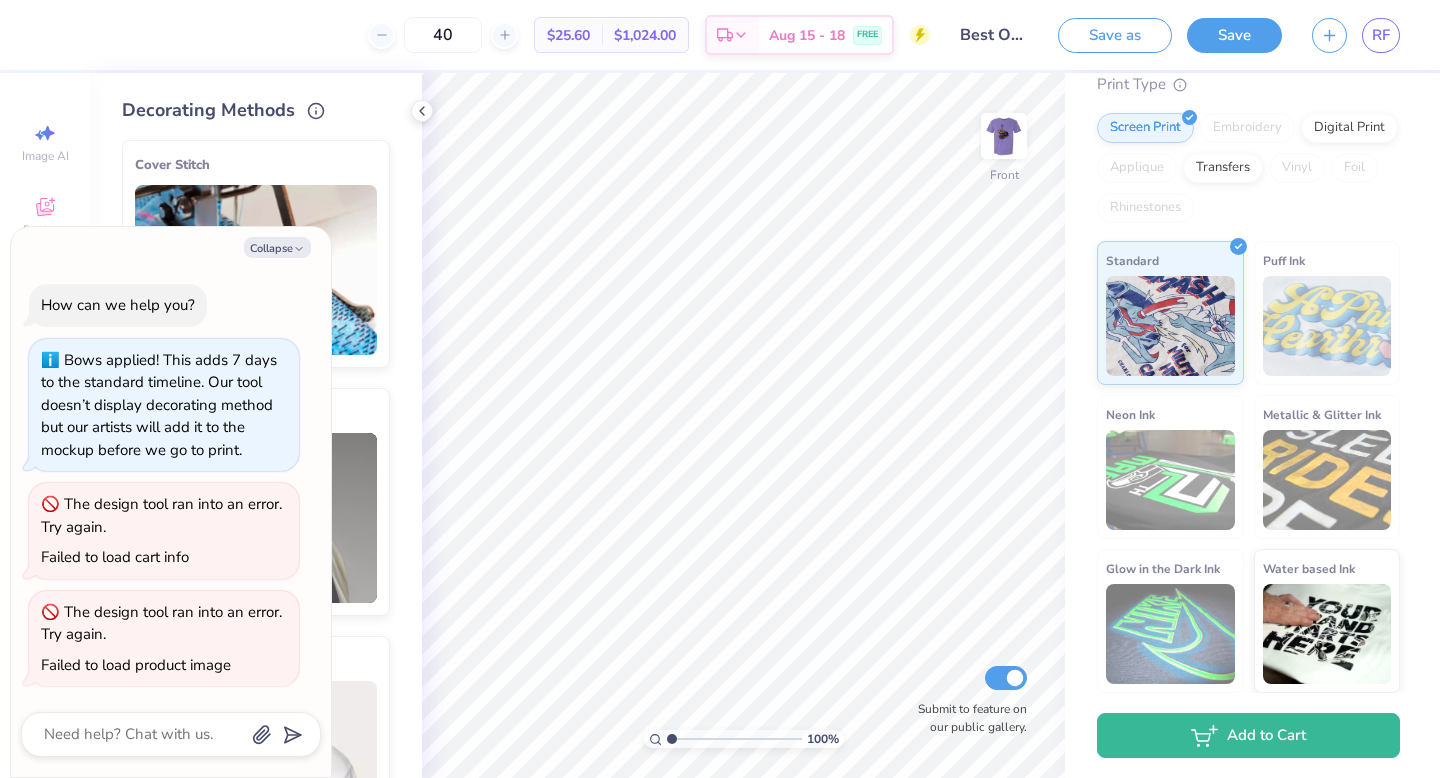 type on "x" 